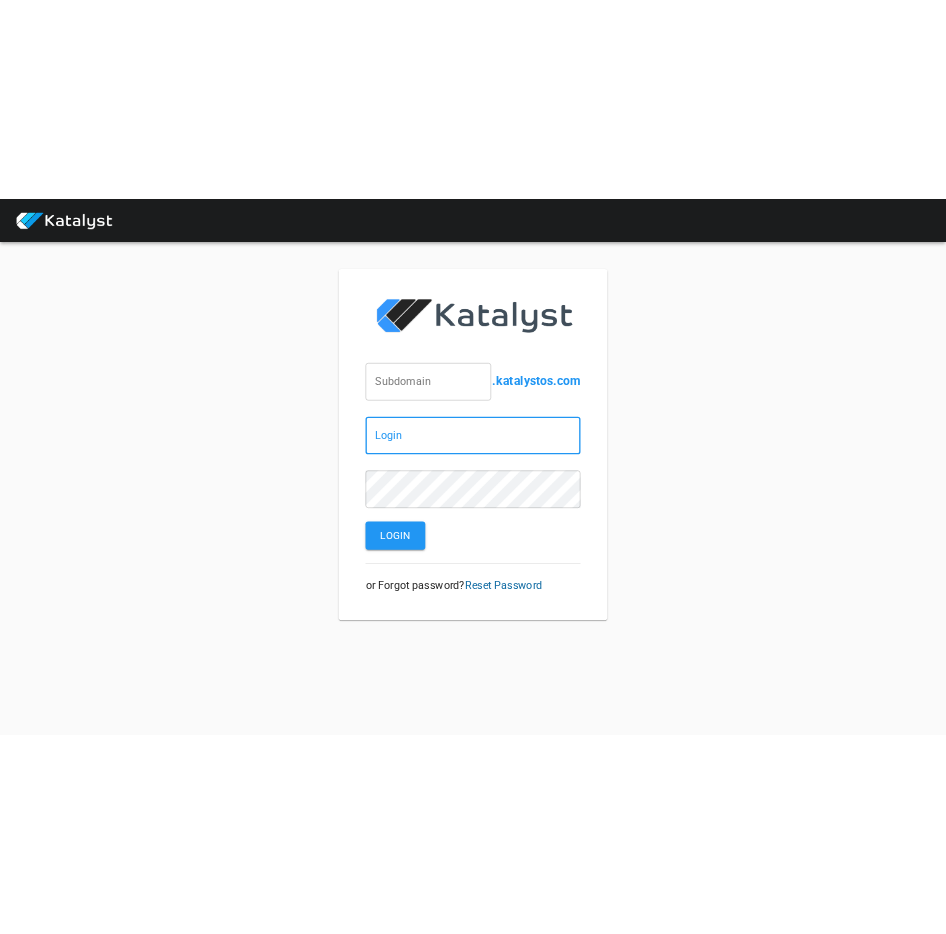 scroll, scrollTop: 0, scrollLeft: 0, axis: both 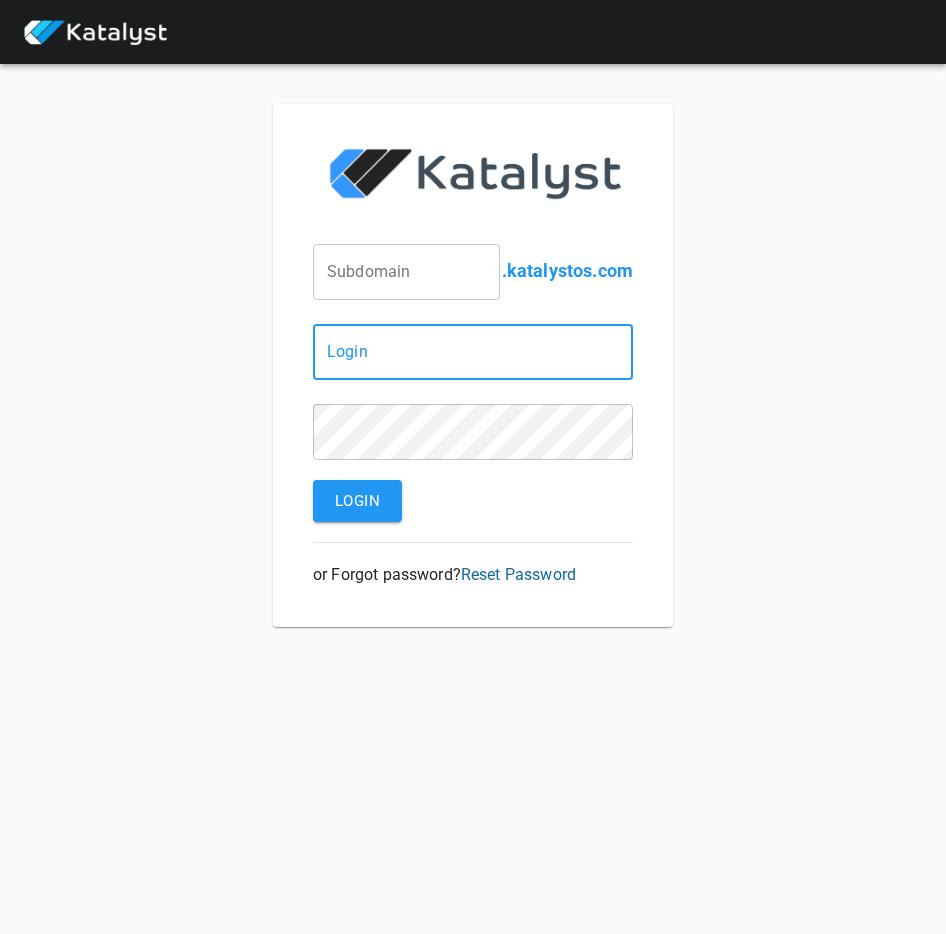 type on "[EMAIL]" 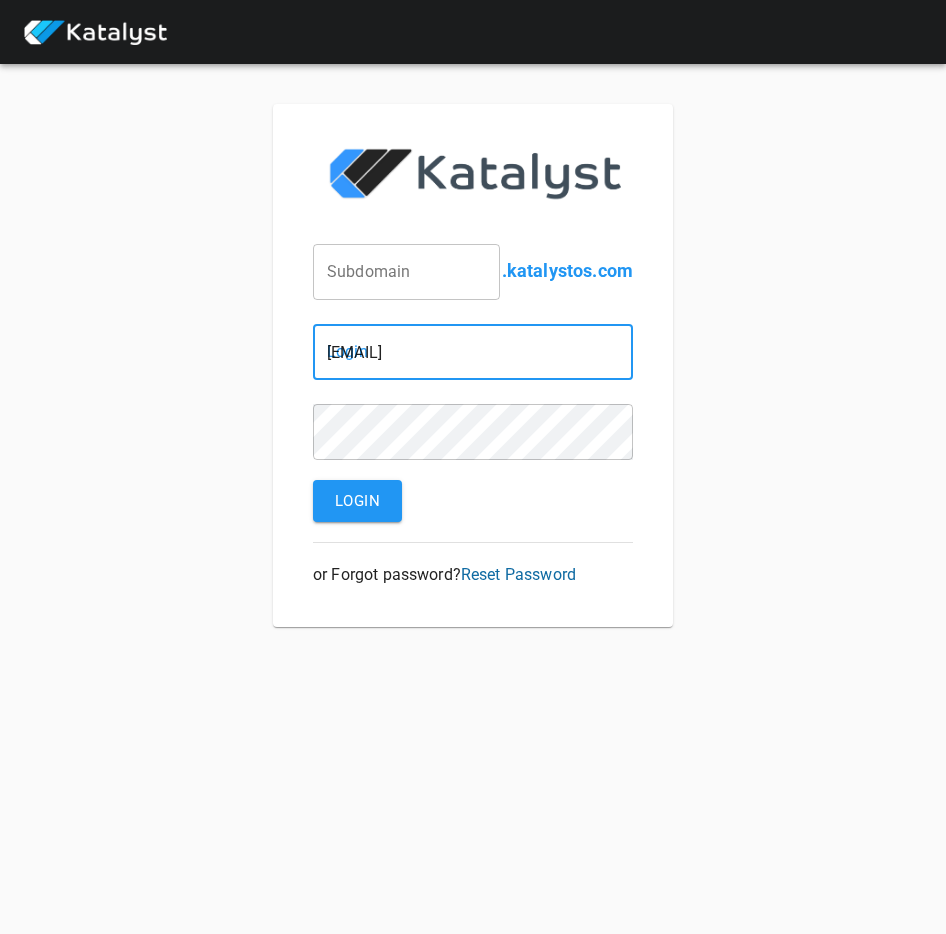 click at bounding box center (406, 272) 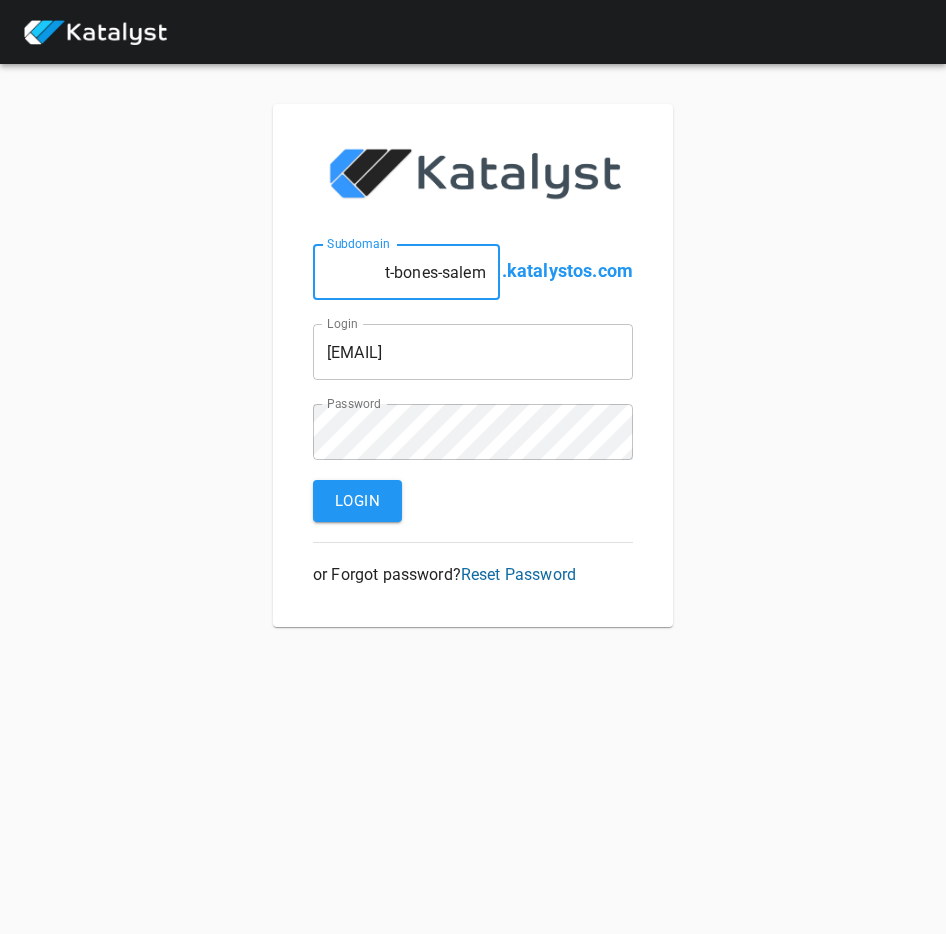 type on "t-bones-salem" 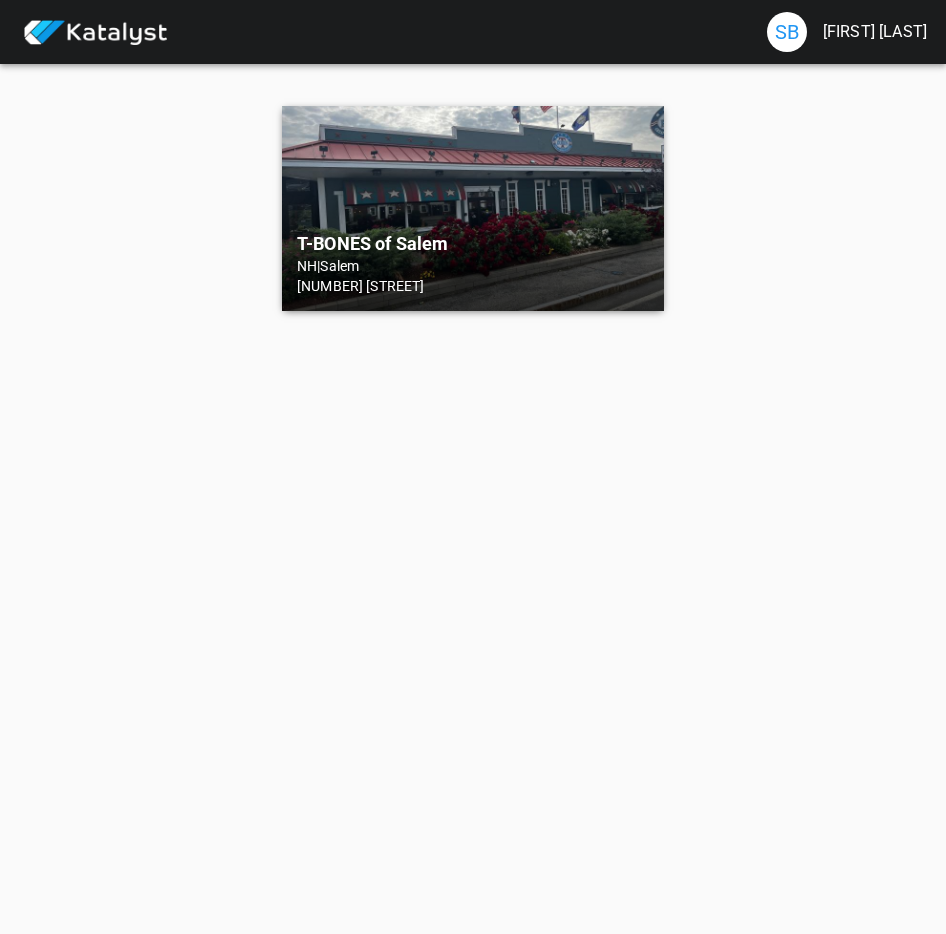 click on "T-BONES of Salem" at bounding box center [473, 244] 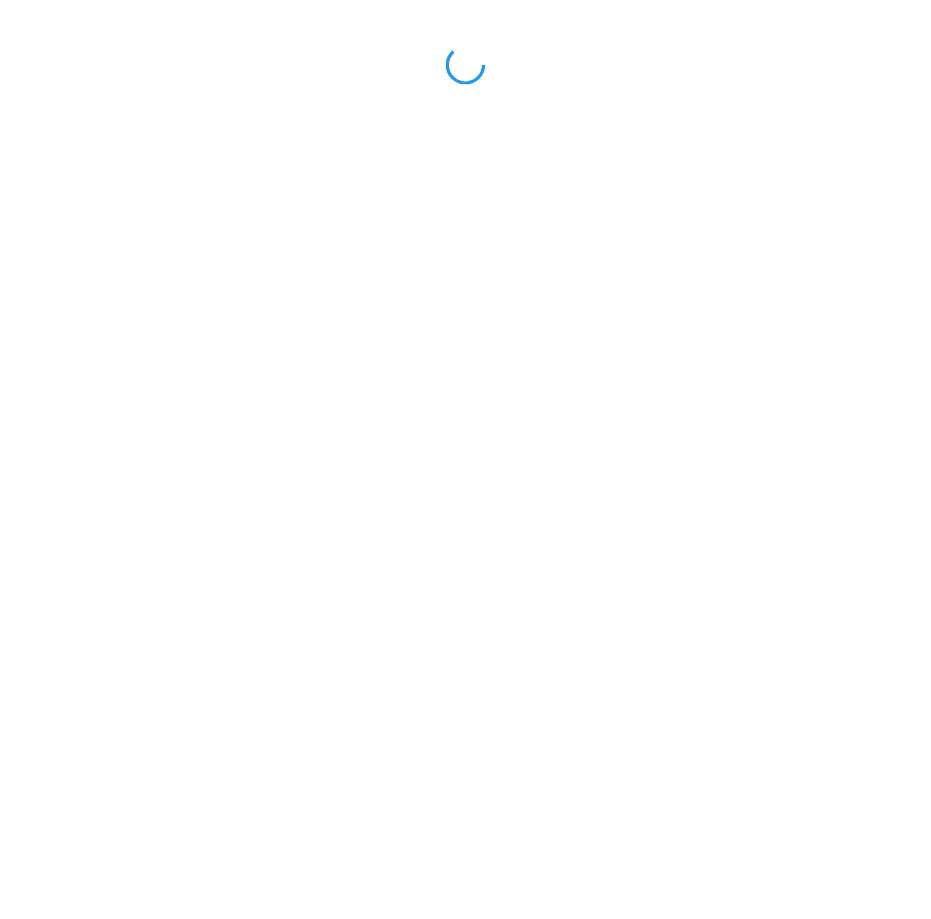 scroll, scrollTop: 0, scrollLeft: 0, axis: both 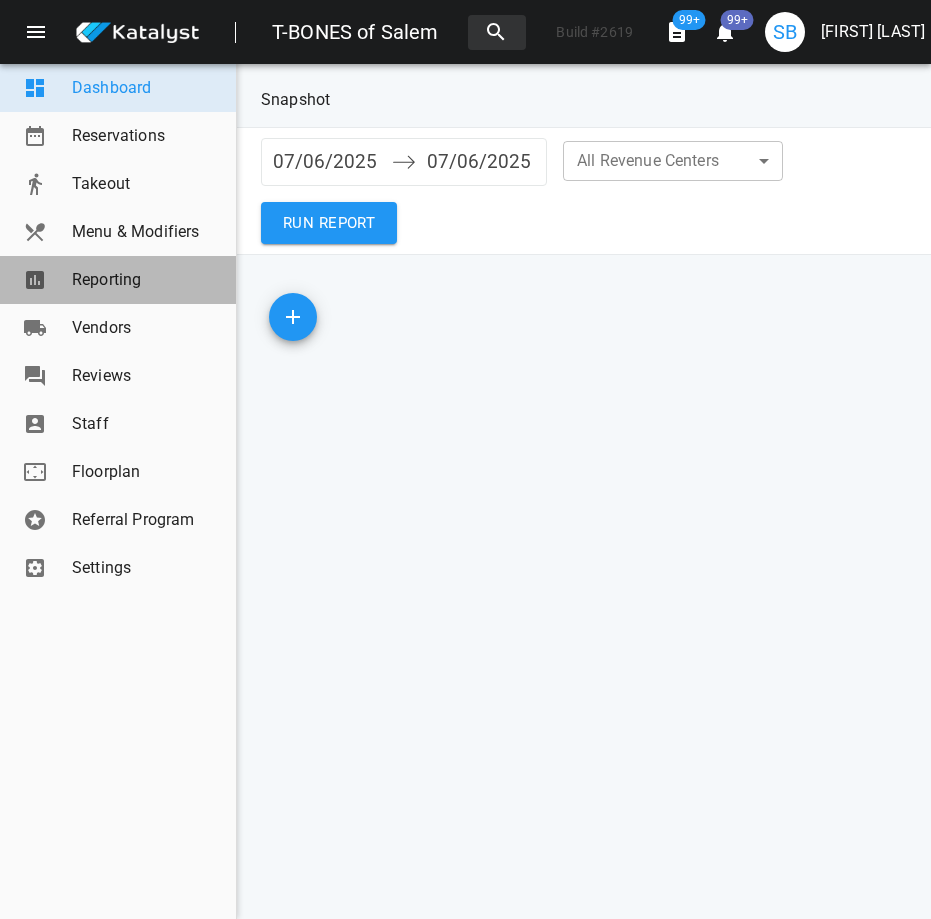 click on "Reporting" at bounding box center [146, 280] 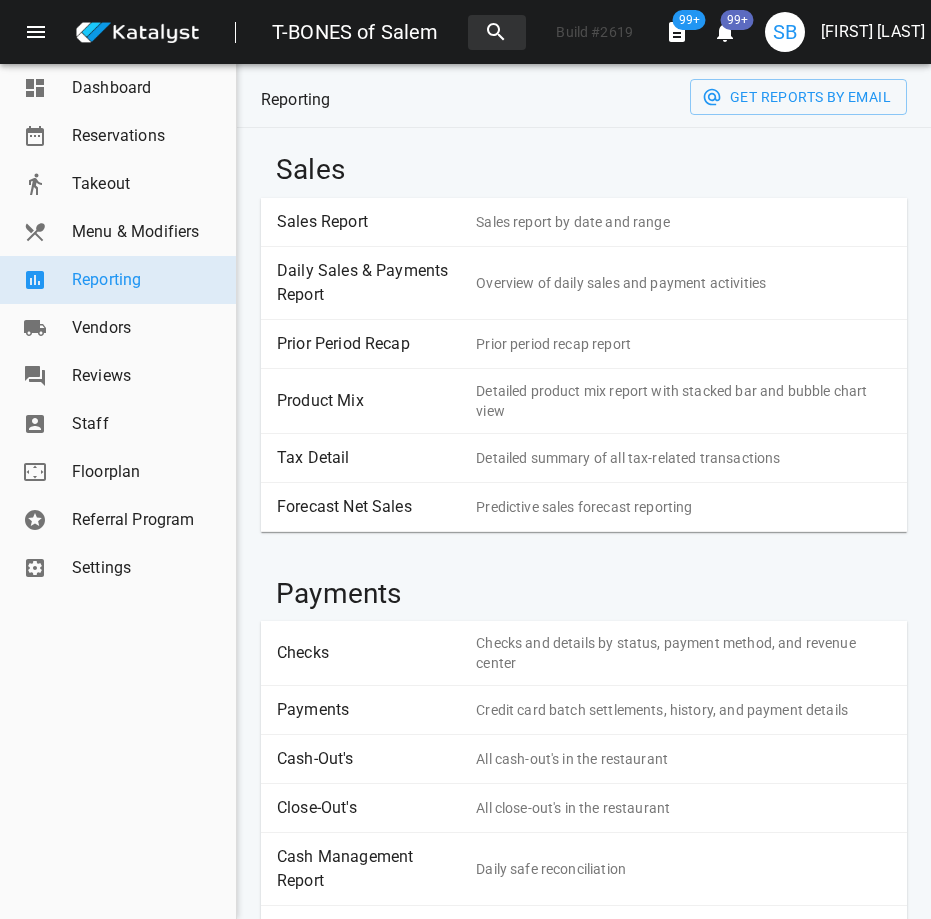 click on "Sales Report Sales report by date and range" at bounding box center [584, 222] 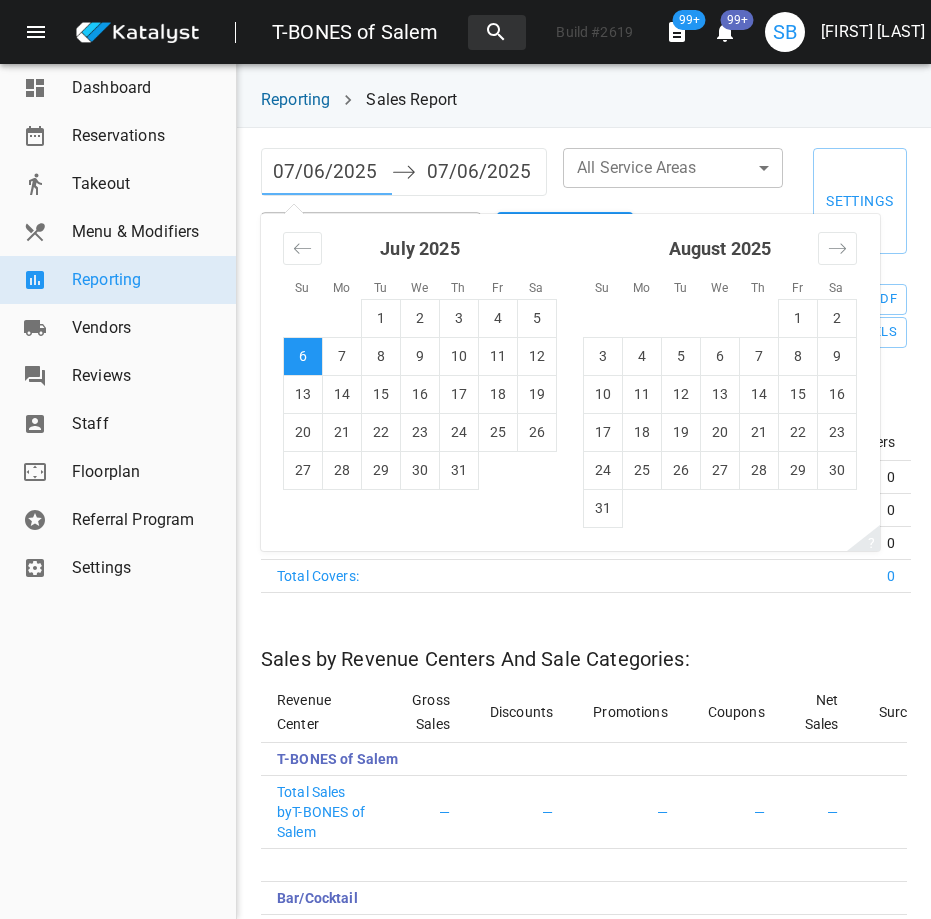 click on "07/06/2025" at bounding box center [327, 172] 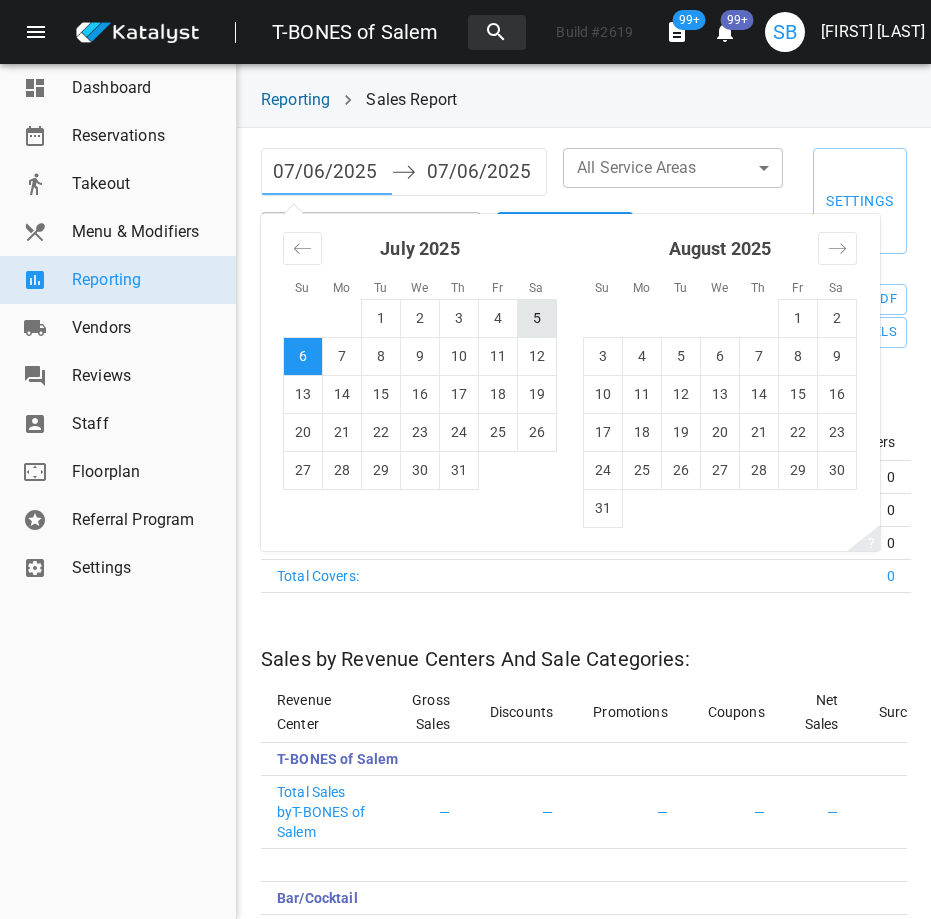click on "5" at bounding box center (537, 318) 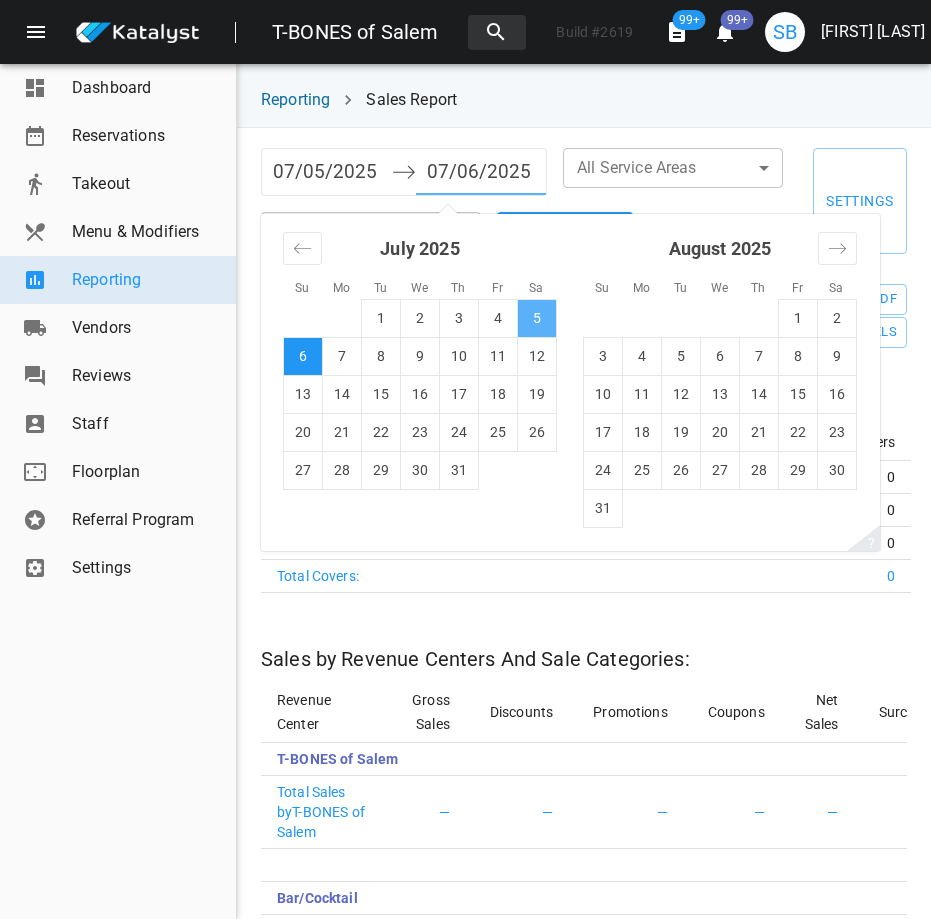 click on "5" at bounding box center [537, 318] 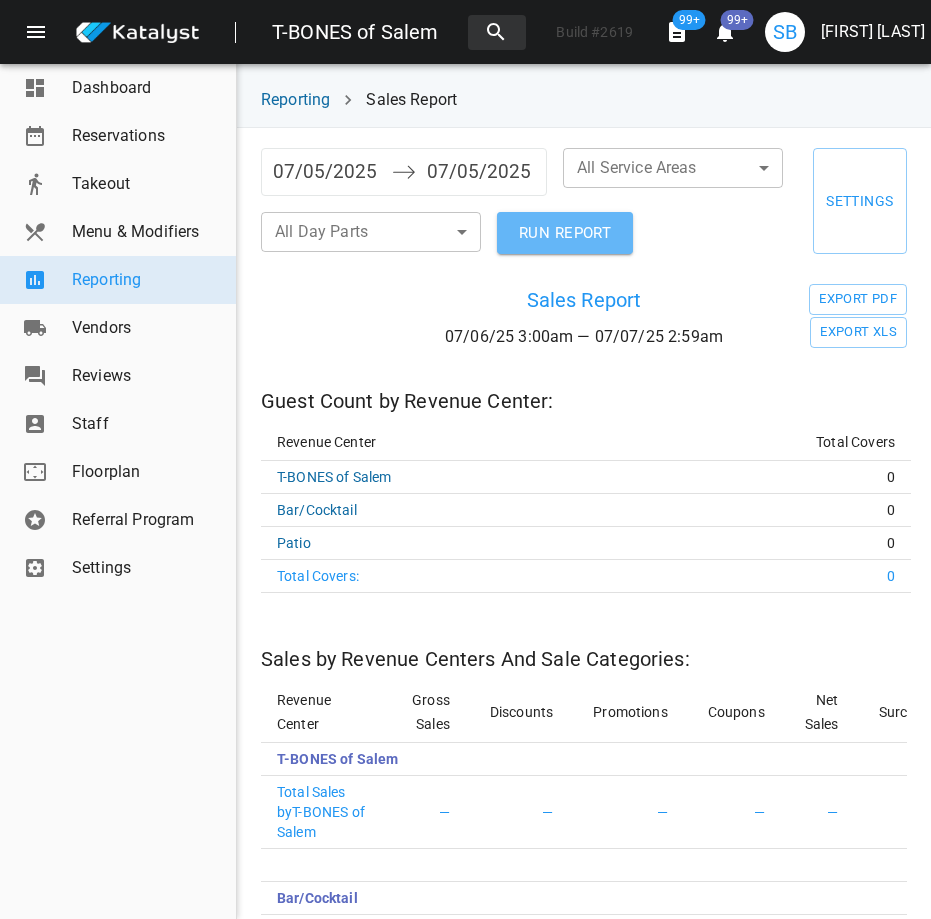 click on "RUN REPORT" at bounding box center (565, 233) 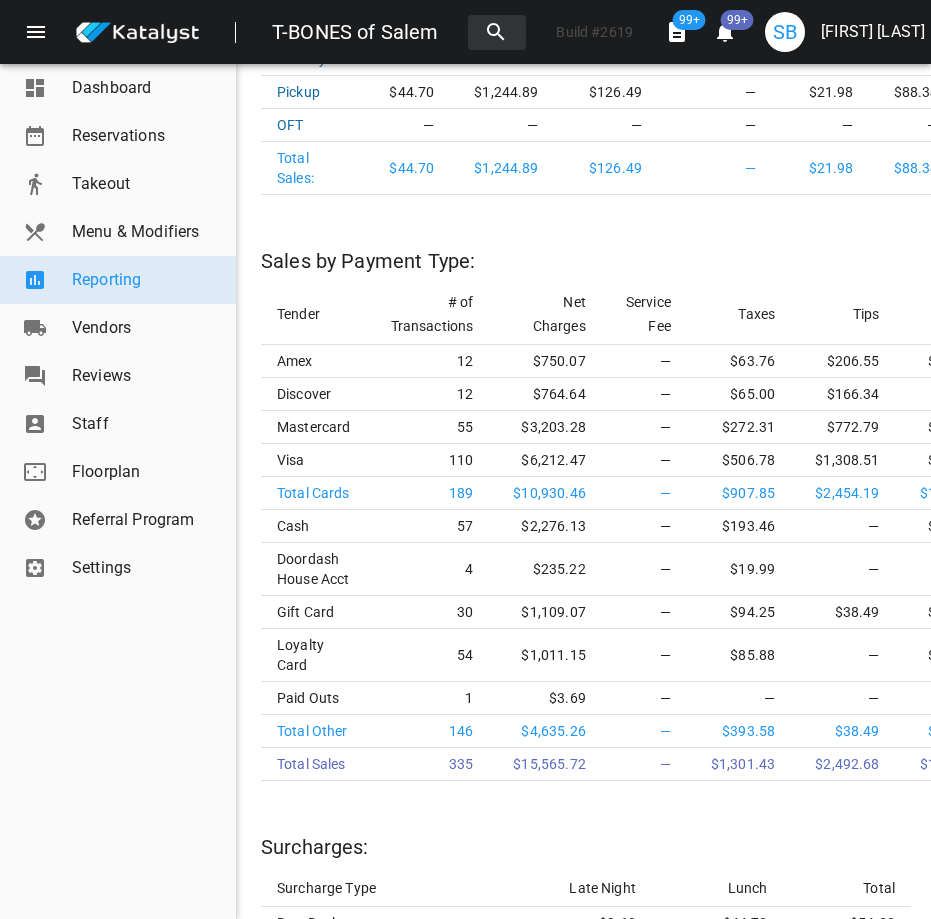 scroll, scrollTop: 4608, scrollLeft: 0, axis: vertical 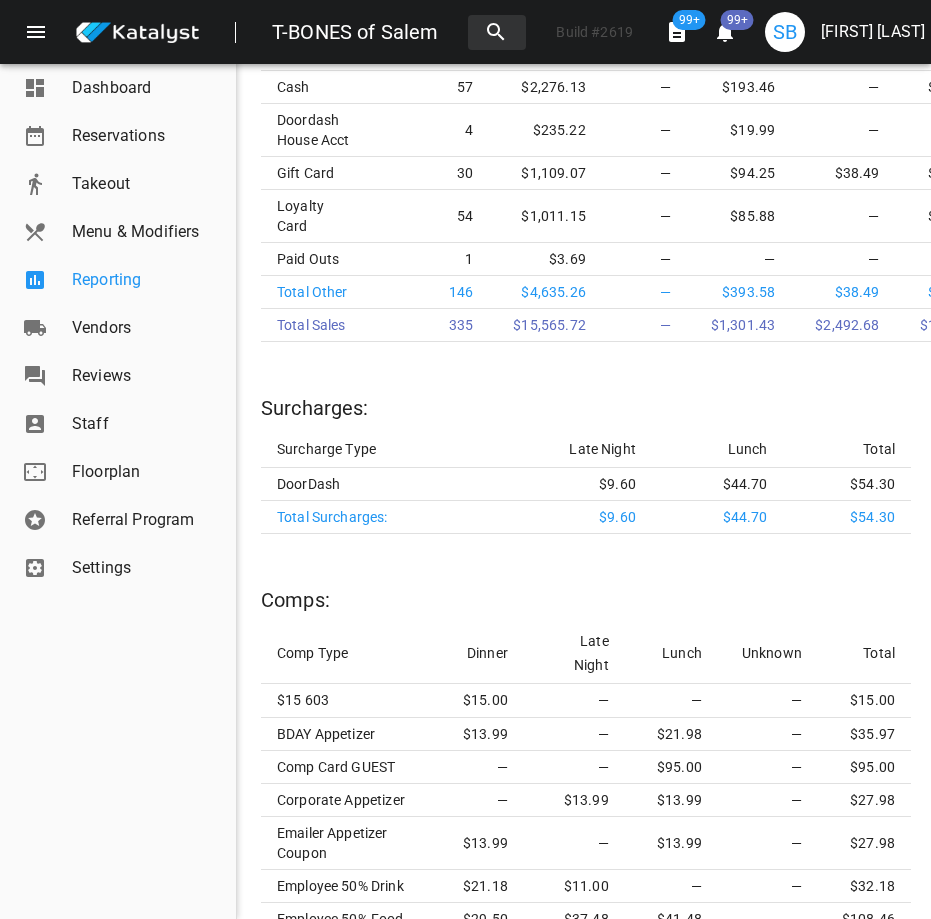 click on "Reporting" at bounding box center [146, 280] 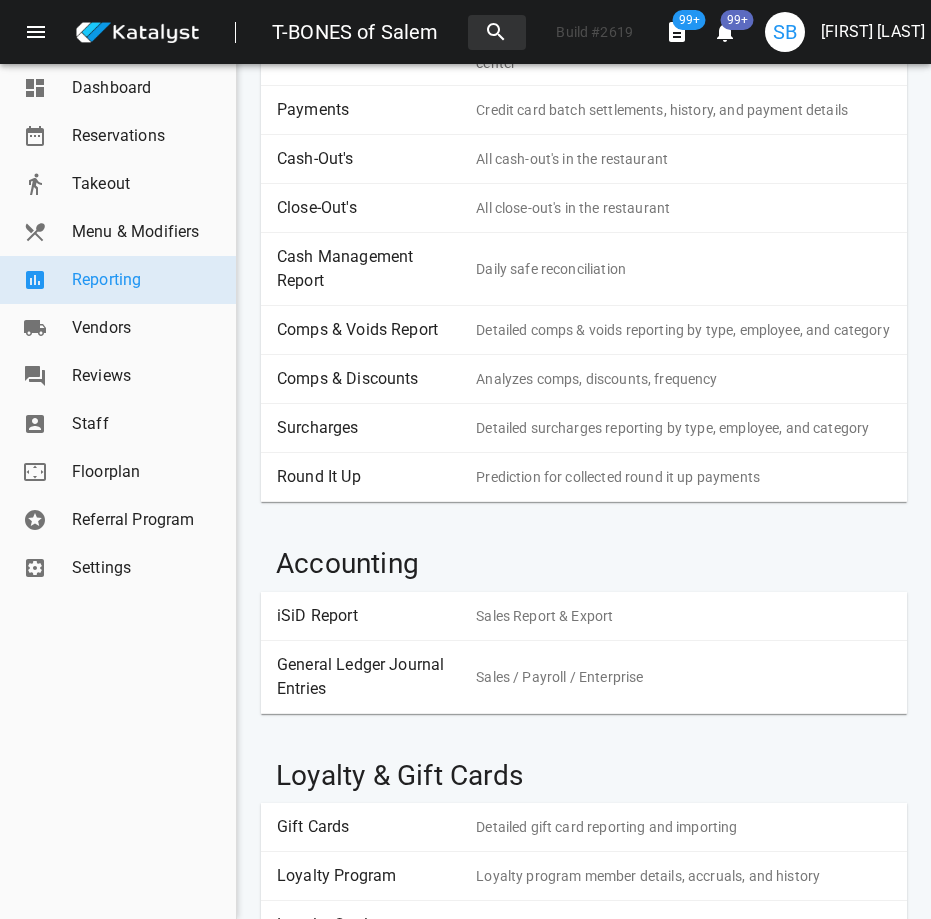 scroll, scrollTop: 267, scrollLeft: 0, axis: vertical 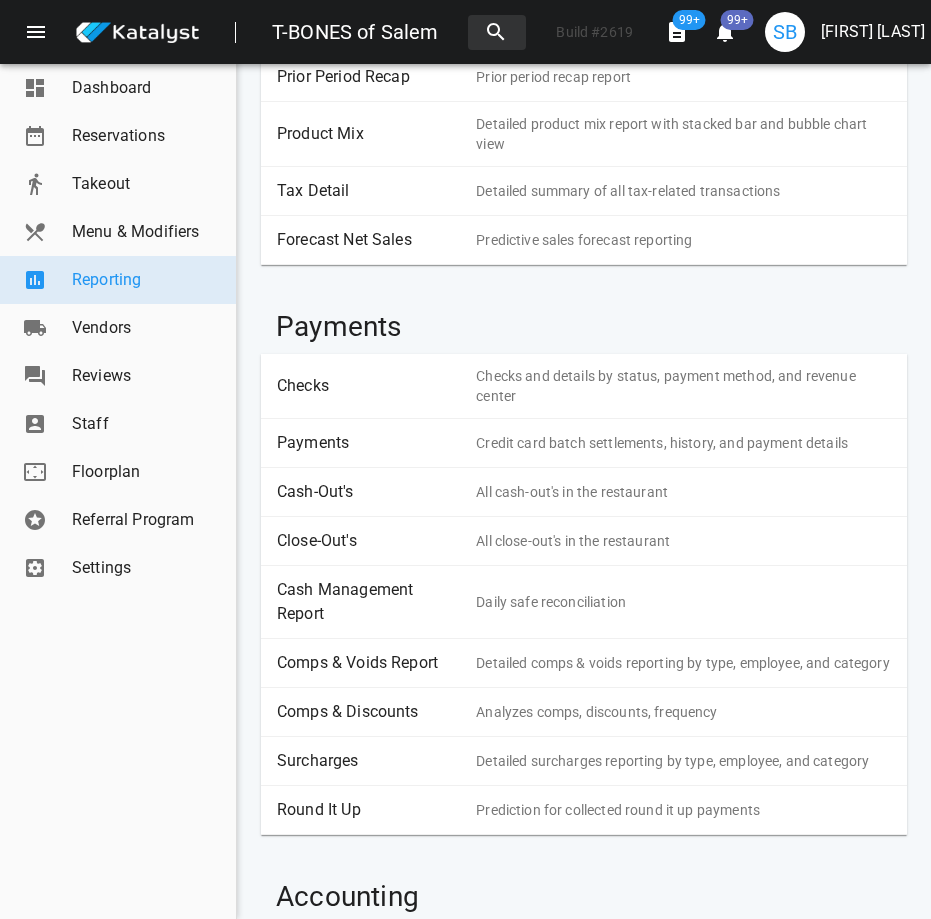 click on "Payments" at bounding box center [369, 443] 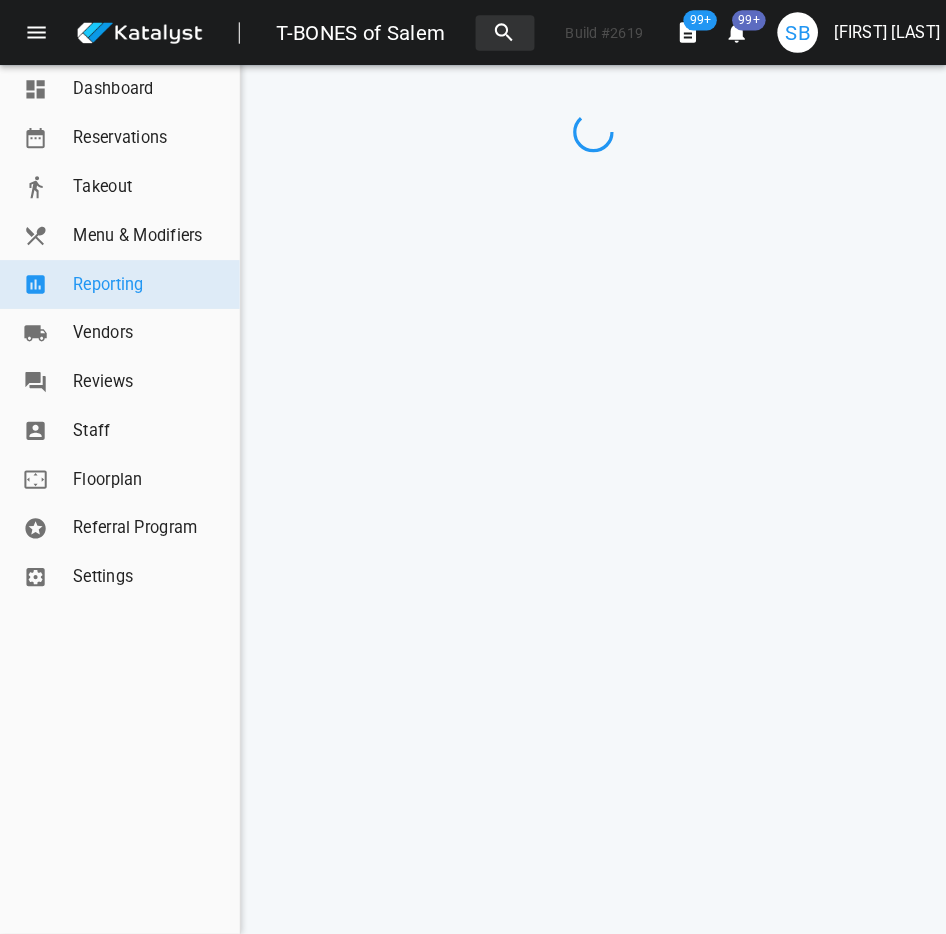 scroll, scrollTop: 0, scrollLeft: 0, axis: both 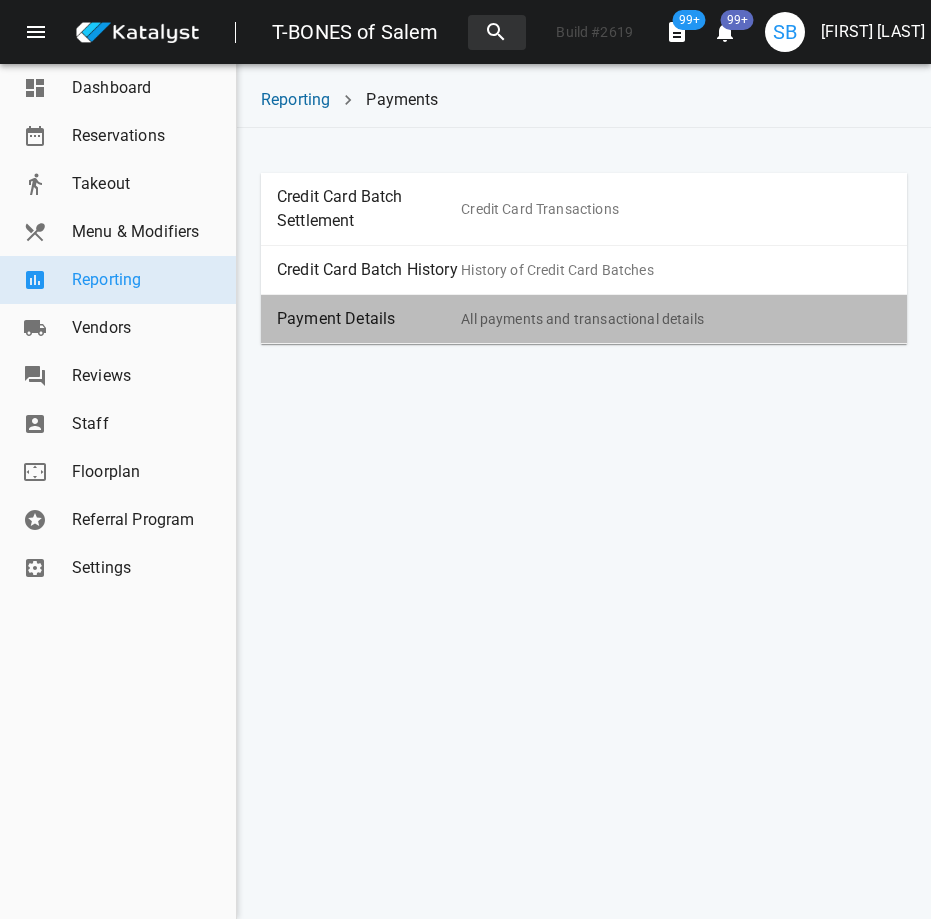 click on "Payment Details" at bounding box center (369, 319) 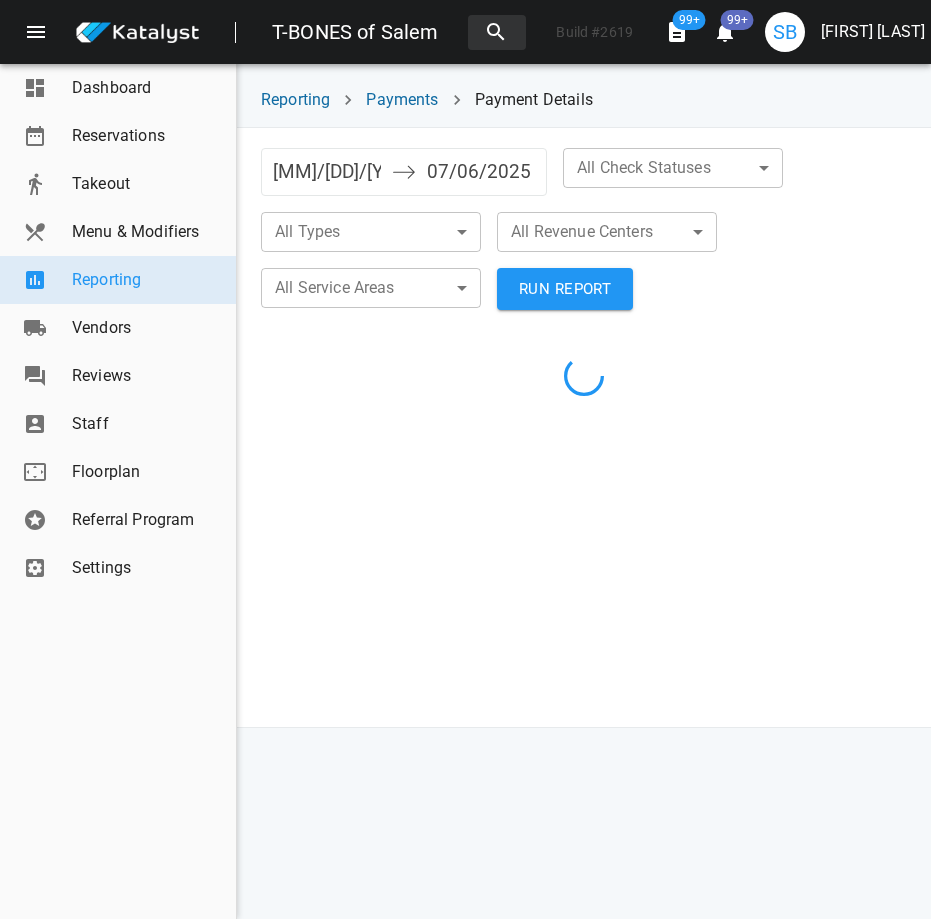 click on "[MM]/[DD]/[YYYY]" at bounding box center [327, 172] 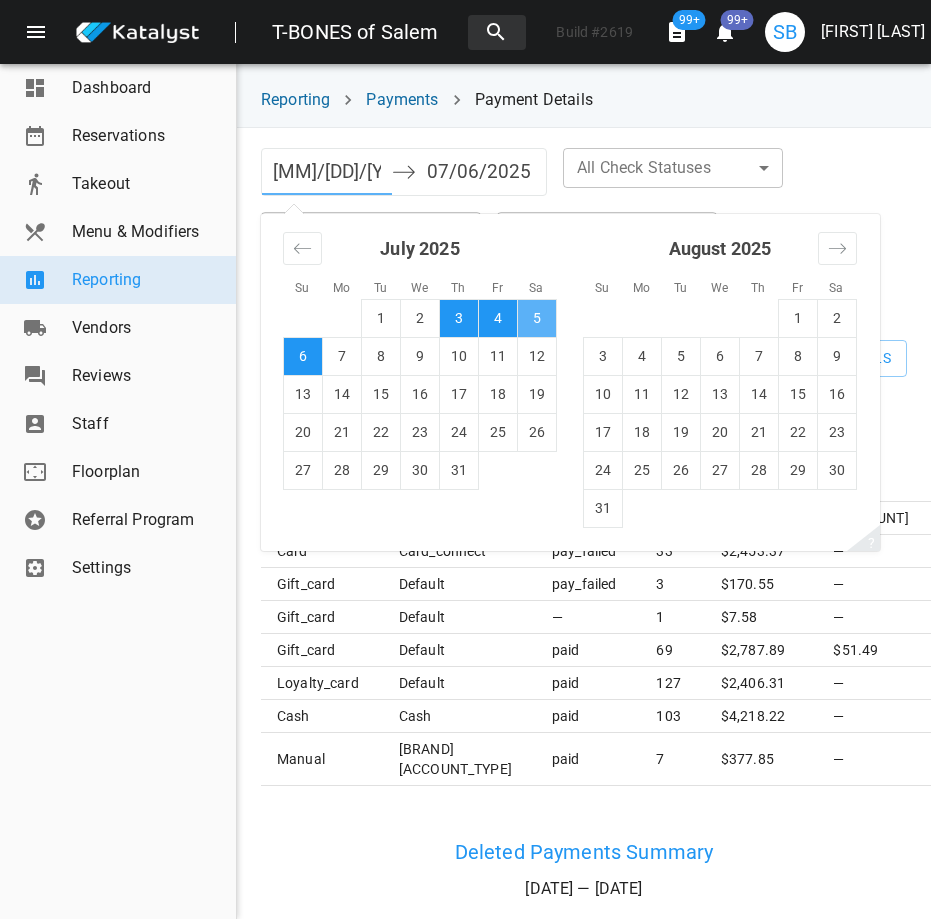 click on "5" at bounding box center [537, 318] 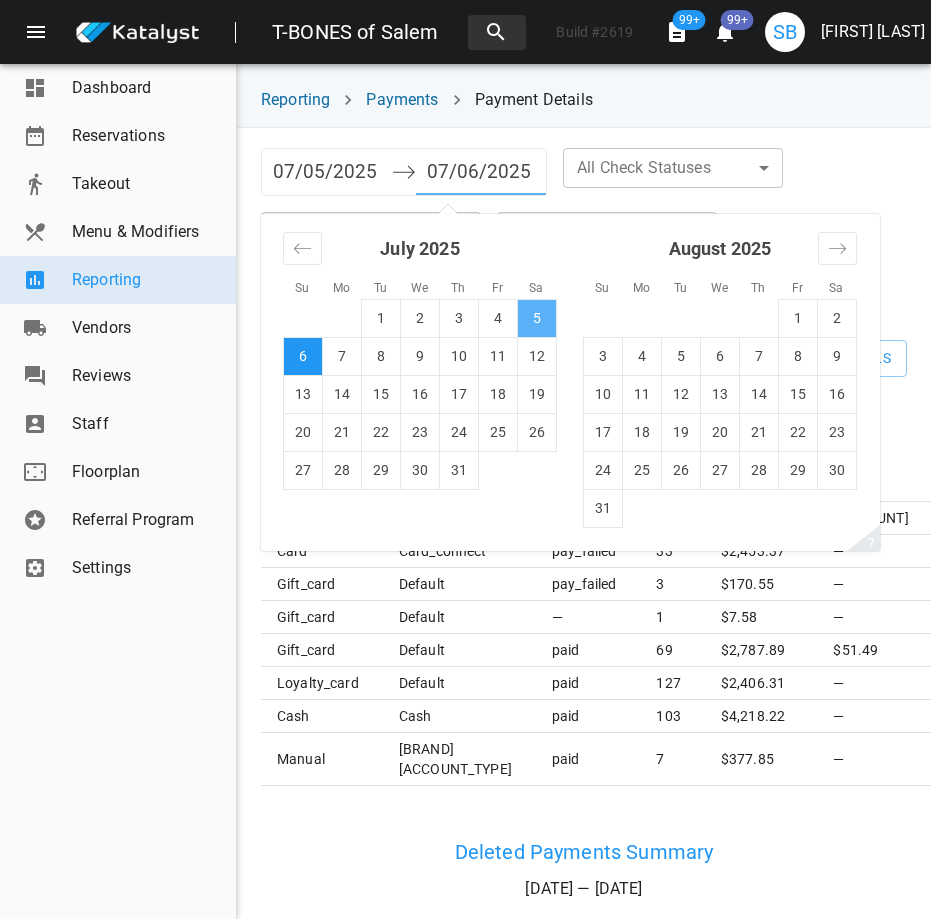 click on "5" at bounding box center (537, 318) 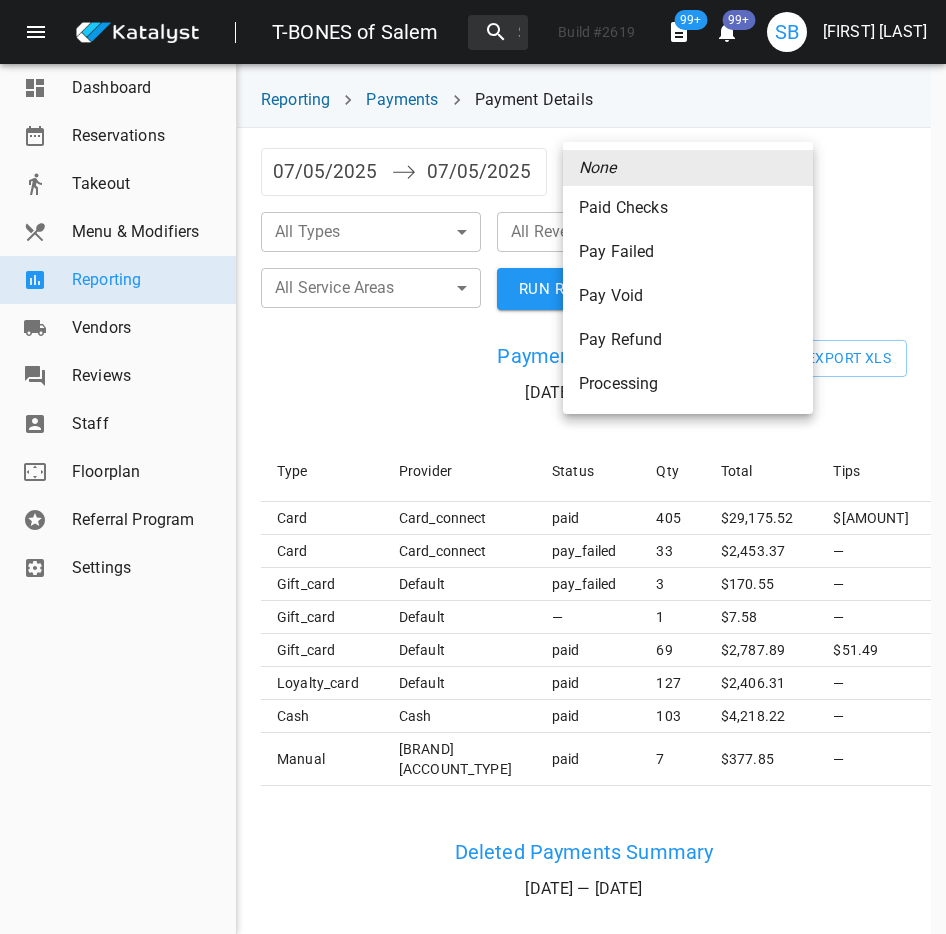 click on "T-BONES of Salem Build #  2619 99+ 99+ SB Shannon Barreira Dashboard Reservations Takeout Menu & Modifiers Reporting Vendors Reviews Staff Floorplan Referral Program Settings Reporting Payments Payment Details 07/05/2025 Navigate forward to interact with the calendar and select a date. Press the question mark key to get the keyboard shortcuts for changing dates. 07/05/2025 Navigate backward to interact with the calendar and select a date. Press the question mark key to get the keyboard shortcuts for changing dates. All Check Statuses ​ ​ All Types ​ ​ All Revenue Centers ​ ​ All Service Areas ​ ​ RUN REPORT   Payment Summary 07/05/25 — 07/05/25 Export XLS Type Provider Status Qty Total Tips Accrued points Is Captured card card_connect paid 405 $ 29,175.52 $4,960.86 35447.46 Yes card card_connect pay_failed 33 $ 2,453.37 — — No gift_card default pay_failed 3 $ 170.55 — — — gift_card default — 1 $ 7.58 — — — gift_card default paid 69 $ 2,787.89 $51.49 5022.49 — default 127" at bounding box center [473, 467] 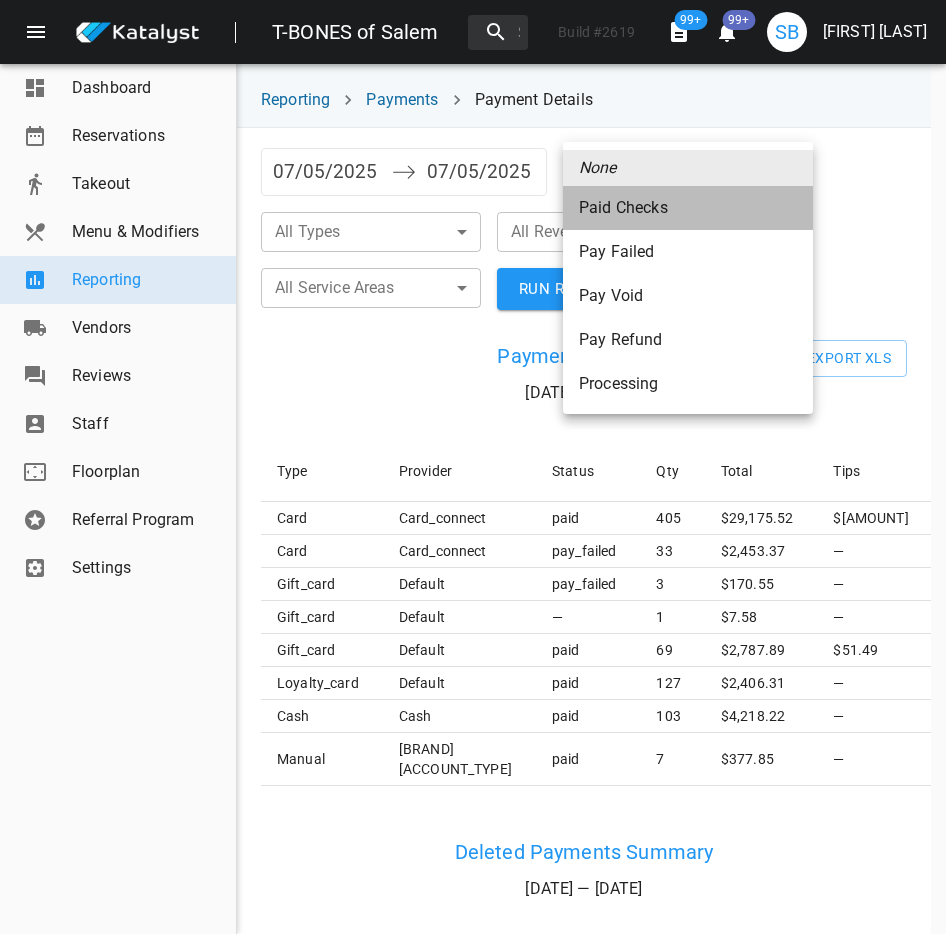 click on "Paid Checks" at bounding box center [688, 208] 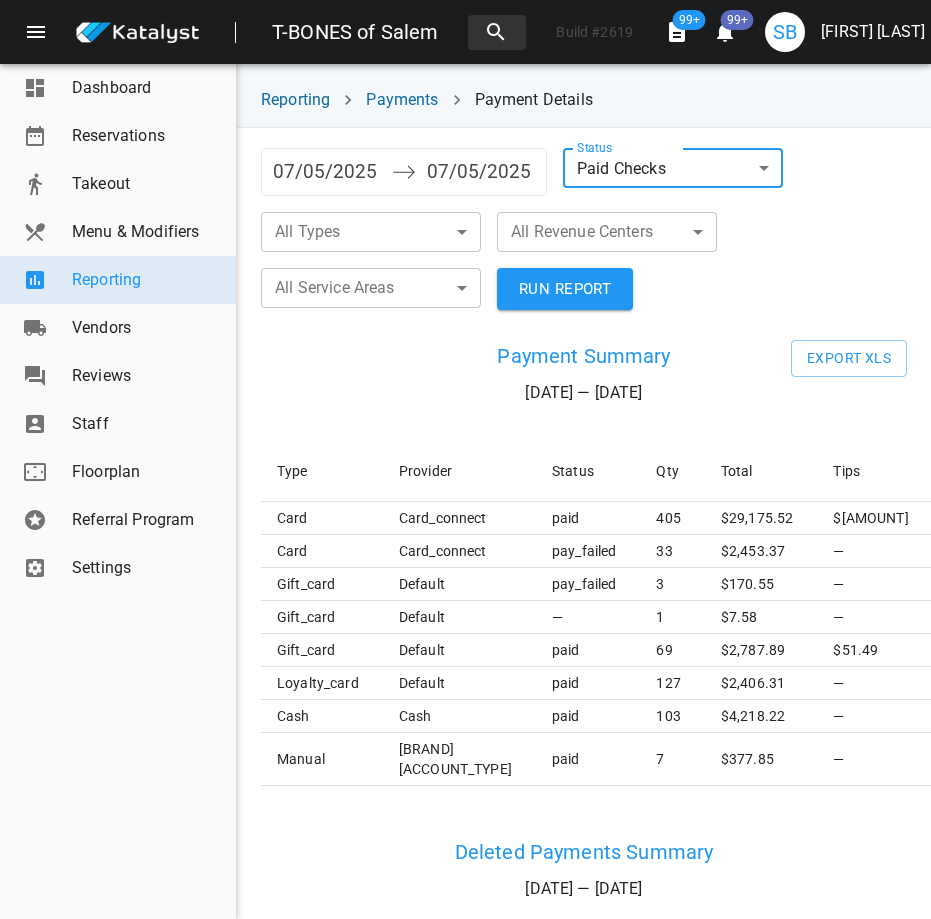 click on "T-BONES of Salem Build #  2619 99+ 99+ SB Shannon Barreira Dashboard Reservations Takeout Menu & Modifiers Reporting Vendors Reviews Staff Floorplan Referral Program Settings Reporting Payments Payment Details 07/05/2025 Navigate forward to interact with the calendar and select a date. Press the question mark key to get the keyboard shortcuts for changing dates. 07/05/2025 Navigate backward to interact with the calendar and select a date. Press the question mark key to get the keyboard shortcuts for changing dates. Status Paid Checks paid ​ All Types ​ ​ All Revenue Centers ​ ​ All Service Areas ​ ​ RUN REPORT   Payment Summary 07/05/25 — 07/05/25 Export XLS Type Provider Status Qty Total Tips Accrued points Is Captured card card_connect paid 405 $ 29,175.52 $4,960.86 35447.46 Yes card card_connect pay_failed 33 $ 2,453.37 — — No gift_card default pay_failed 3 $ 170.55 — — — gift_card default — 1 $ 7.58 — — — gift_card default paid 69 $ 2,787.89 $51.49 5022.49 — default $" at bounding box center [465, 459] 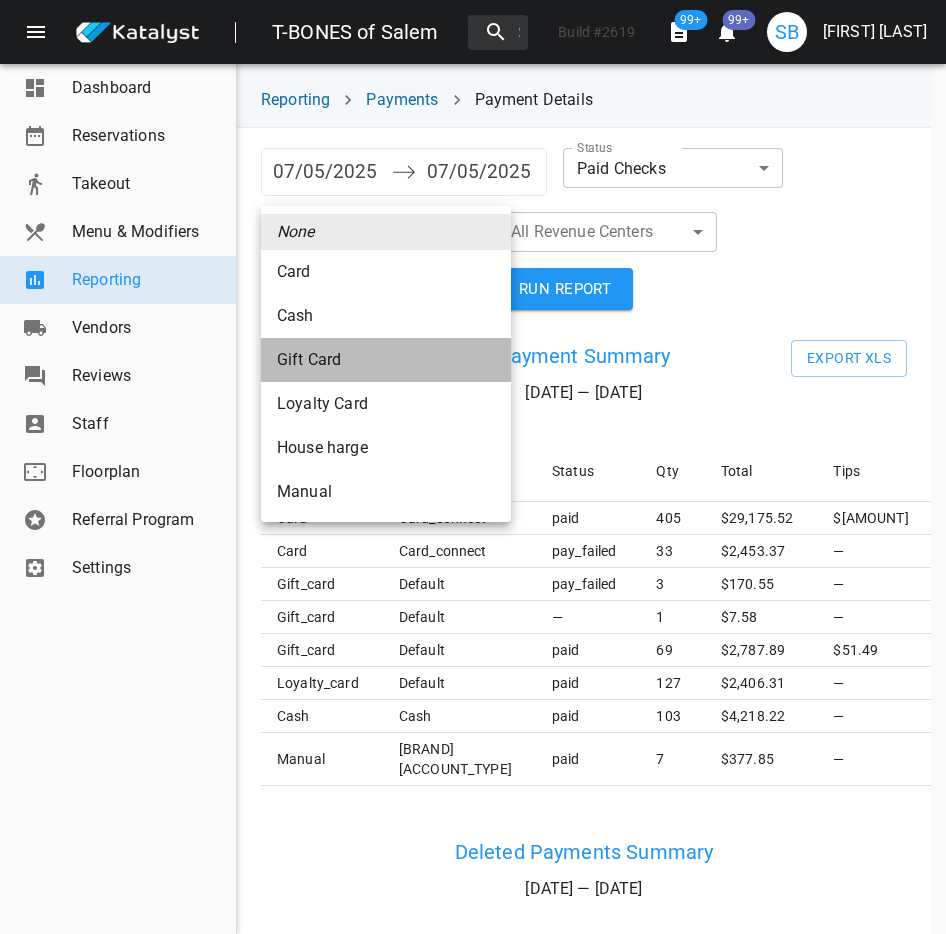 drag, startPoint x: 383, startPoint y: 366, endPoint x: 395, endPoint y: 355, distance: 16.27882 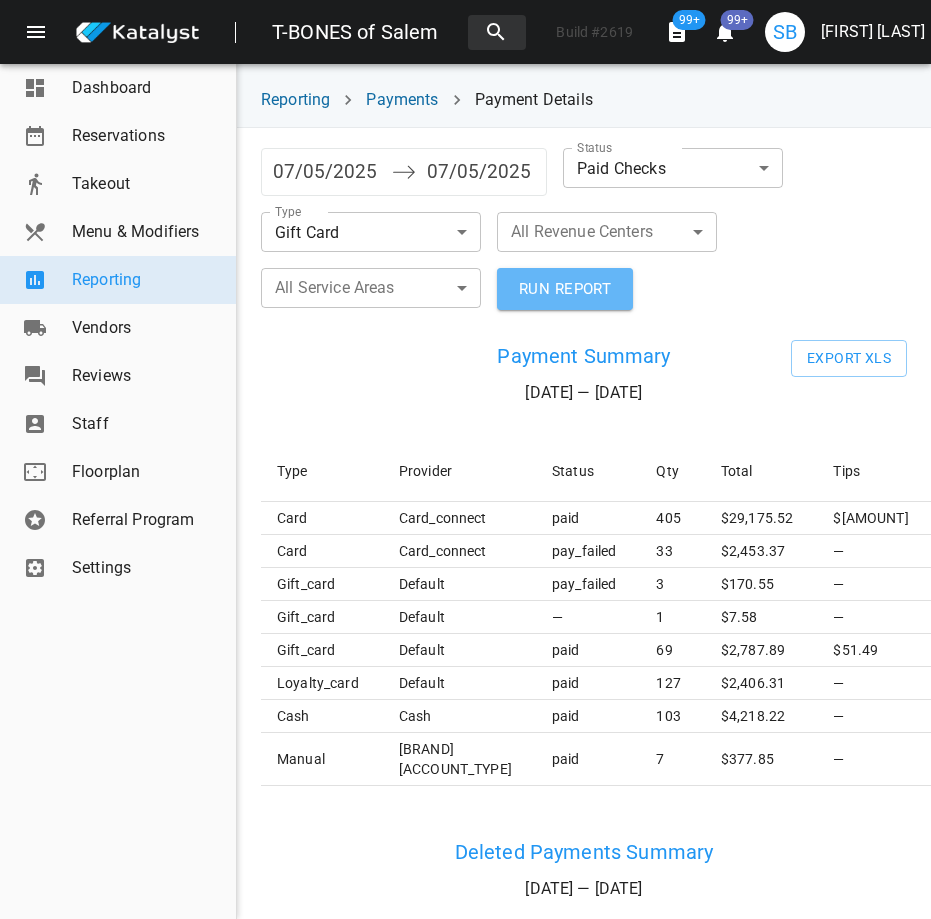 click on "RUN REPORT" at bounding box center [565, 289] 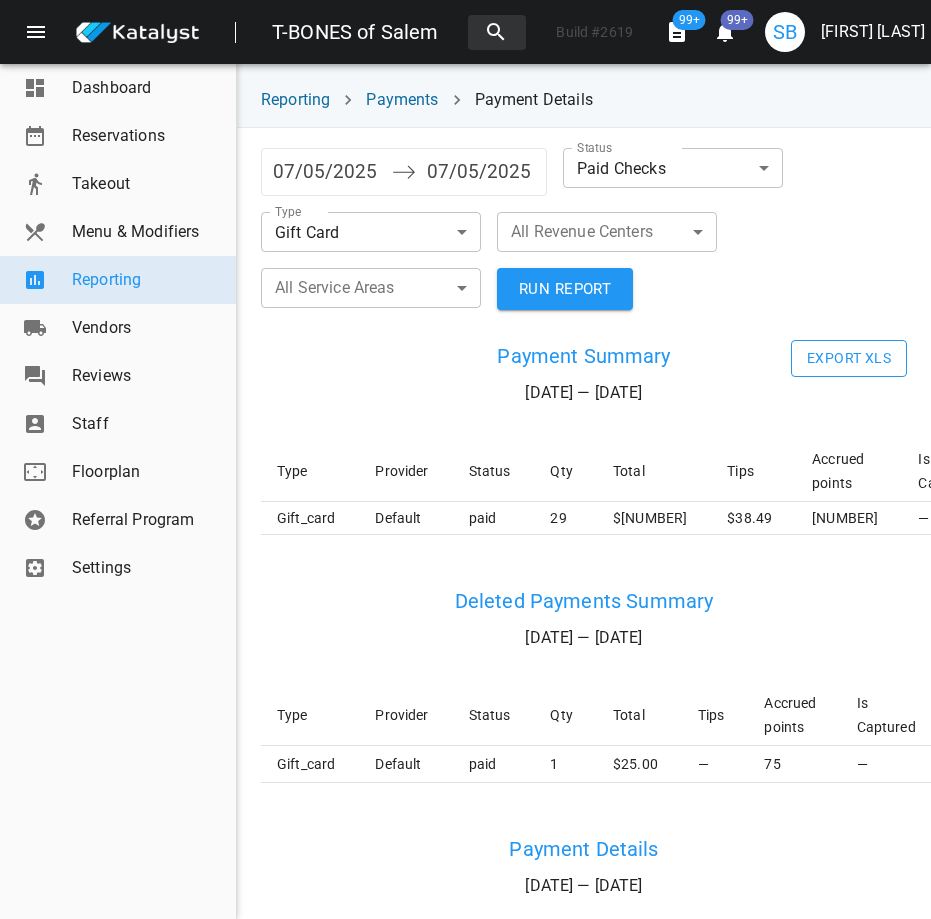 click on "Export XLS" at bounding box center [849, 358] 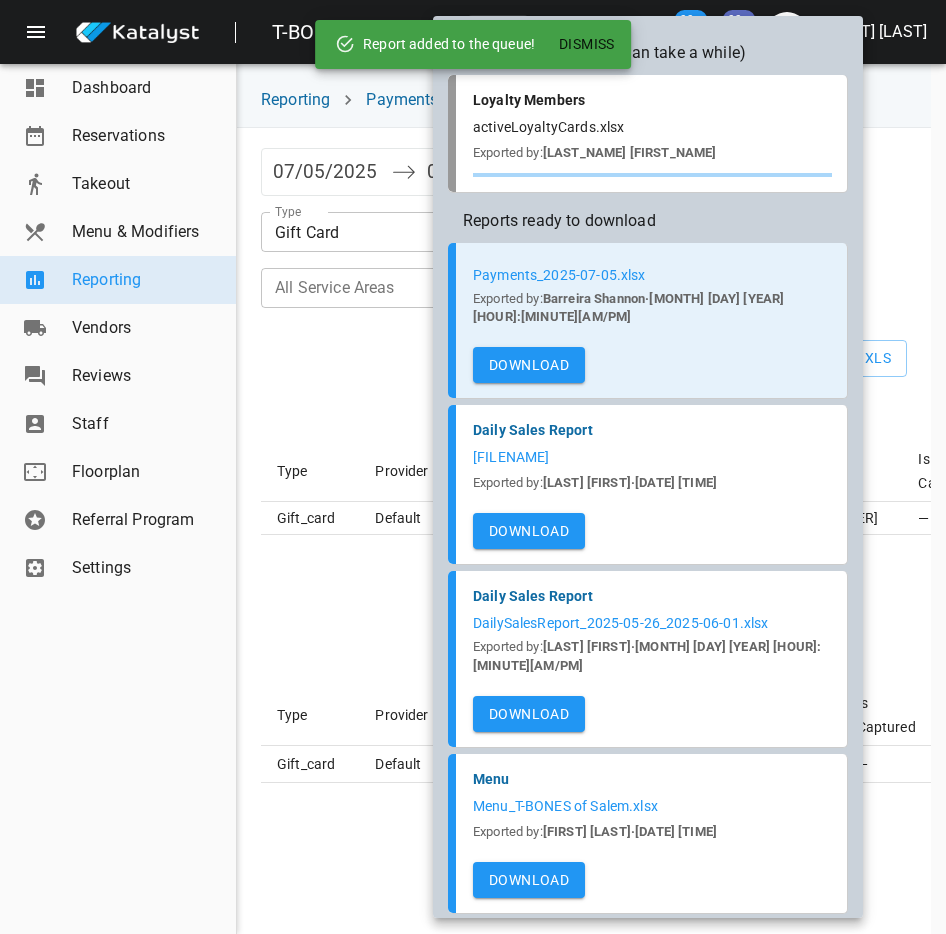 click on "Download" at bounding box center (529, 365) 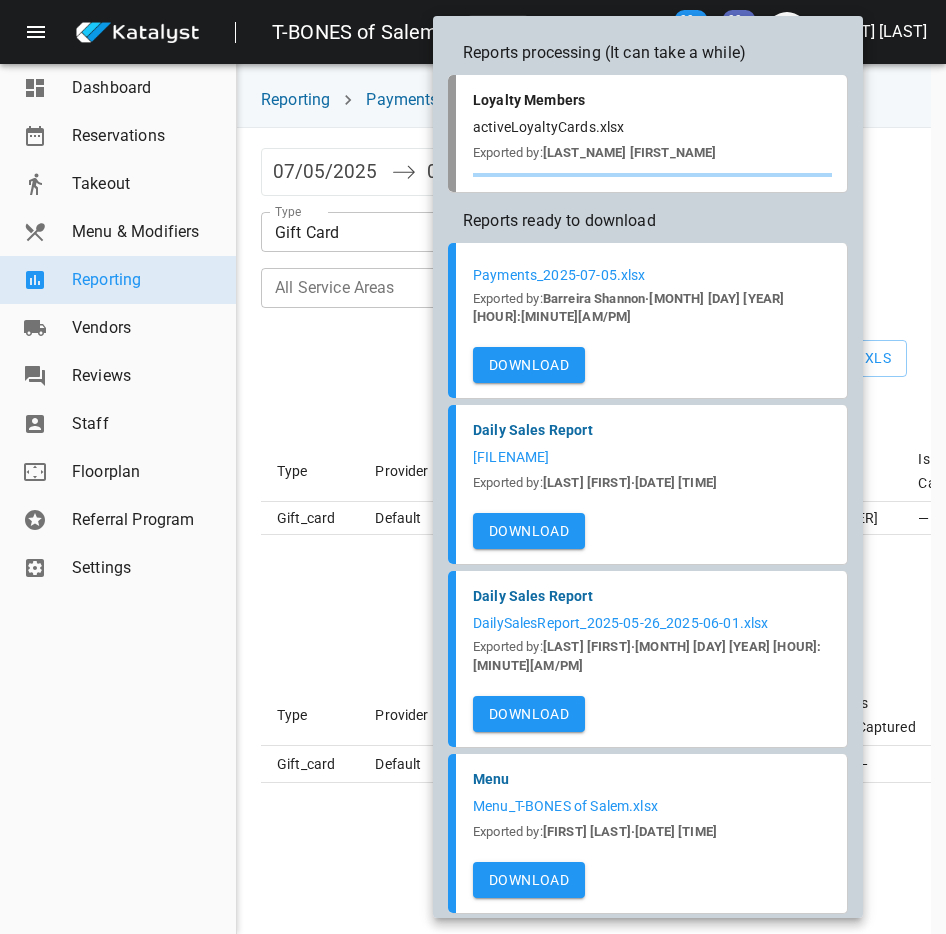 click at bounding box center (473, 467) 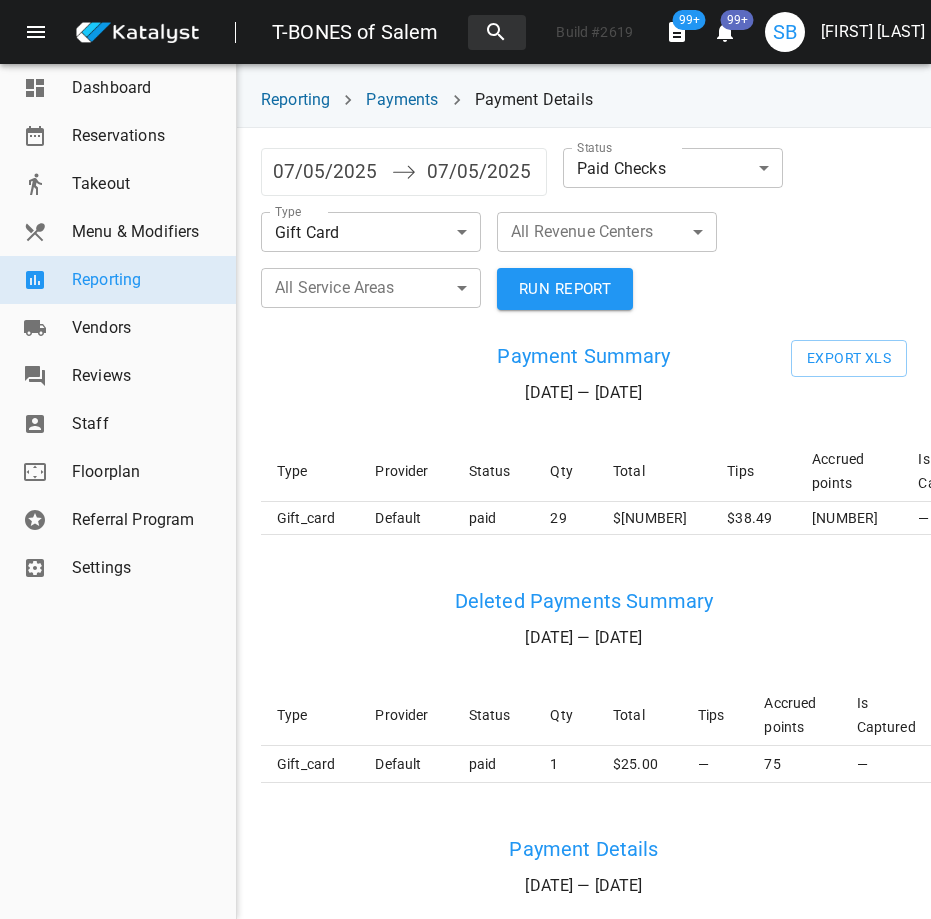 click on "[FIRST] [LAST]" at bounding box center [873, 32] 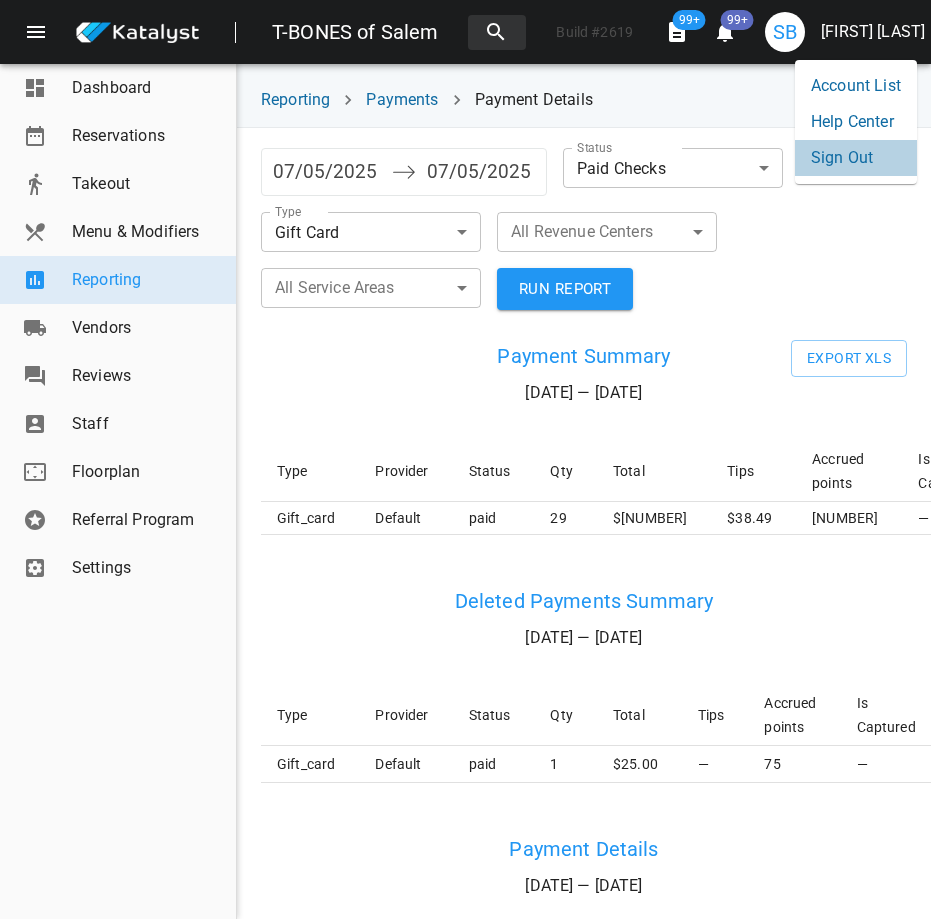 click on "Sign Out" at bounding box center (856, 158) 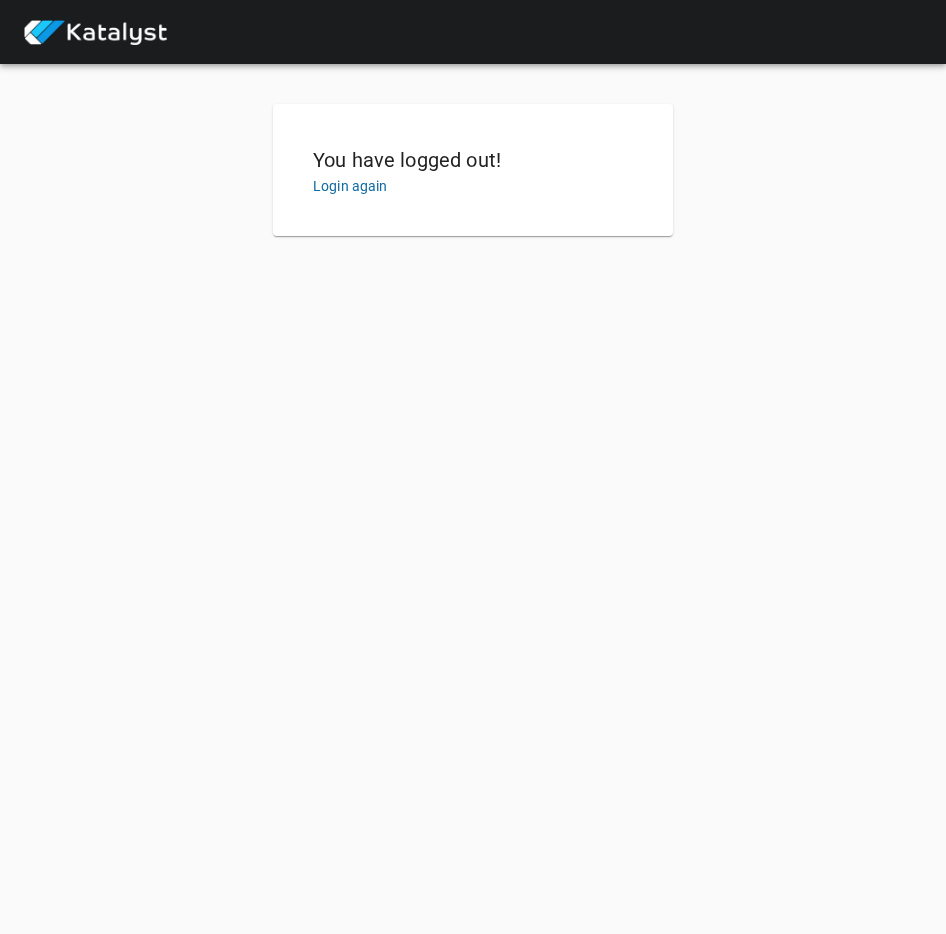 click on "[ACTION]" at bounding box center [350, 186] 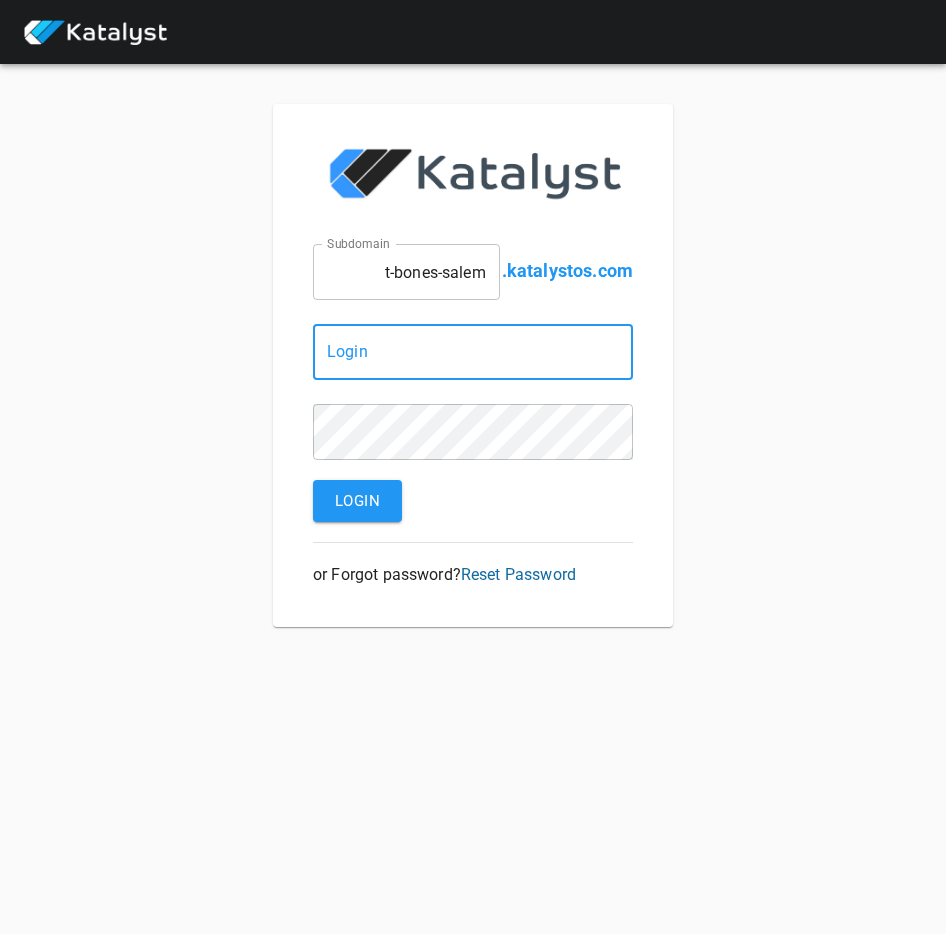 type on "[EMAIL]" 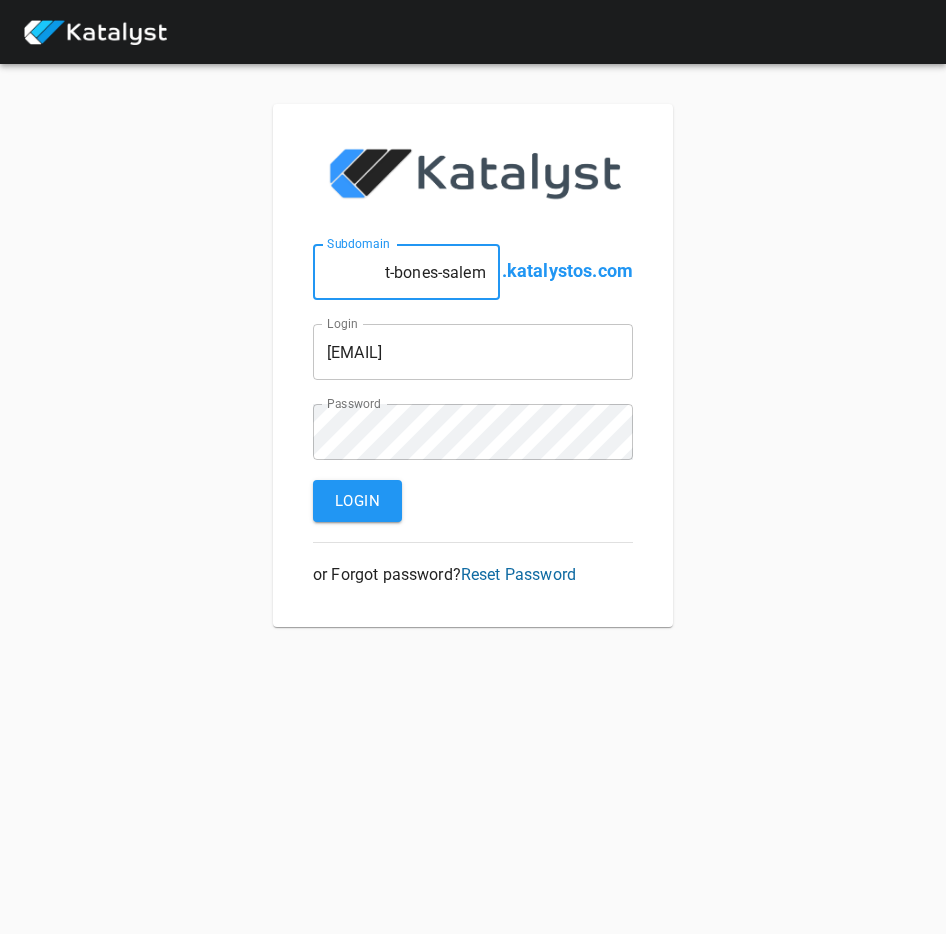 drag, startPoint x: 443, startPoint y: 272, endPoint x: 571, endPoint y: 268, distance: 128.06248 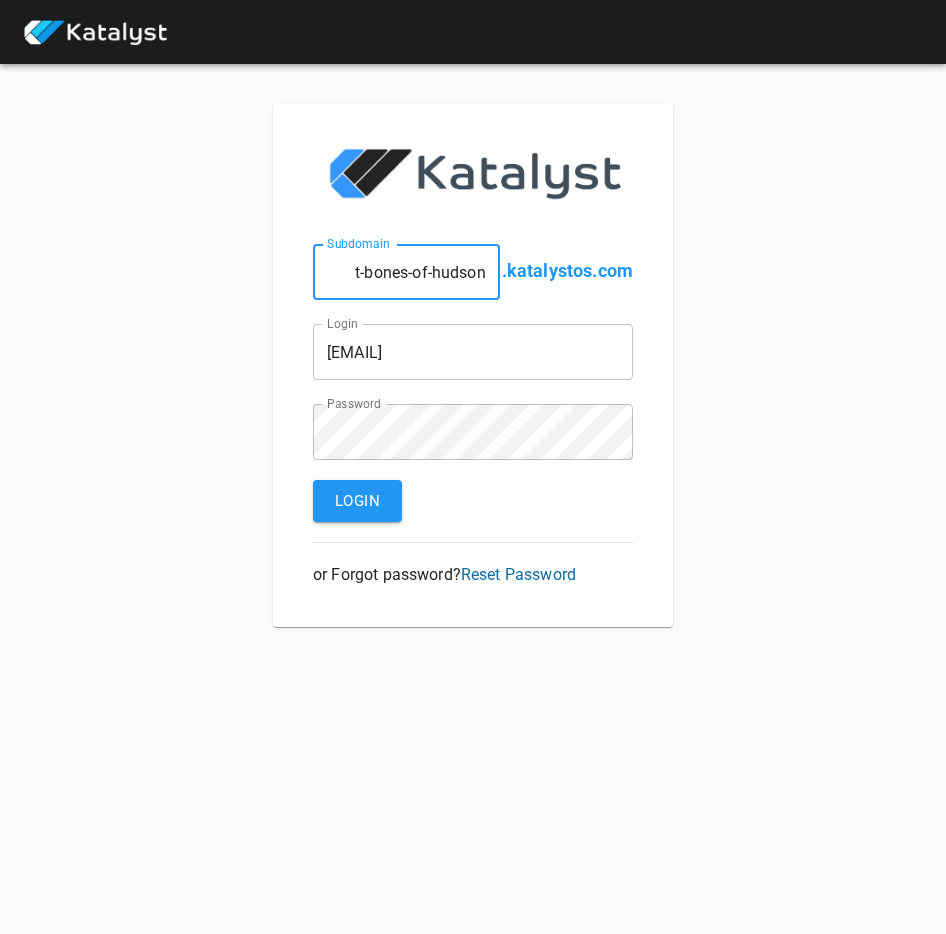 type on "[BRAND]" 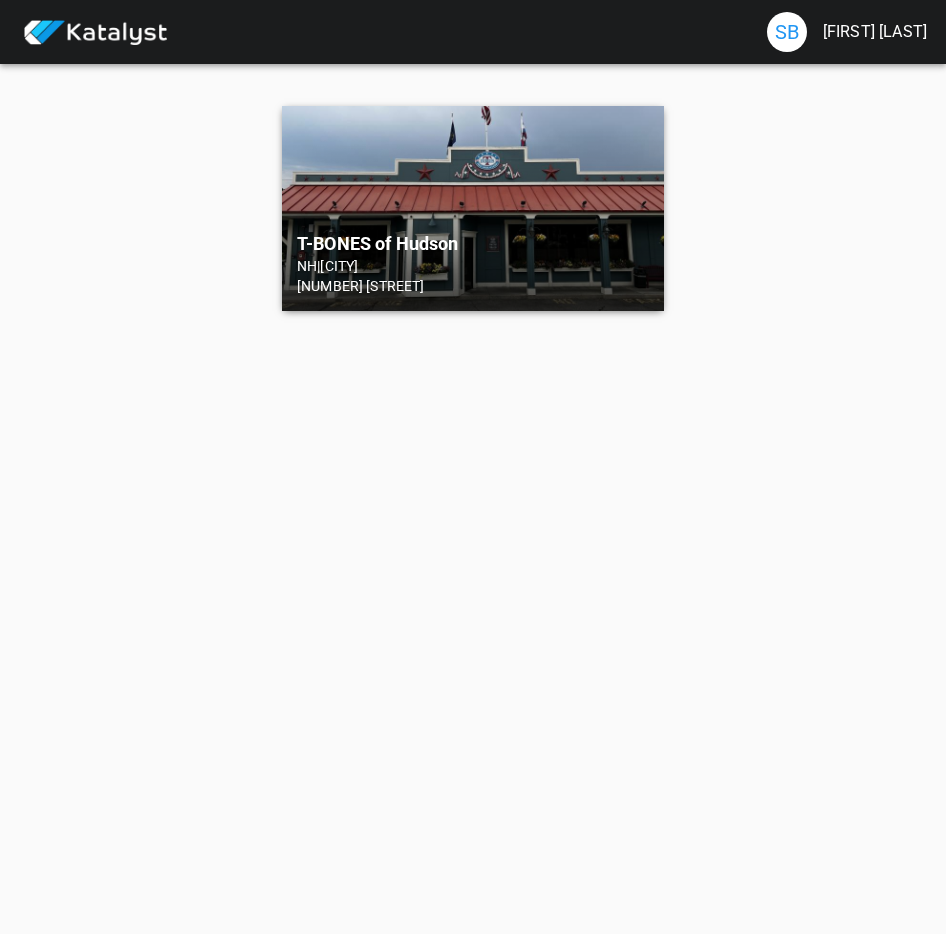 click on "NH  |  Hudson" at bounding box center [473, 266] 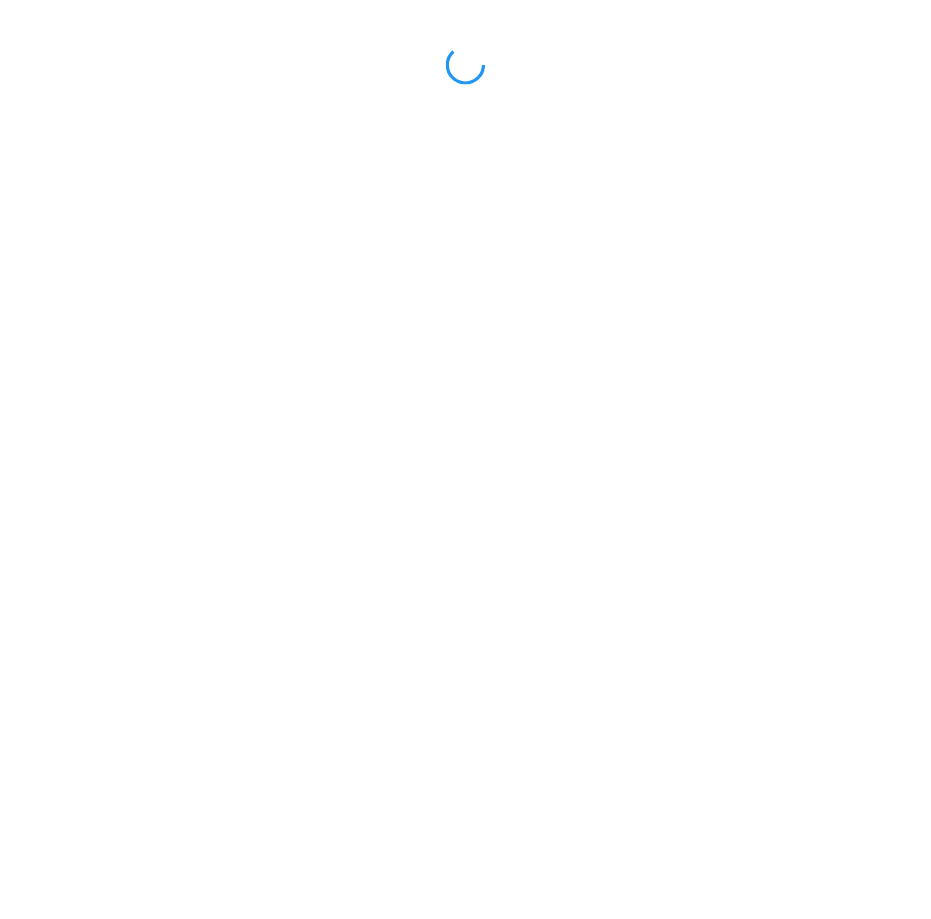 scroll, scrollTop: 0, scrollLeft: 0, axis: both 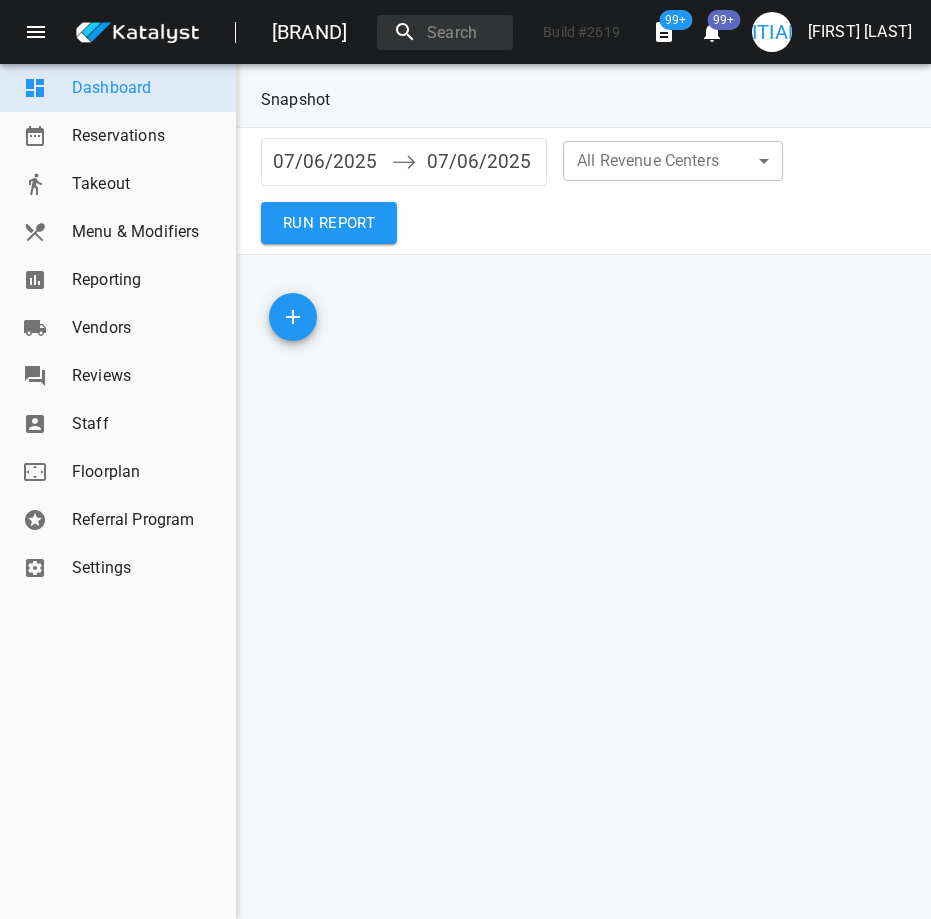 click on "Reporting" at bounding box center [146, 280] 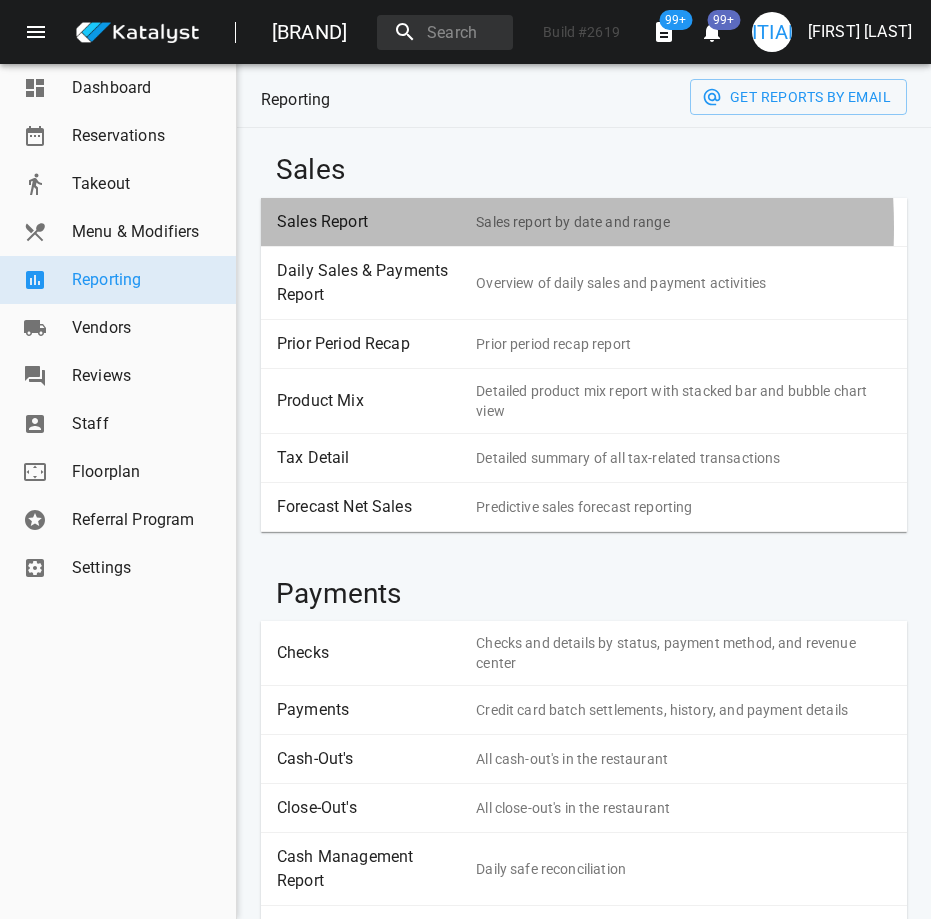 click on "Sales Report" at bounding box center [369, 222] 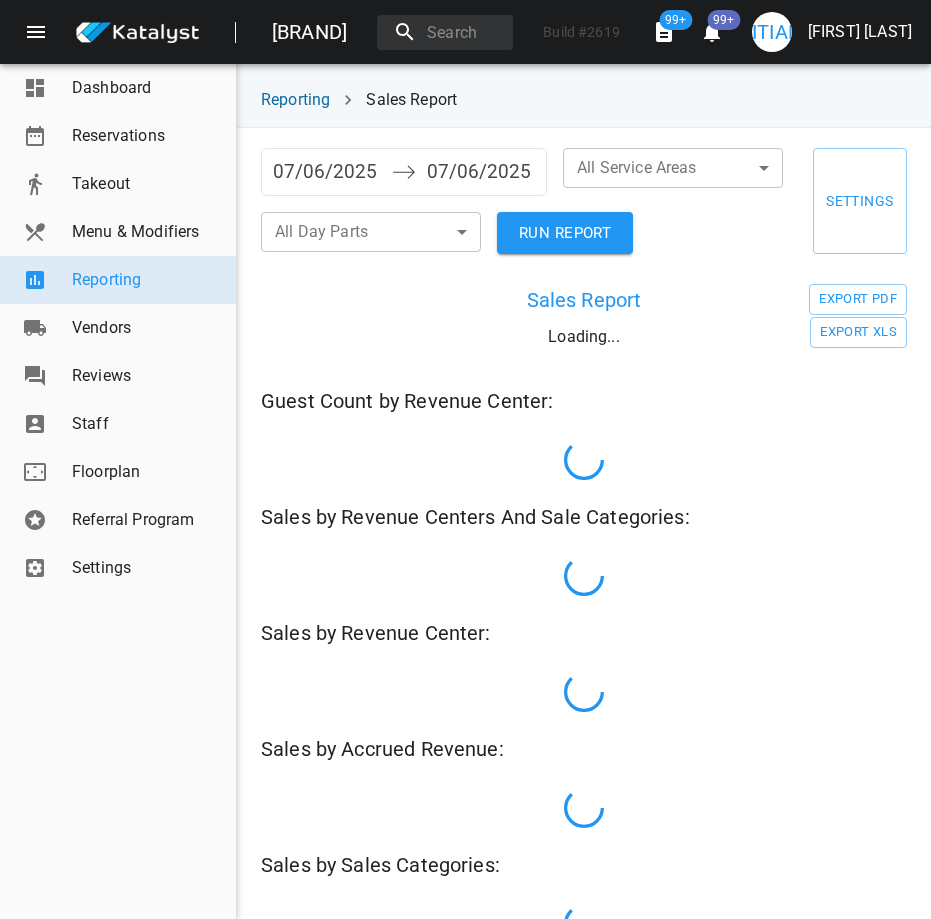 click on "07/06/2025" at bounding box center [327, 172] 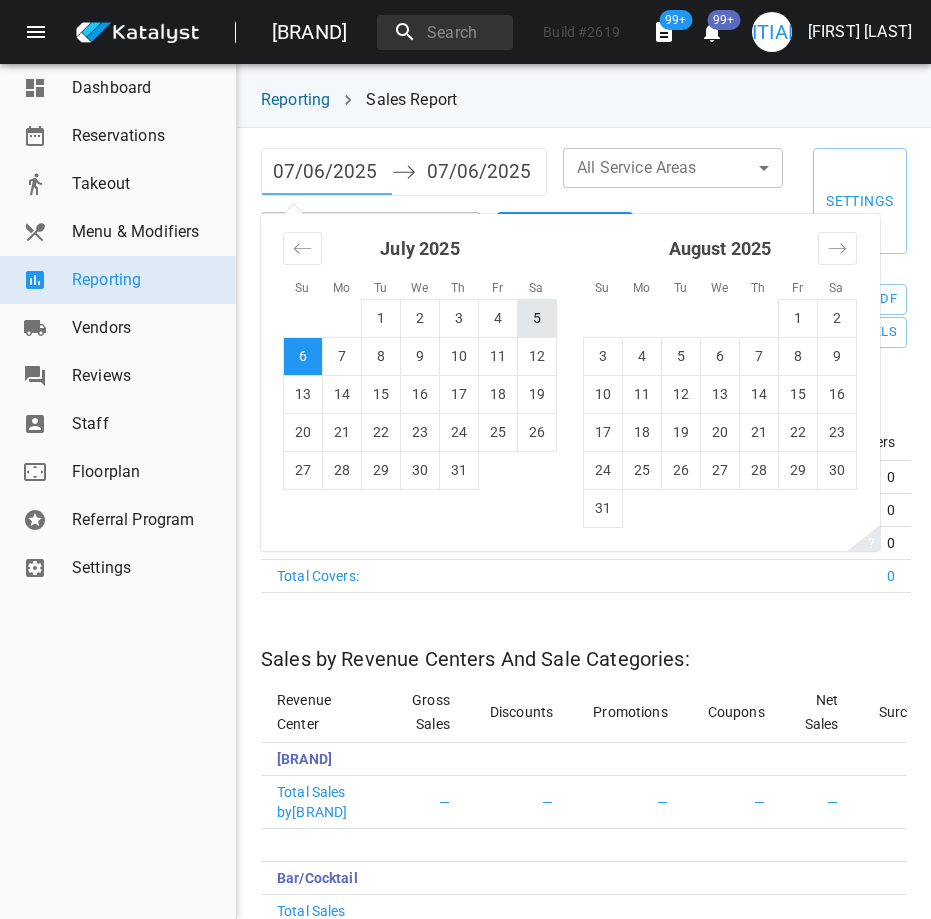 click on "5" at bounding box center (537, 318) 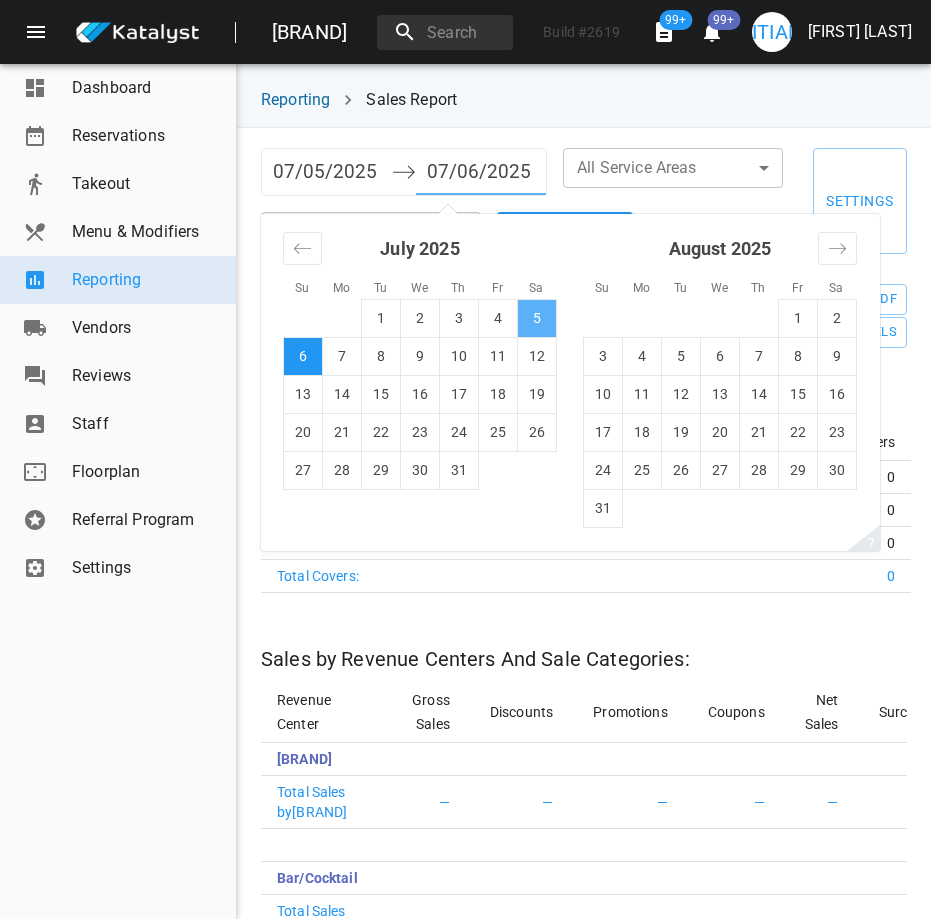 click on "5" at bounding box center [537, 318] 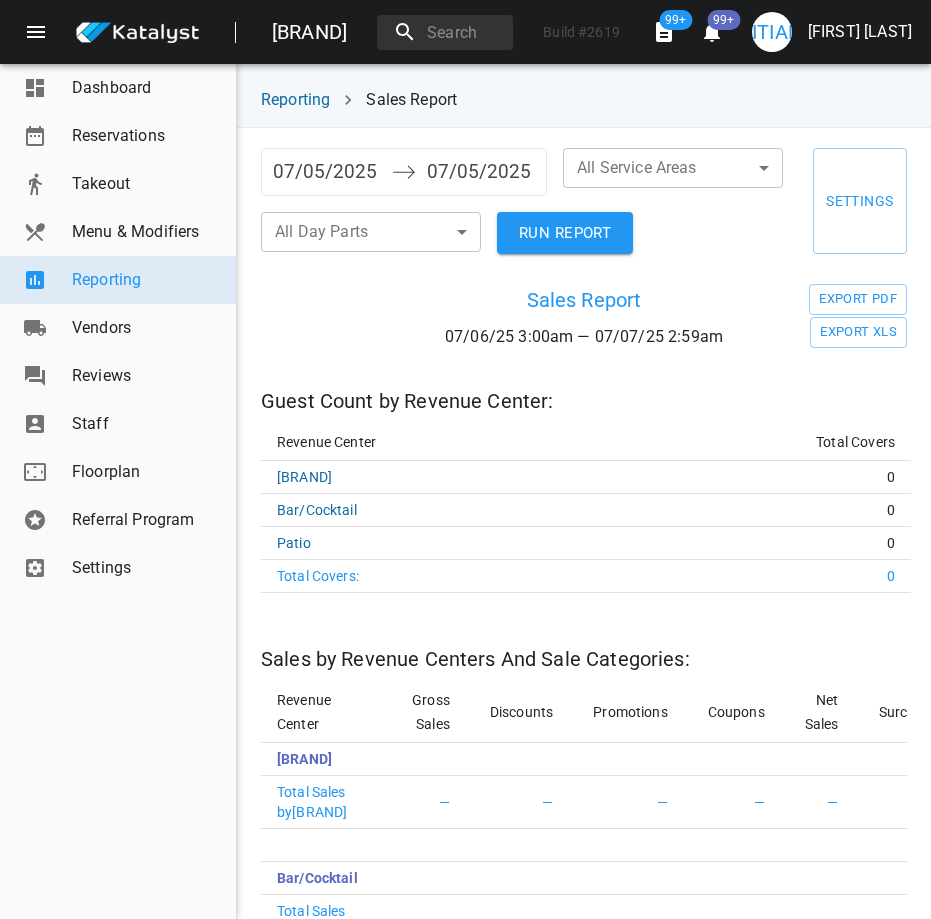 click on "RUN REPORT" at bounding box center (565, 233) 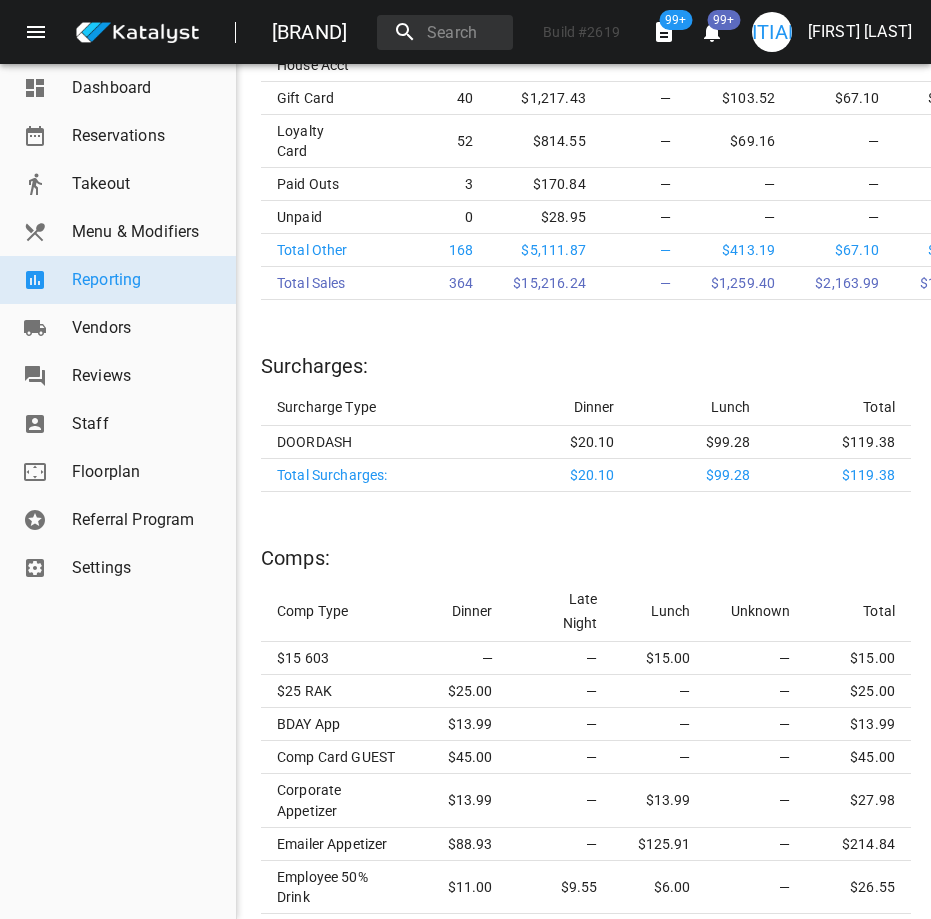 scroll, scrollTop: 4483, scrollLeft: 0, axis: vertical 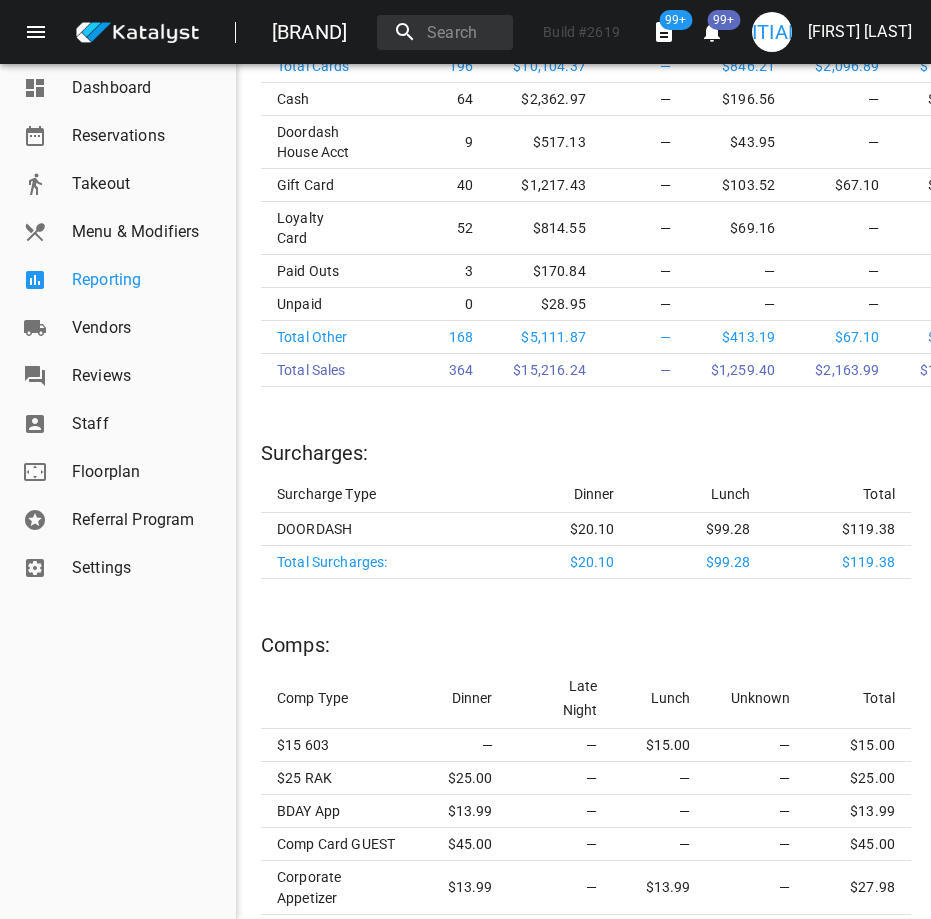 click on "Reporting" at bounding box center [146, 280] 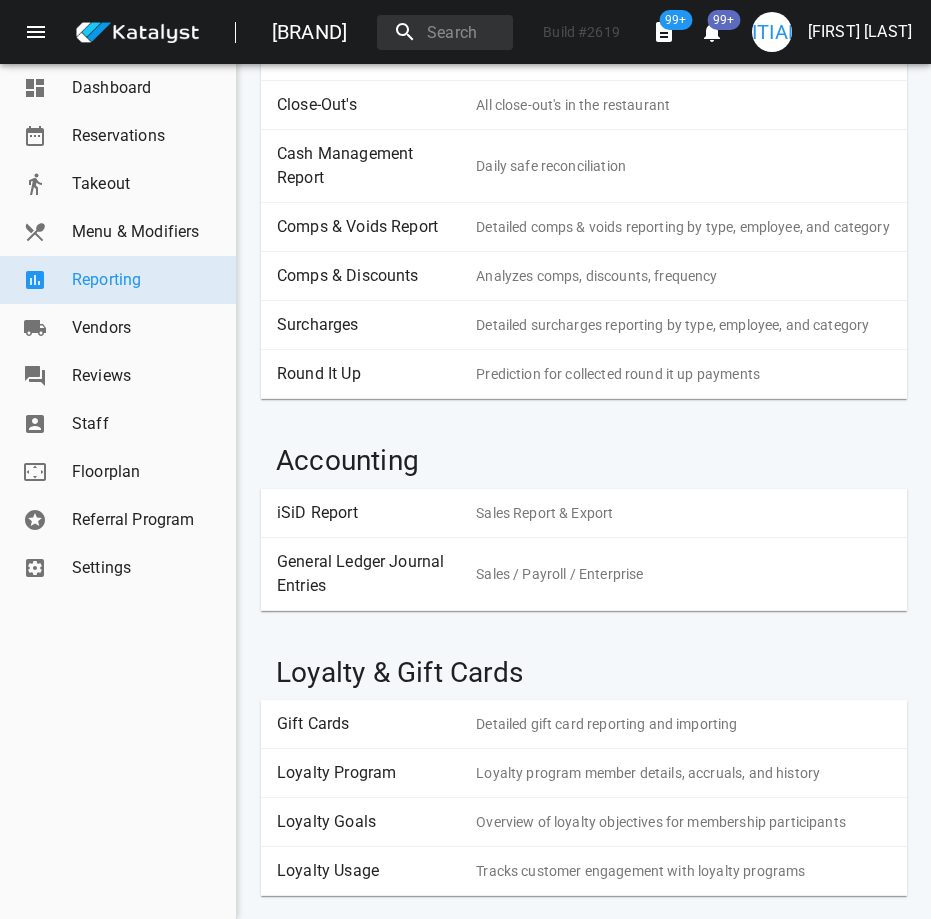 scroll, scrollTop: 315, scrollLeft: 0, axis: vertical 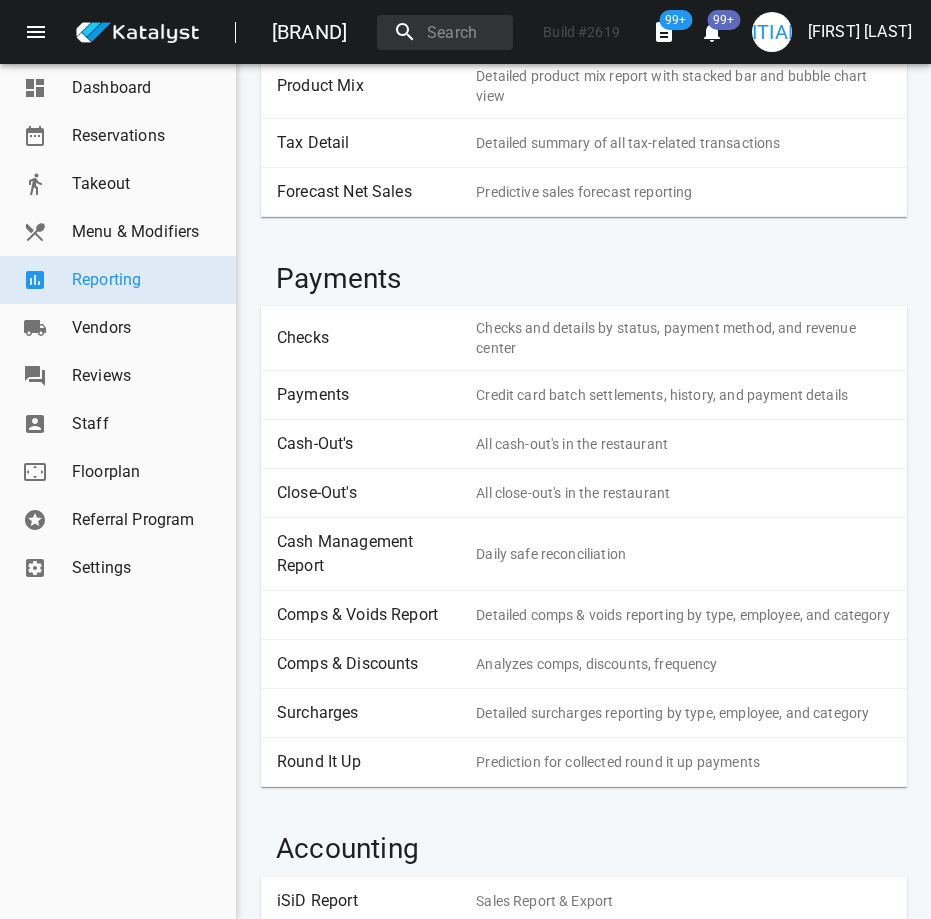 click on "Payments" at bounding box center [369, 395] 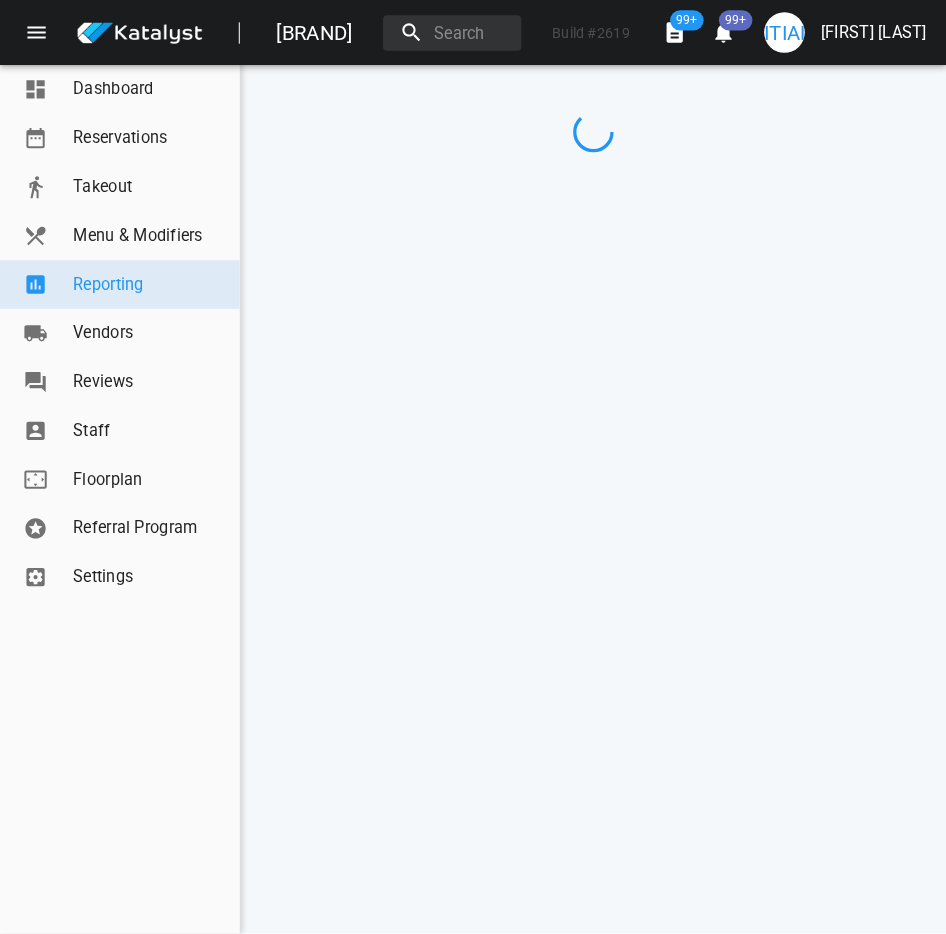 scroll, scrollTop: 0, scrollLeft: 0, axis: both 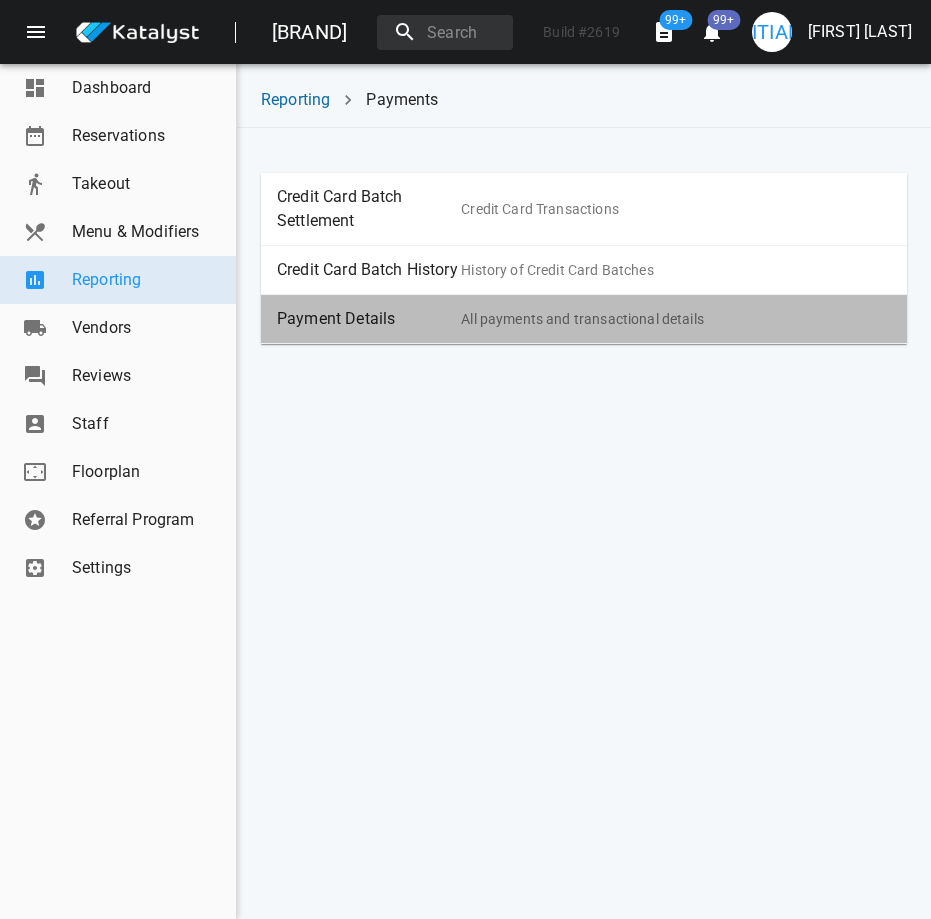 click on "Payment Details" at bounding box center (369, 319) 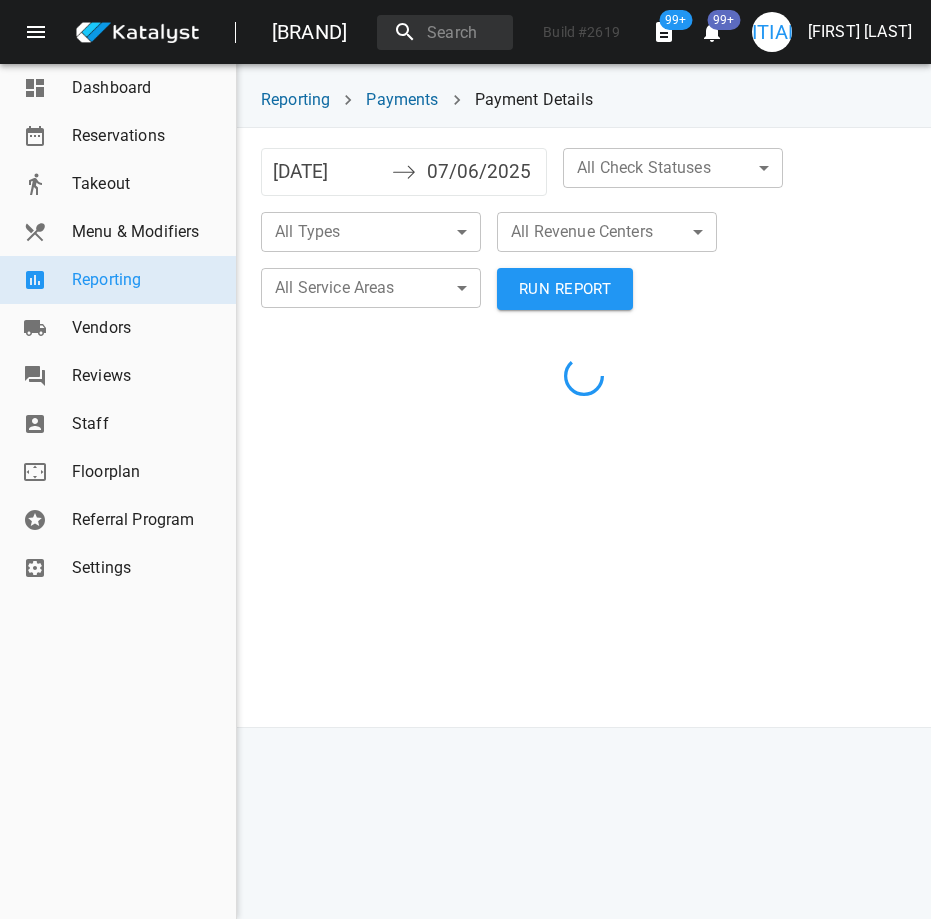 click on "[DATE]" at bounding box center [327, 172] 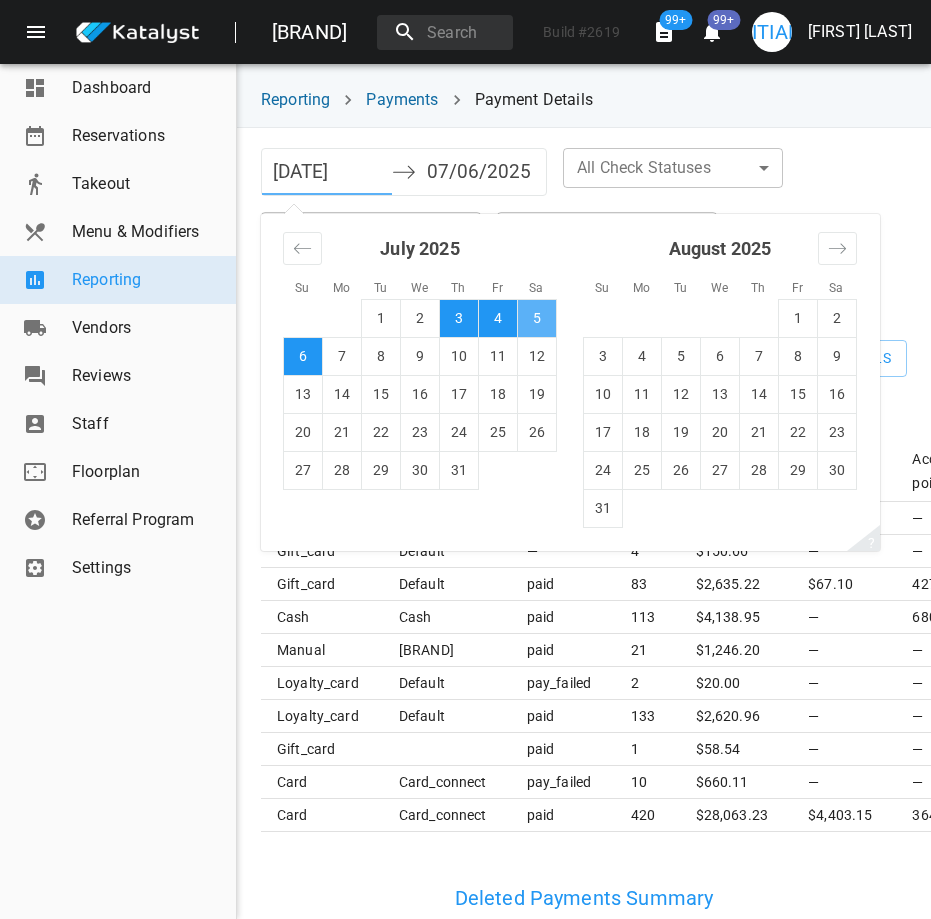 click on "5" at bounding box center (537, 318) 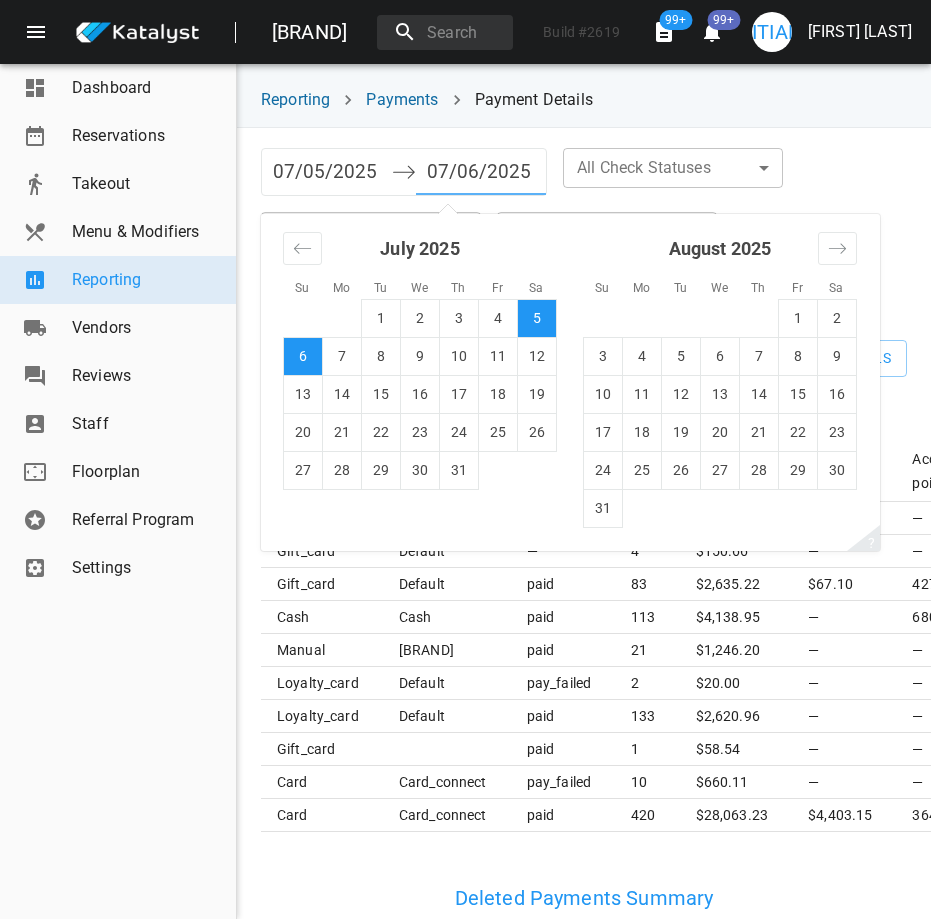 click on "5" at bounding box center [537, 318] 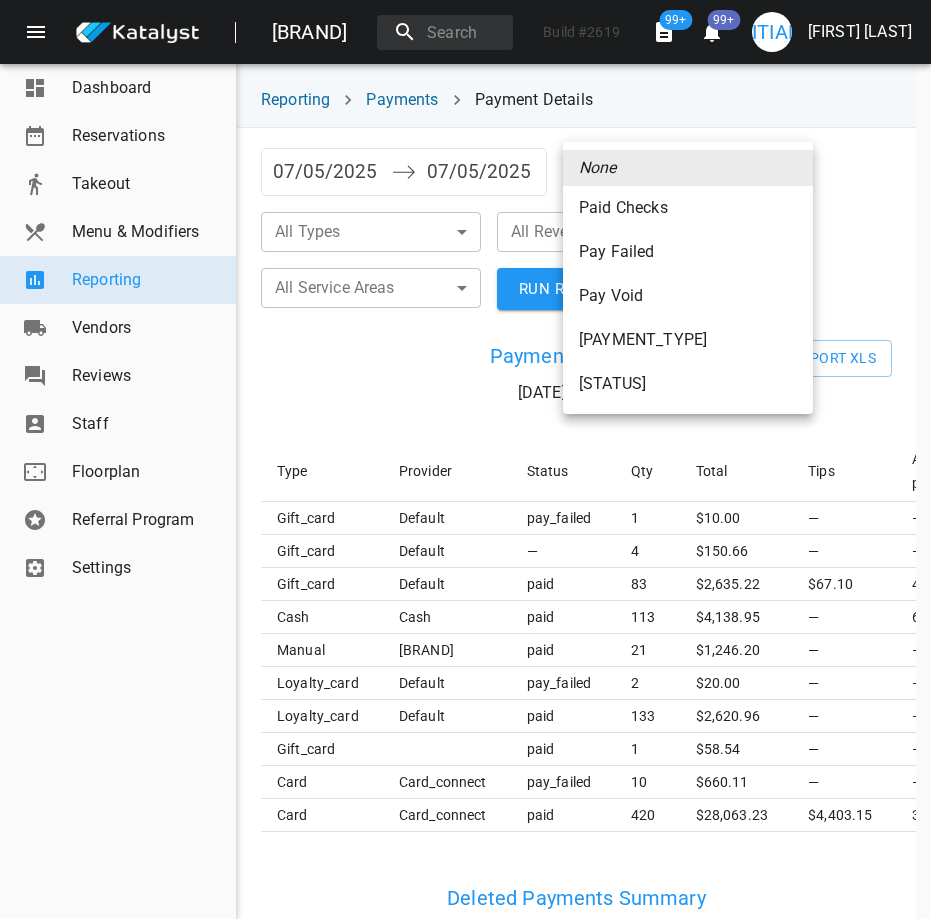 click on "[BRAND] of Hudson Build # [NUMBER] [NUMBER]+ [NUMBER]+ SB [NAME] Dashboard Reservations Takeout Menu & Modifiers Reporting Vendors Reviews Staff Floorplan Referral Program Settings Reporting Payments Payment Details [DATE] — [DATE] Export XLS Type Provider Status Qty Total Tips Accrued points Is Captured gift_card default pay_failed 1 $ [AMOUNT] — — — gift_card default — 4 $ [AMOUNT] — — — gift_card default paid 83 $ [AMOUNT] $[AMOUNT] [NUMBER] — cash cash paid 113 $ [AMOUNT] — [NUMBER] — manual DoorDash House Acct paid 21 $ [AMOUNT] — — — loyalty_card default" at bounding box center (465, 459) 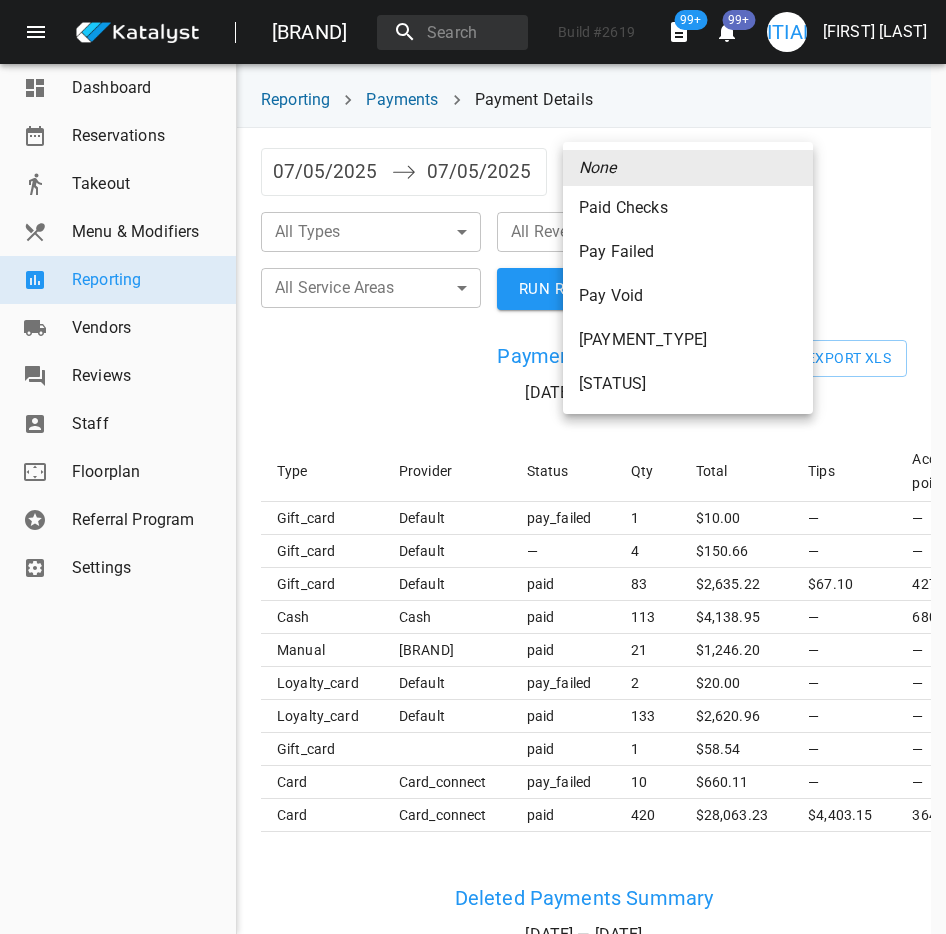 click on "Paid Checks" at bounding box center [688, 208] 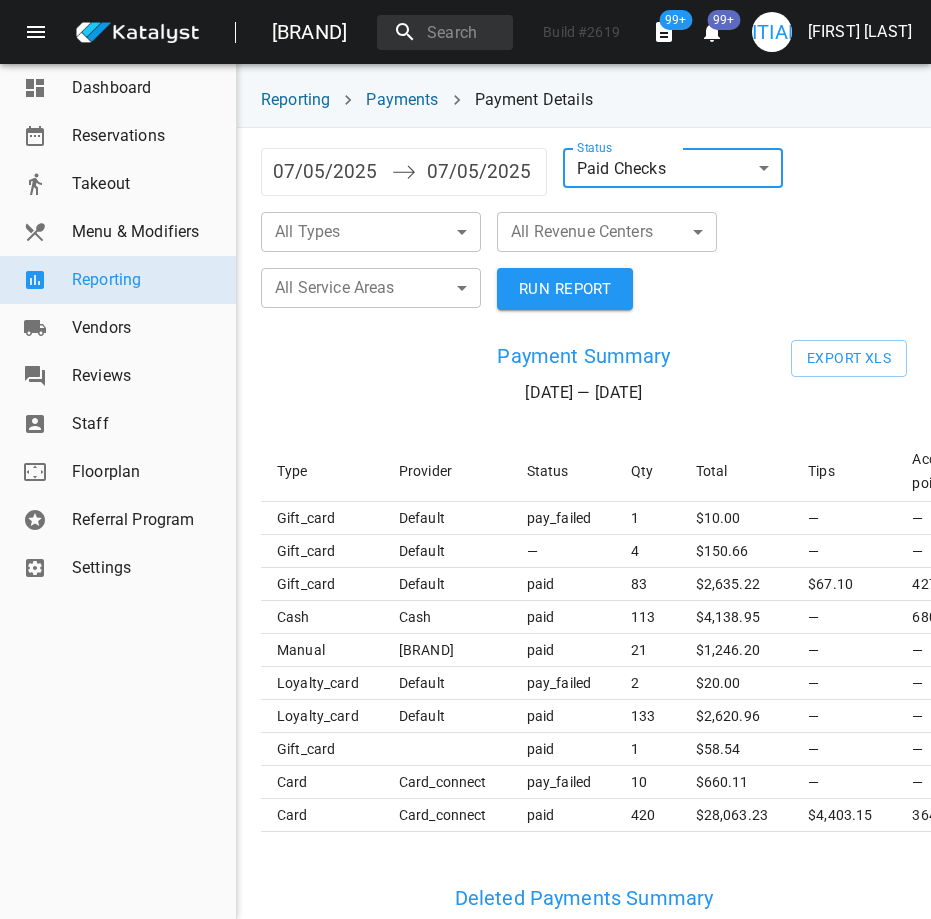 click on "[BUILD] # [NUMBER] [PRICE] [PRICE] [NAME] Dashboard Reservations Takeout Menu & Modifiers Reporting Vendors Reviews Staff Floorplan Referral Program Settings Reporting Payments Payment Details [DATE] Navigate forward to interact with the calendar and select a date. Press the question mark key to get the keyboard shortcuts for changing dates. [DATE] Navigate backward to interact with the calendar and select a date. Press the question mark key to get the keyboard shortcuts for changing dates. Status Paid Checks paid &nbsp; All Types &nbsp; &nbsp; All Revenue Centers &nbsp; &nbsp; All Service Areas &nbsp; &nbsp; RUN REPORT &nbsp; Payment Summary [DATE] — [DATE] Export XLS Type Provider Status Qty Total Tips Accrued points Is Captured gift_card default pay_failed 1 [PRICE] — — — gift_card default — 4 [PRICE] — — — gift_card default paid 83 [PRICE] [PRICE] [NUMBER] — cash cash paid 113 [PRICE] — [NUMBER] — manual DoorDash House Acct paid 21 [PRICE] — — — loyalty_card default" at bounding box center (465, 459) 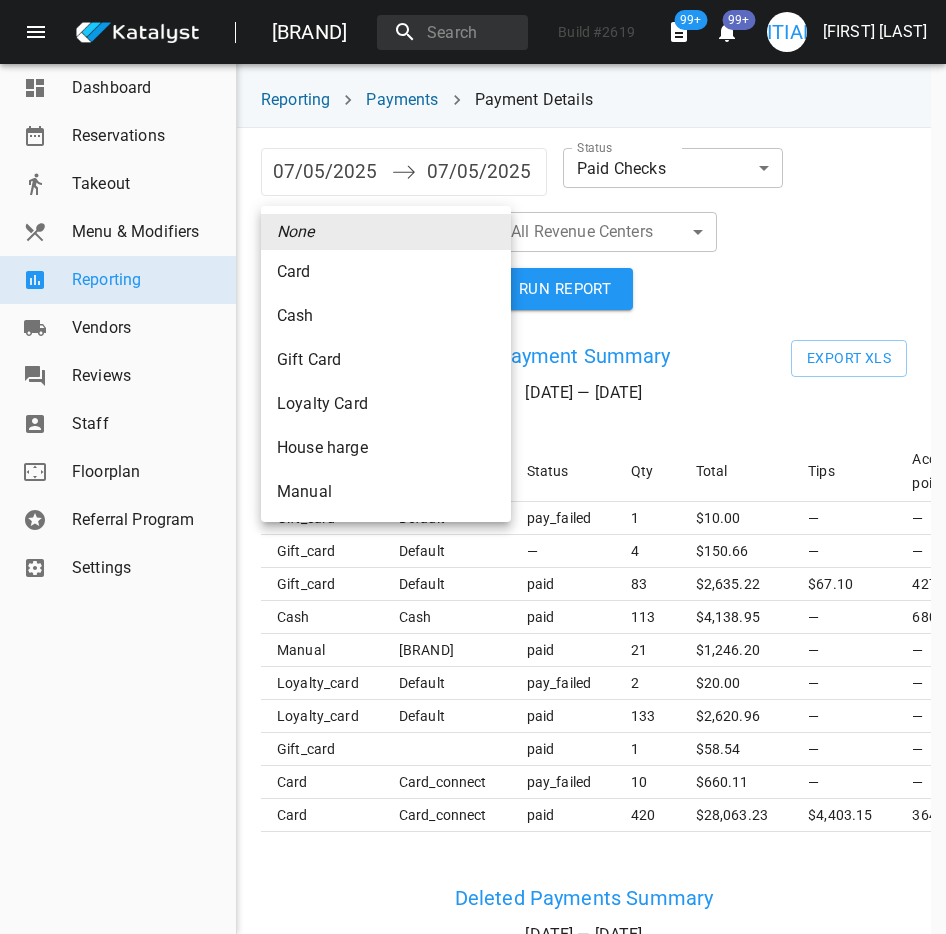click on "Gift Card" at bounding box center (386, 272) 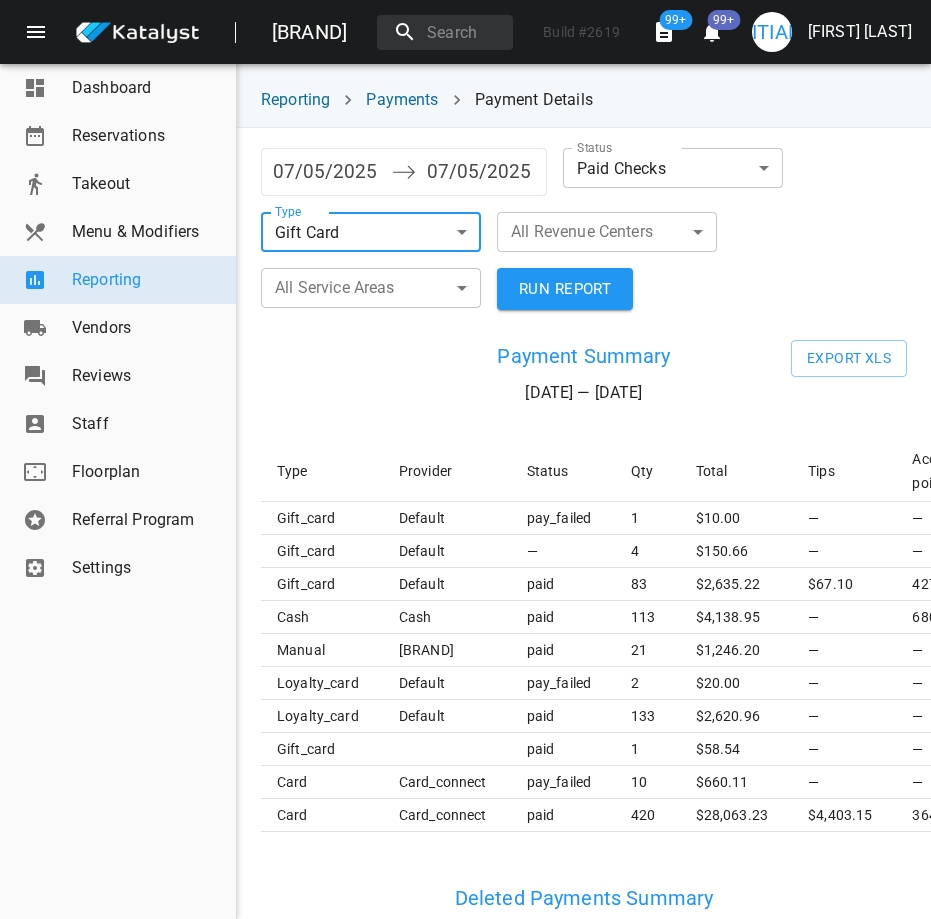 click on "RUN REPORT" at bounding box center [565, 289] 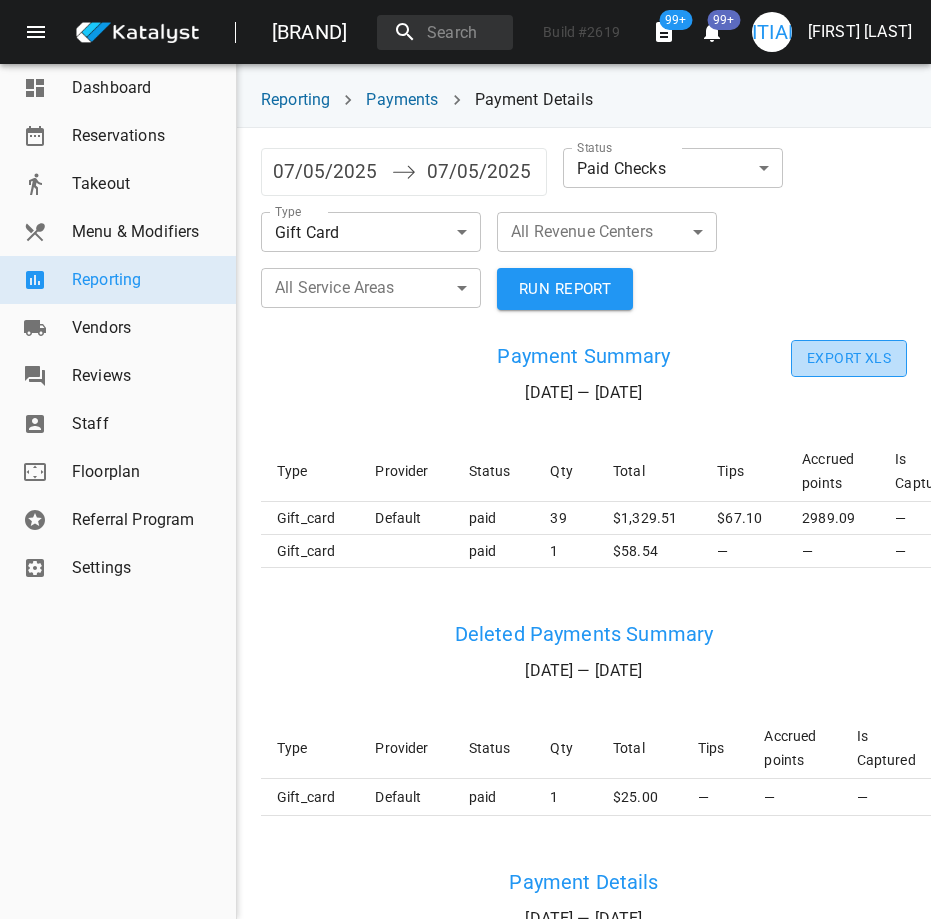 click on "Export XLS" at bounding box center [849, 358] 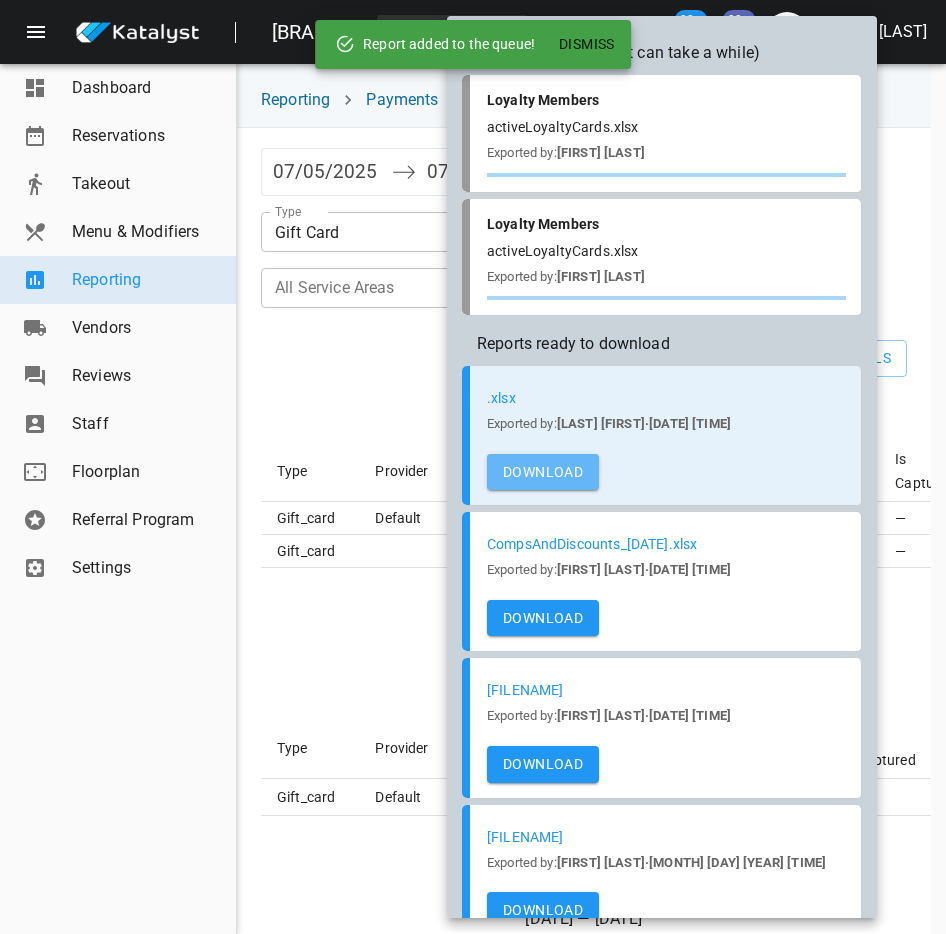 click on "Download" at bounding box center [543, 472] 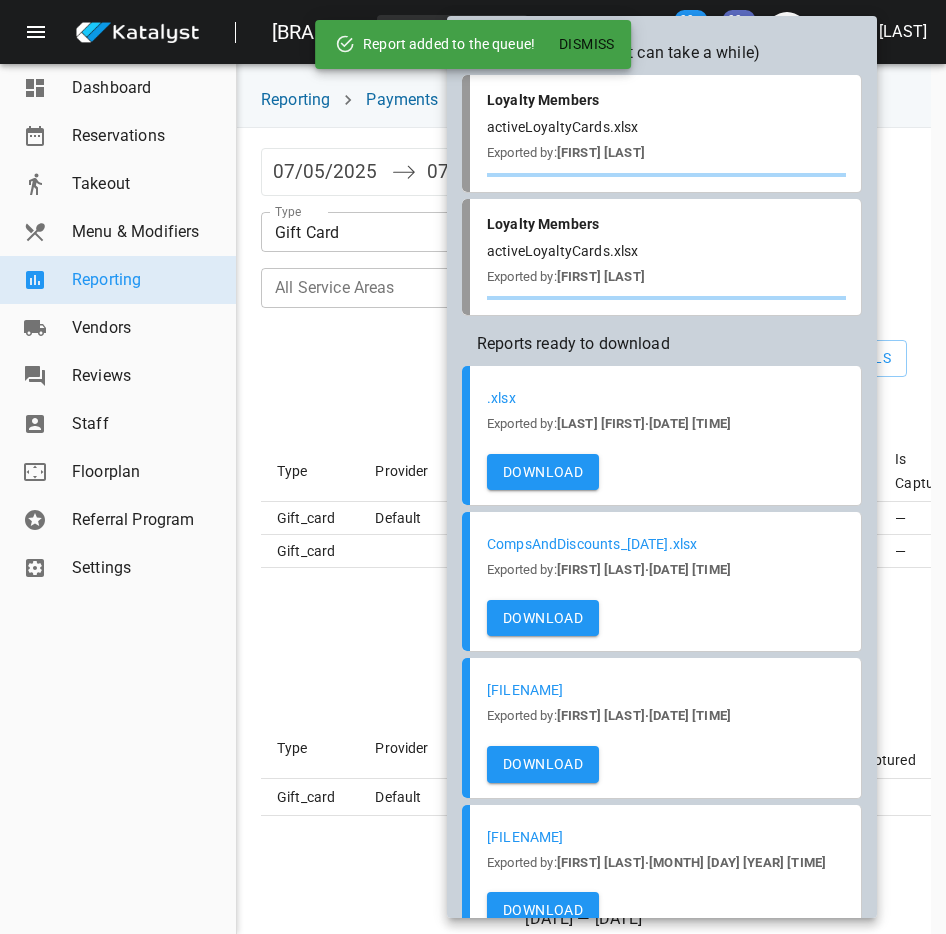 click at bounding box center [473, 467] 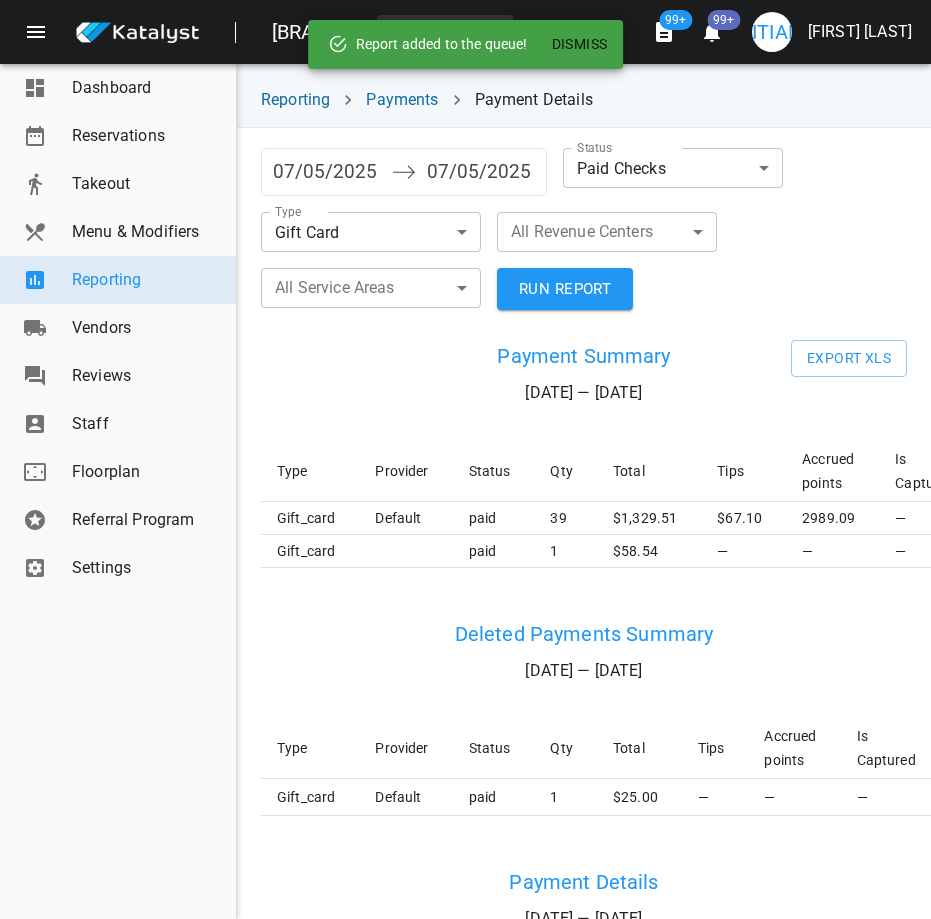 click on "[FIRST] [LAST]" at bounding box center [860, 32] 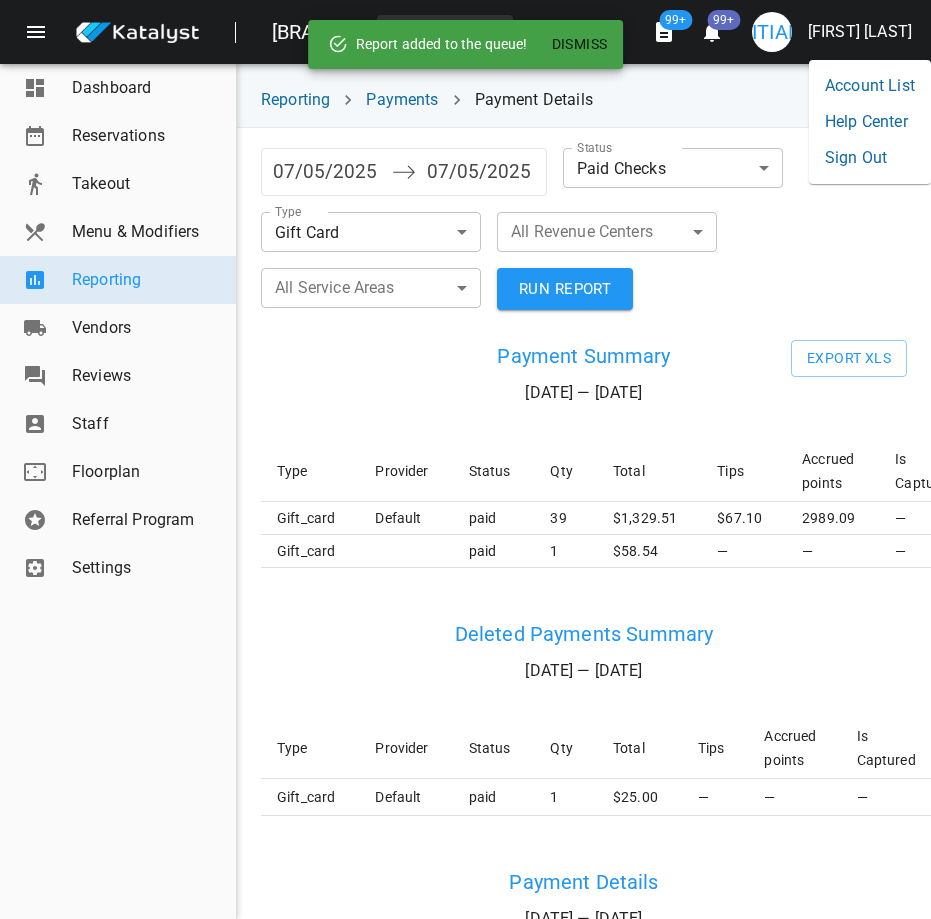 click on "Sign Out" at bounding box center [870, 158] 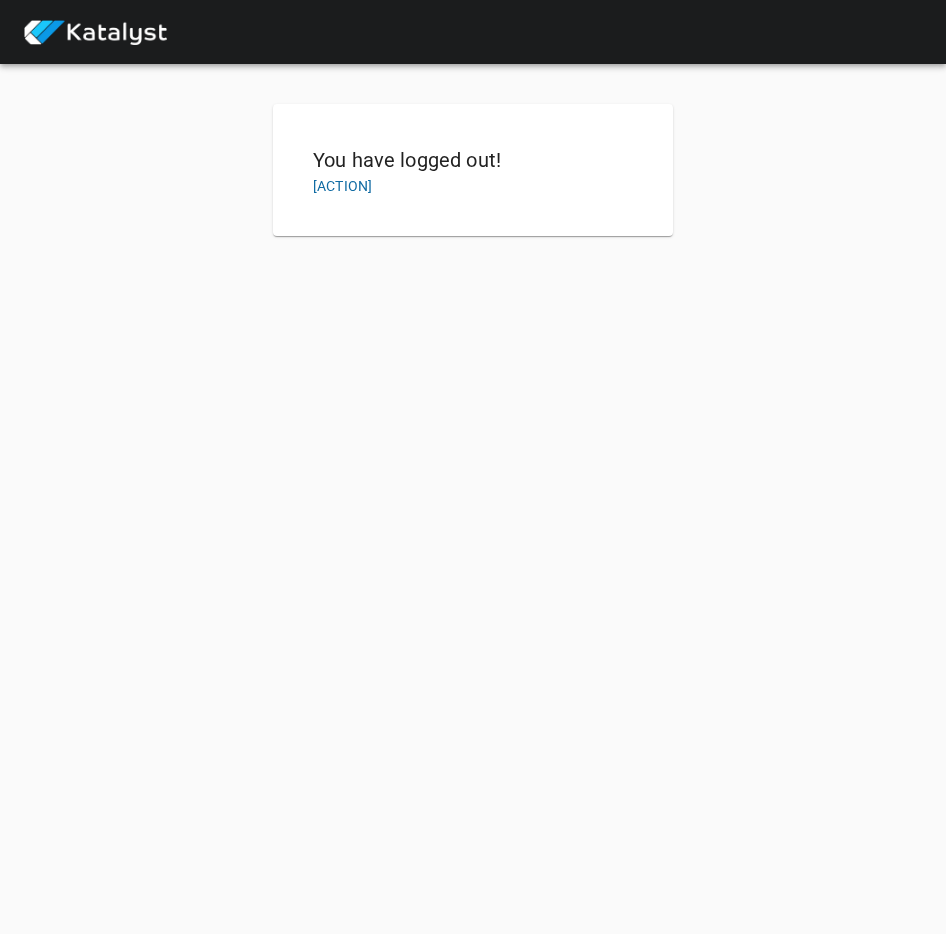 click on "[ACTION]" at bounding box center (342, 186) 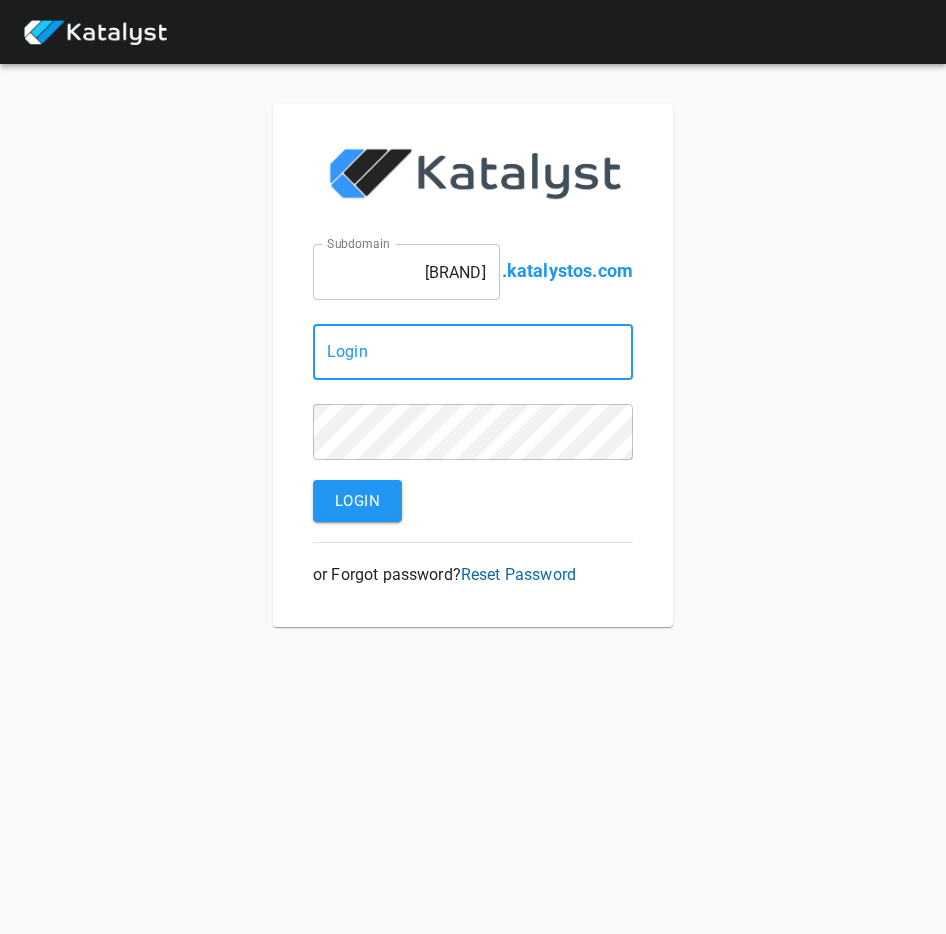 type on "[EMAIL]" 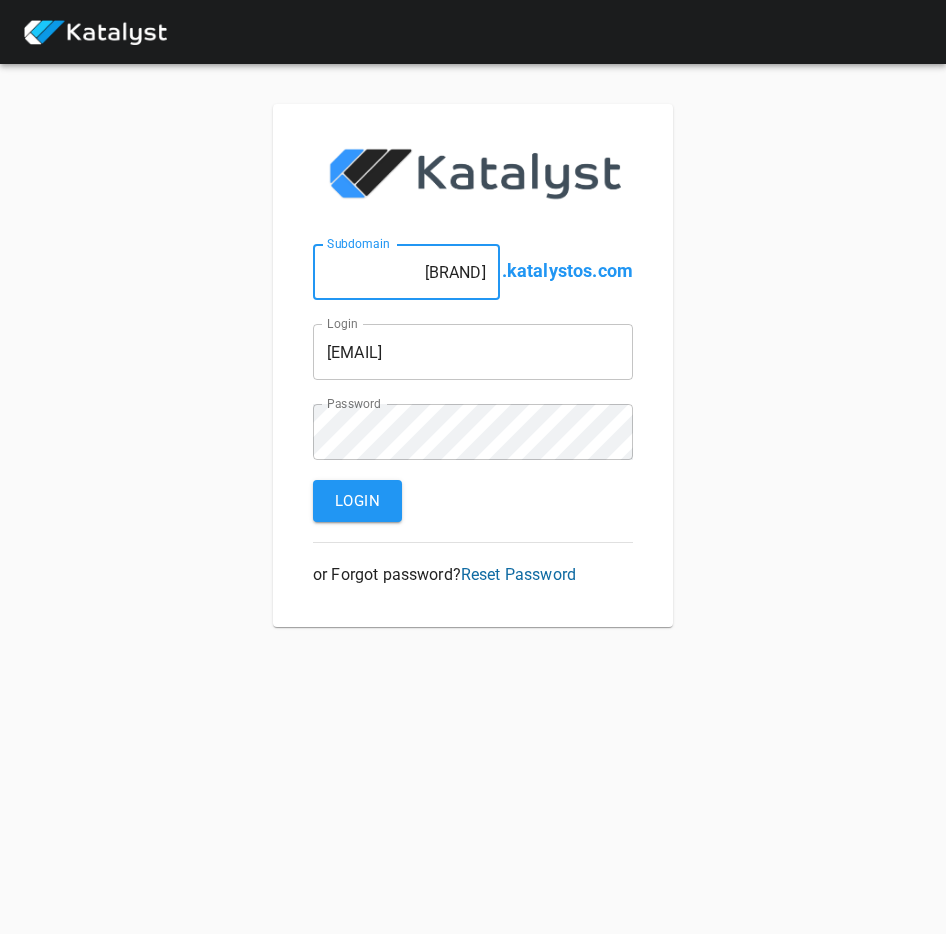 drag, startPoint x: 413, startPoint y: 276, endPoint x: 538, endPoint y: 269, distance: 125.19585 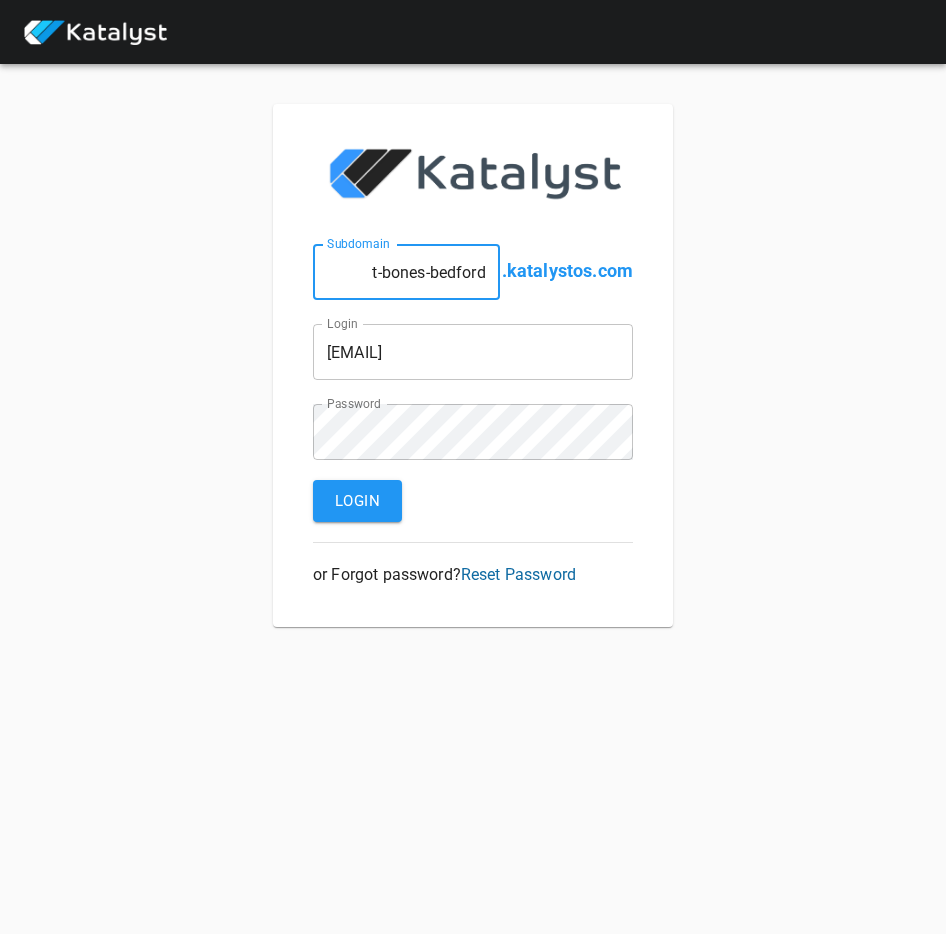 type on "t-bones-bedford" 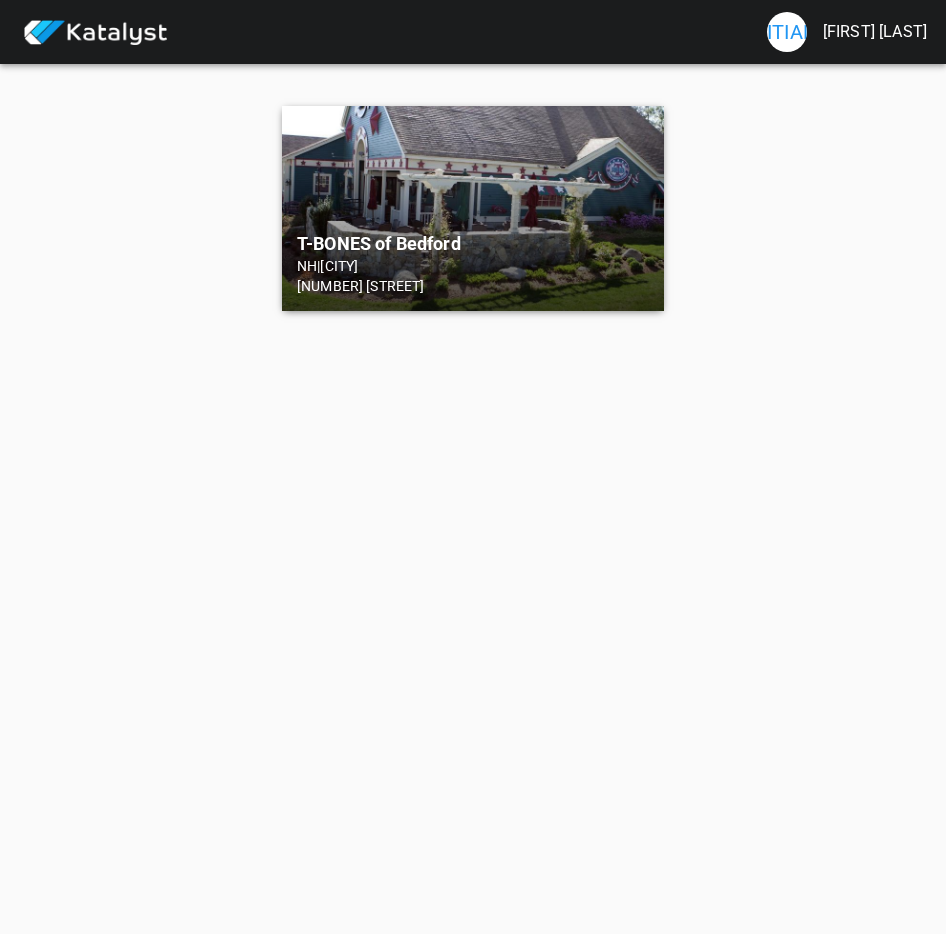 click on "T-BONES of Bedford" at bounding box center (473, 244) 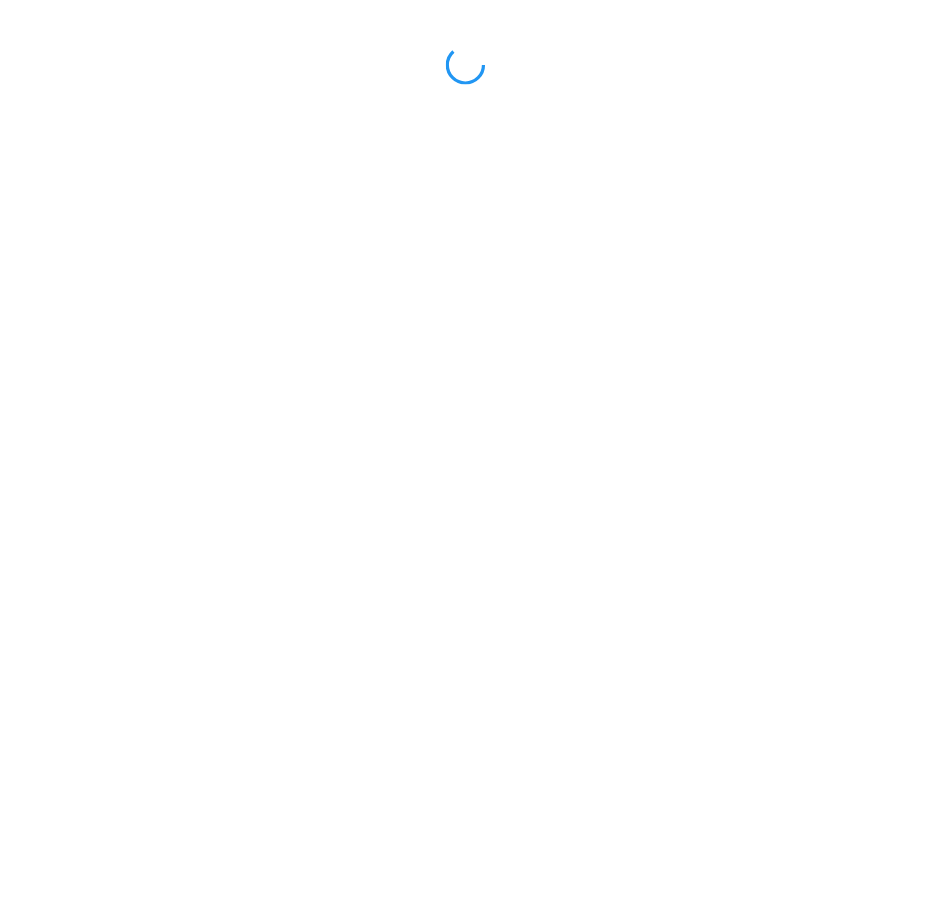 scroll, scrollTop: 0, scrollLeft: 0, axis: both 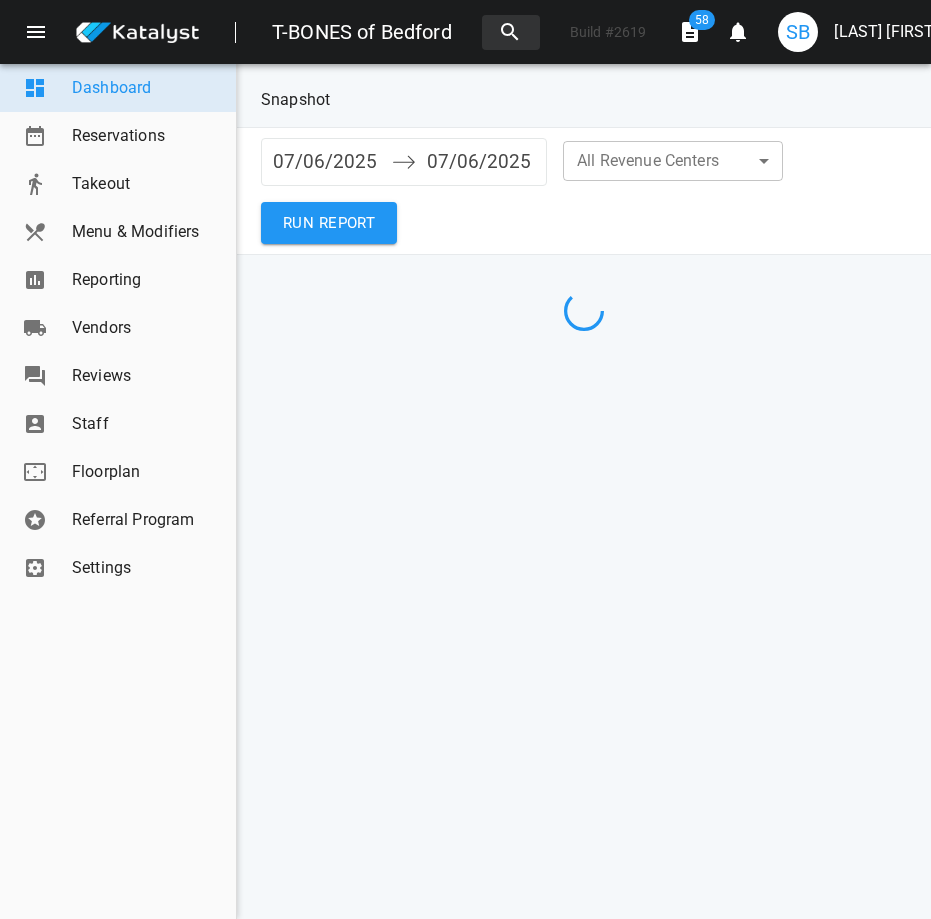 drag, startPoint x: 116, startPoint y: 271, endPoint x: 127, endPoint y: 269, distance: 11.18034 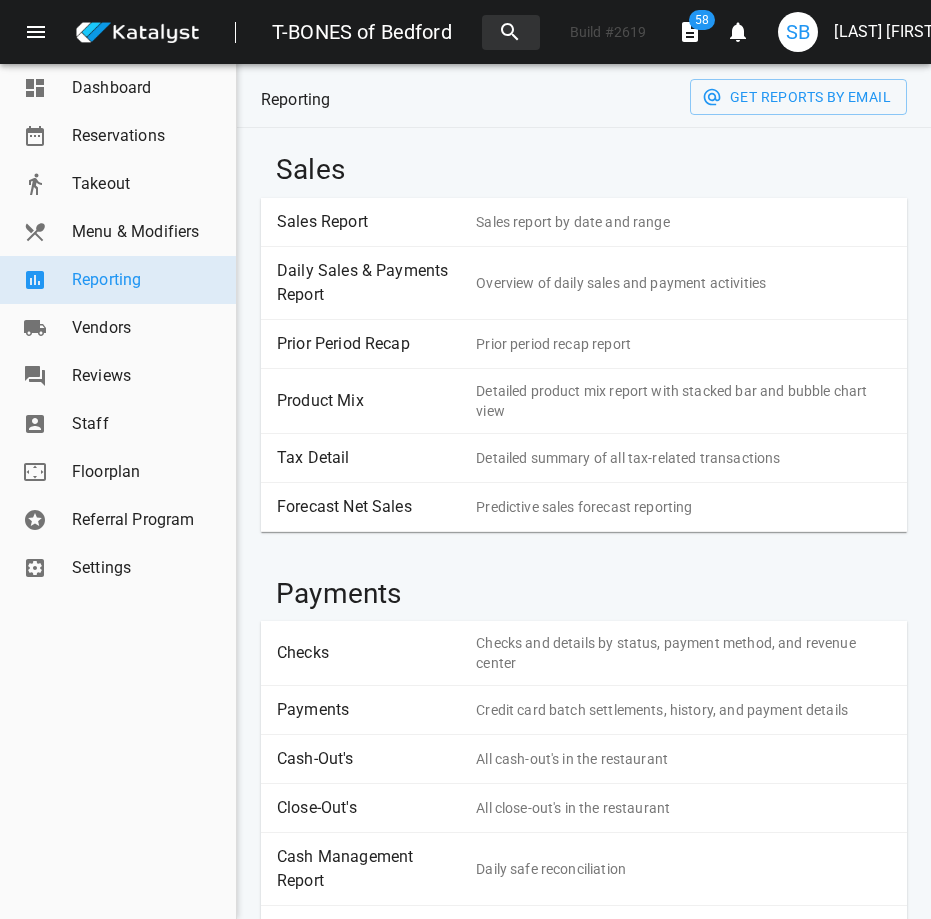 click on "Sales Report" at bounding box center (369, 222) 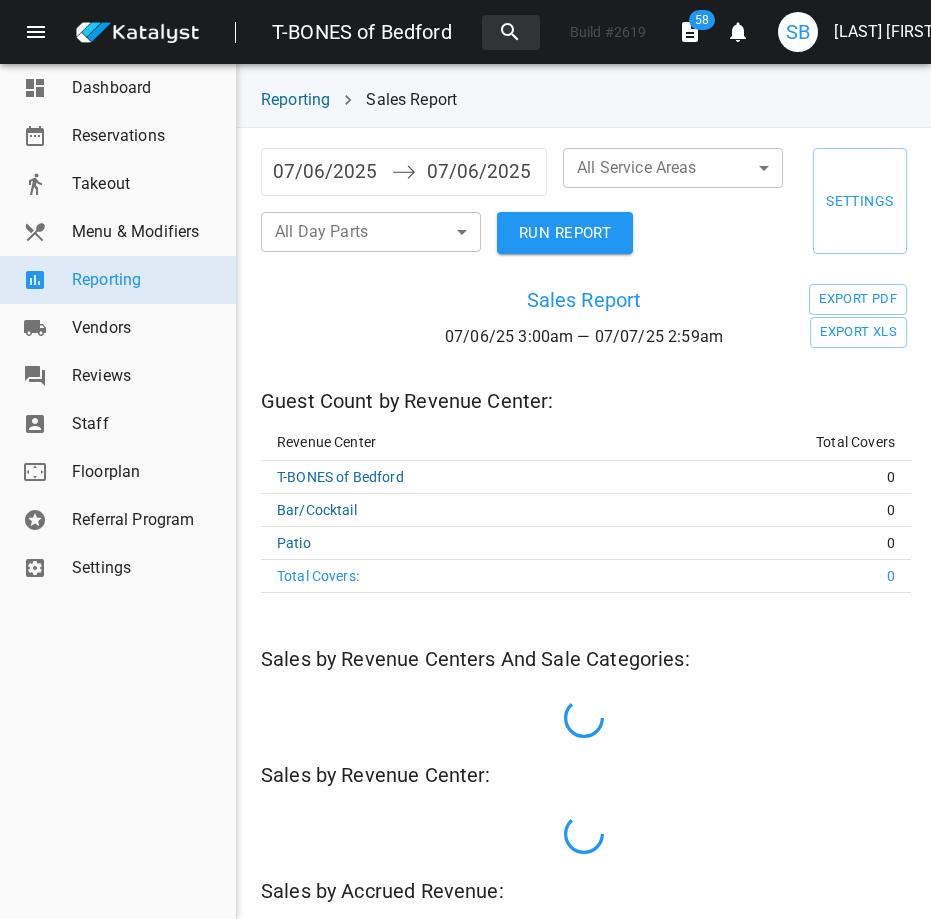 click on "07/06/2025" at bounding box center [327, 172] 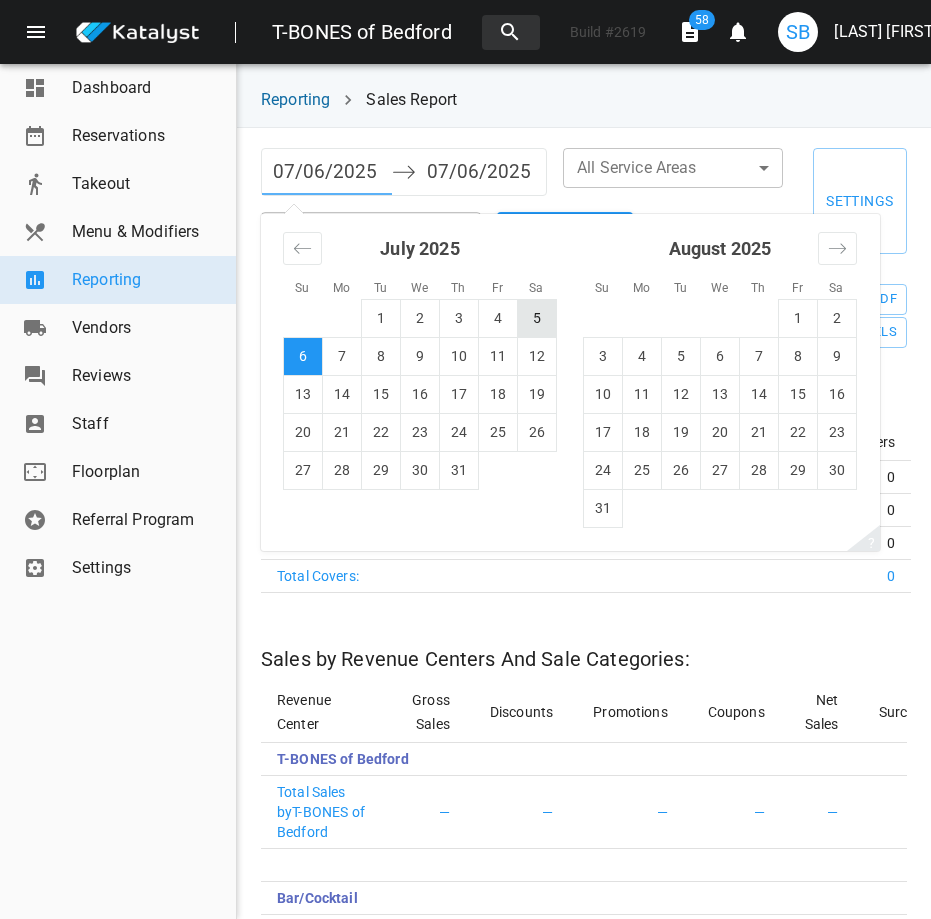 click on "5" at bounding box center (537, 318) 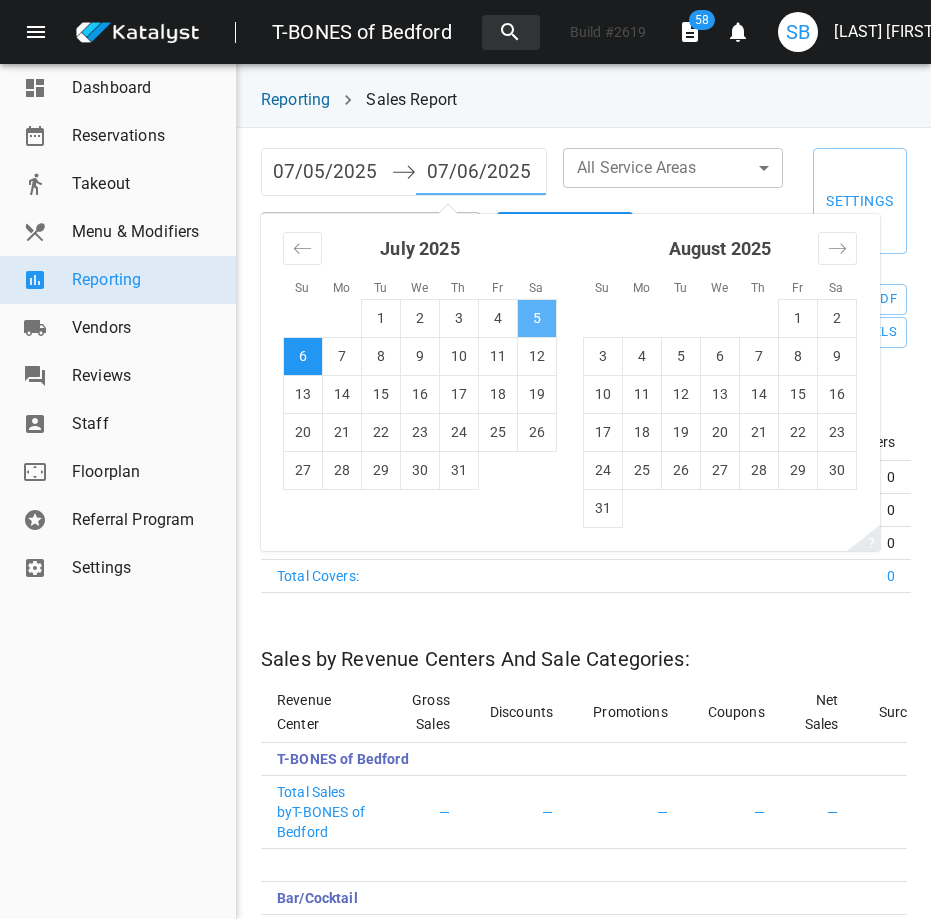 click on "5" at bounding box center [537, 318] 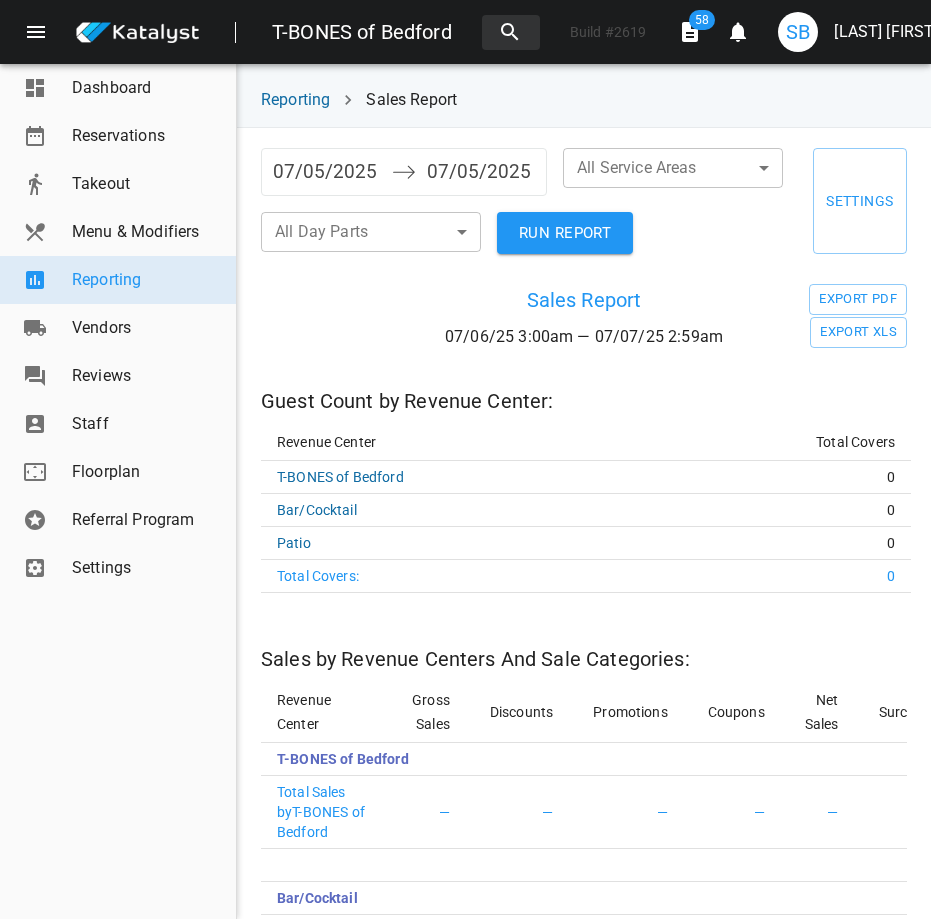 click on "RUN REPORT" at bounding box center [565, 233] 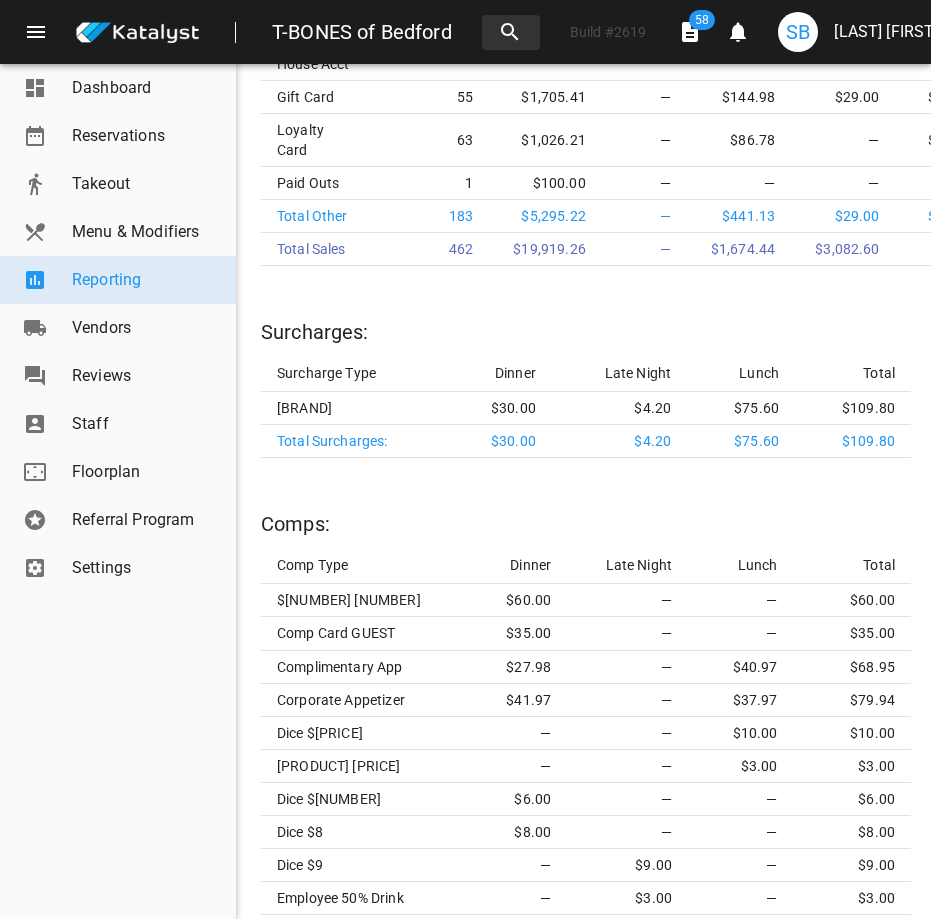 scroll, scrollTop: 4555, scrollLeft: 0, axis: vertical 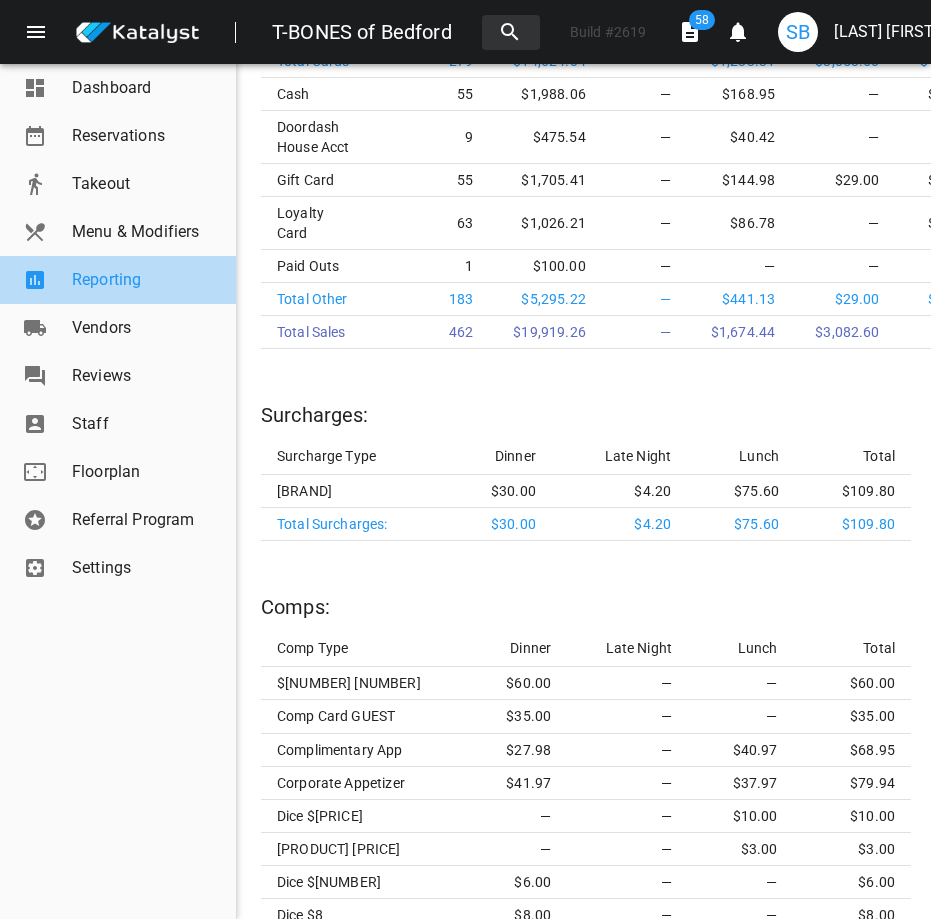 click on "Reporting" at bounding box center [146, 280] 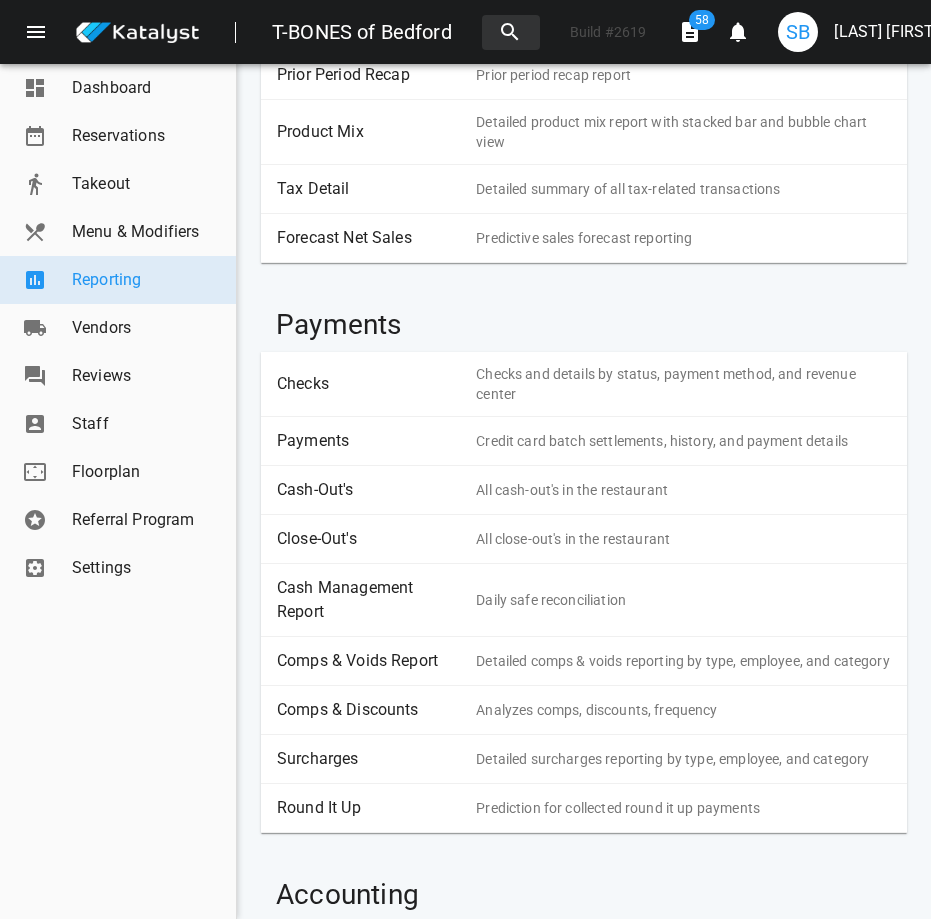 scroll, scrollTop: 188, scrollLeft: 0, axis: vertical 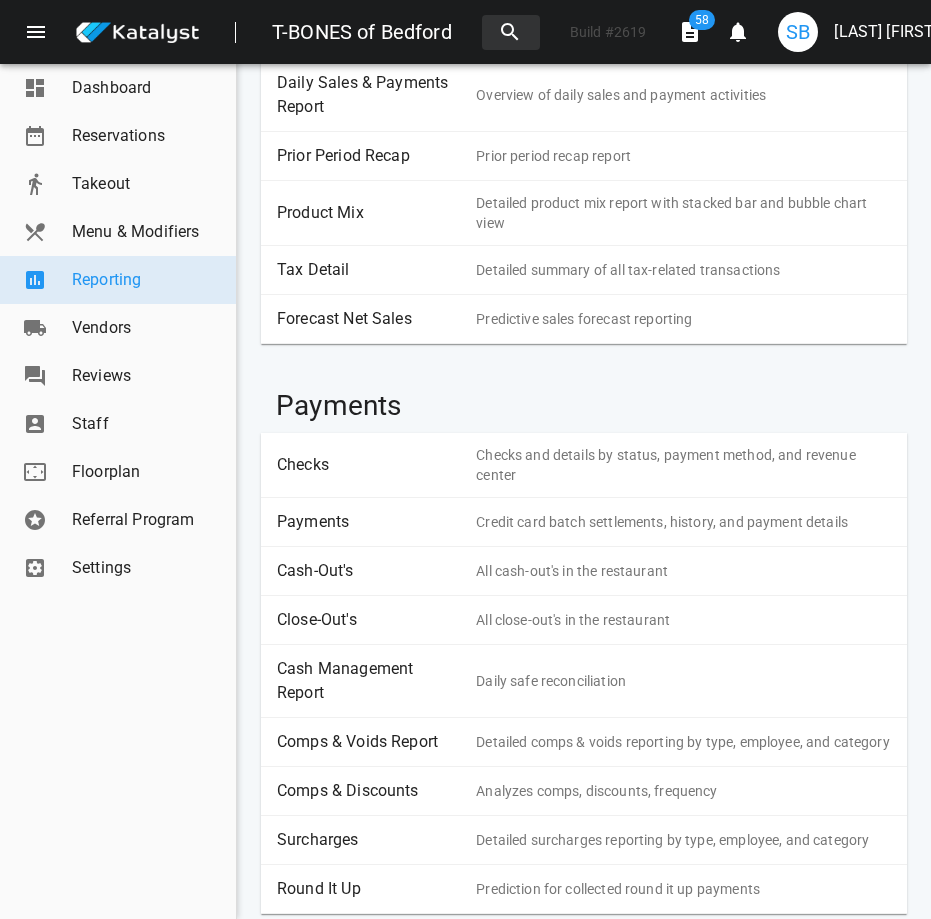 click on "Payments" at bounding box center (369, 522) 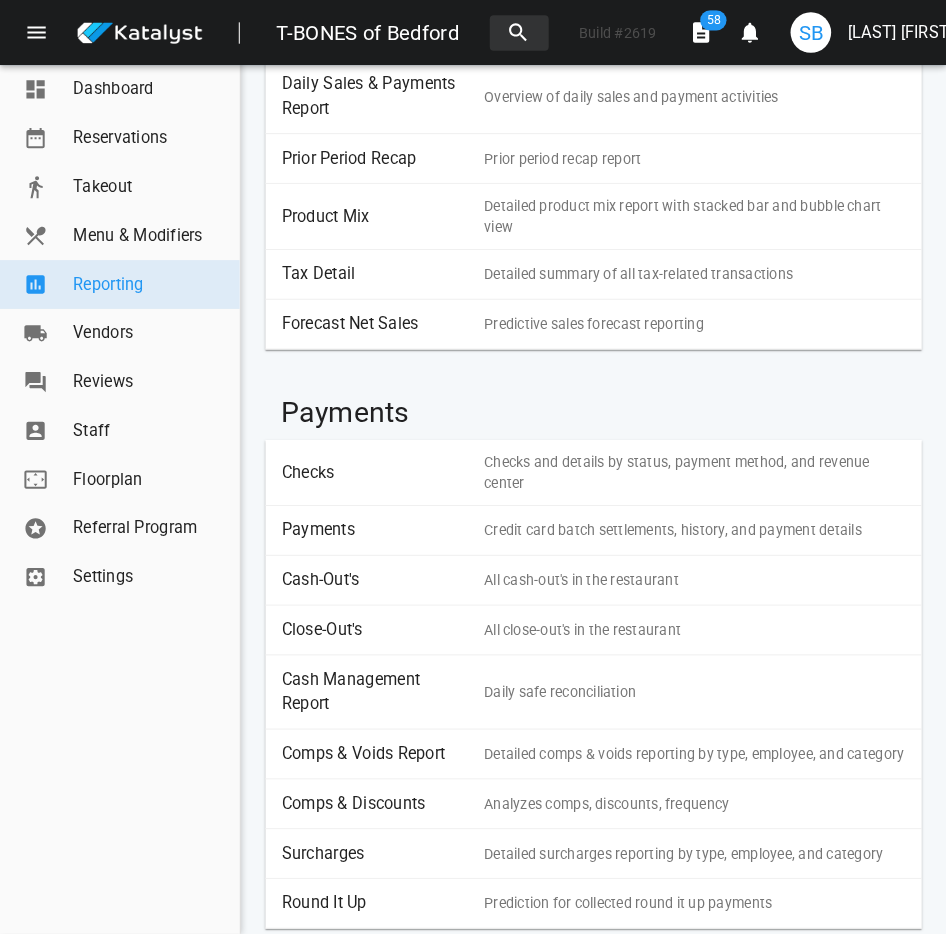 scroll, scrollTop: 0, scrollLeft: 0, axis: both 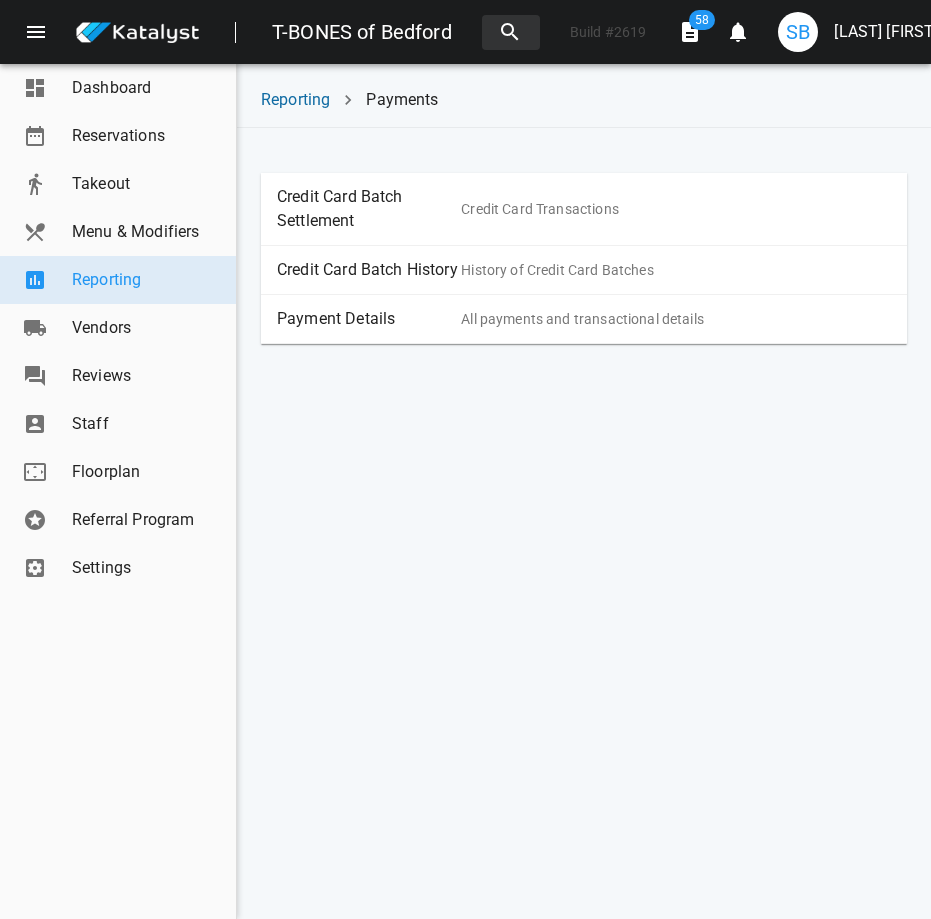 click on "Payment Details" at bounding box center (369, 319) 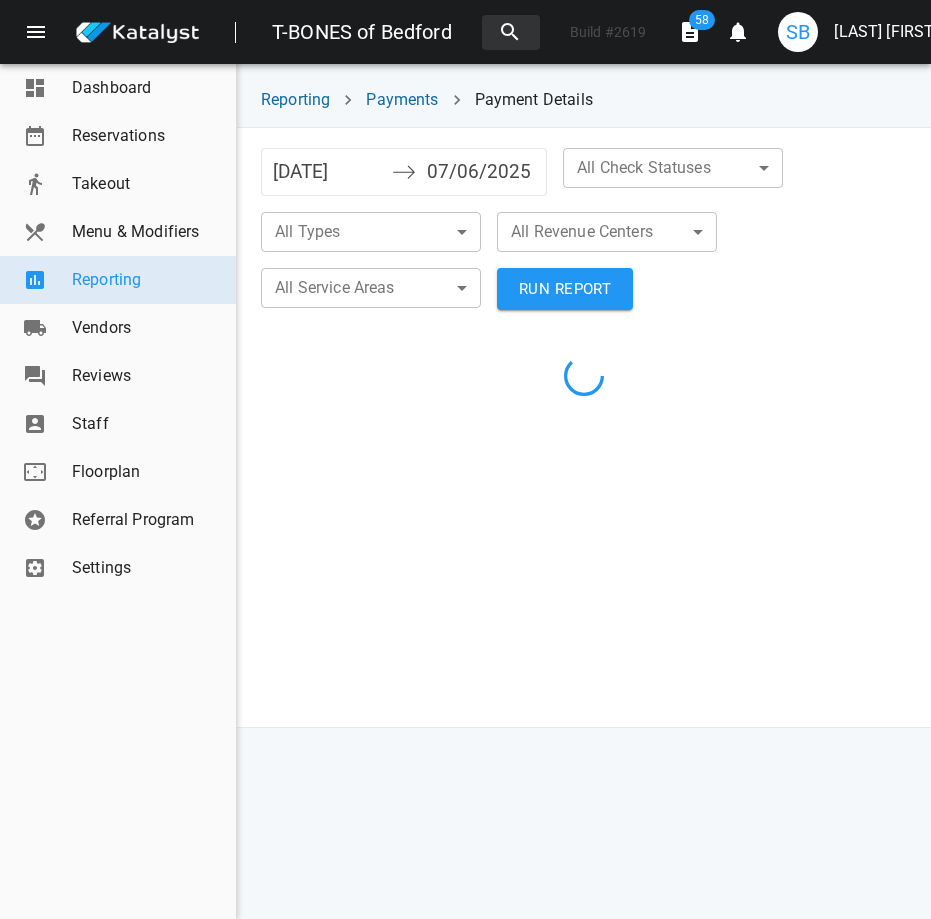 click on "[MM]/[DD]/[YYYY]" at bounding box center (327, 172) 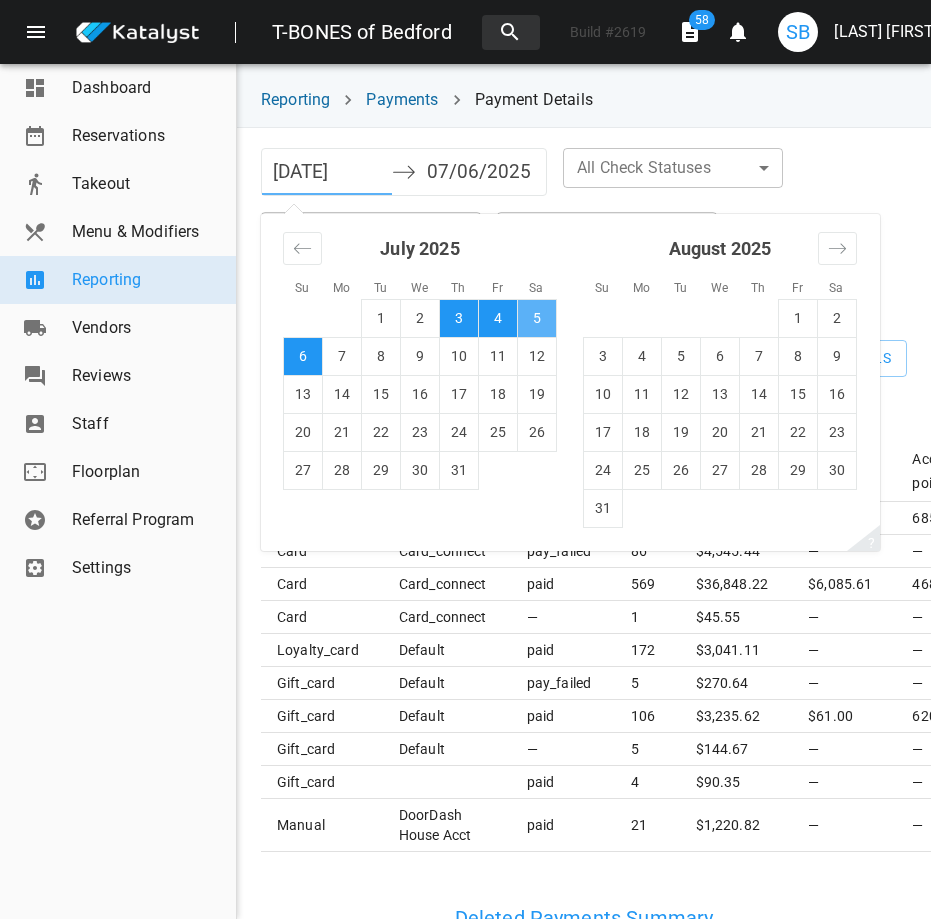 click on "5" at bounding box center [537, 318] 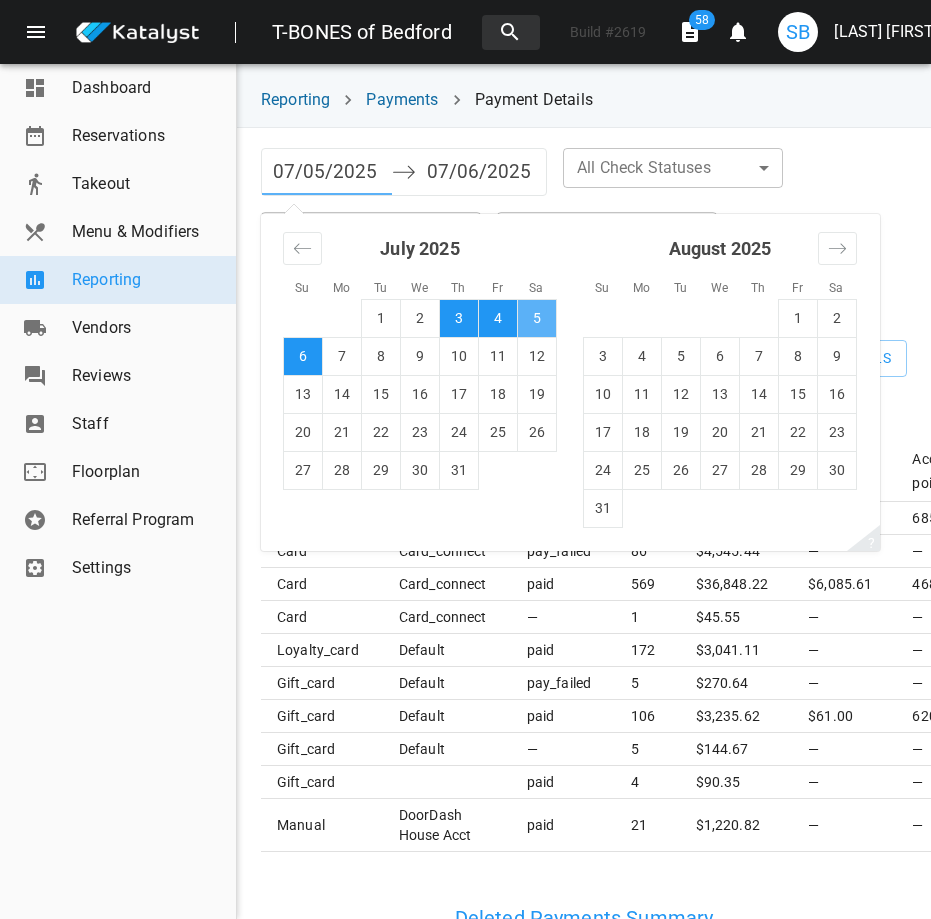 click on "5" at bounding box center [537, 318] 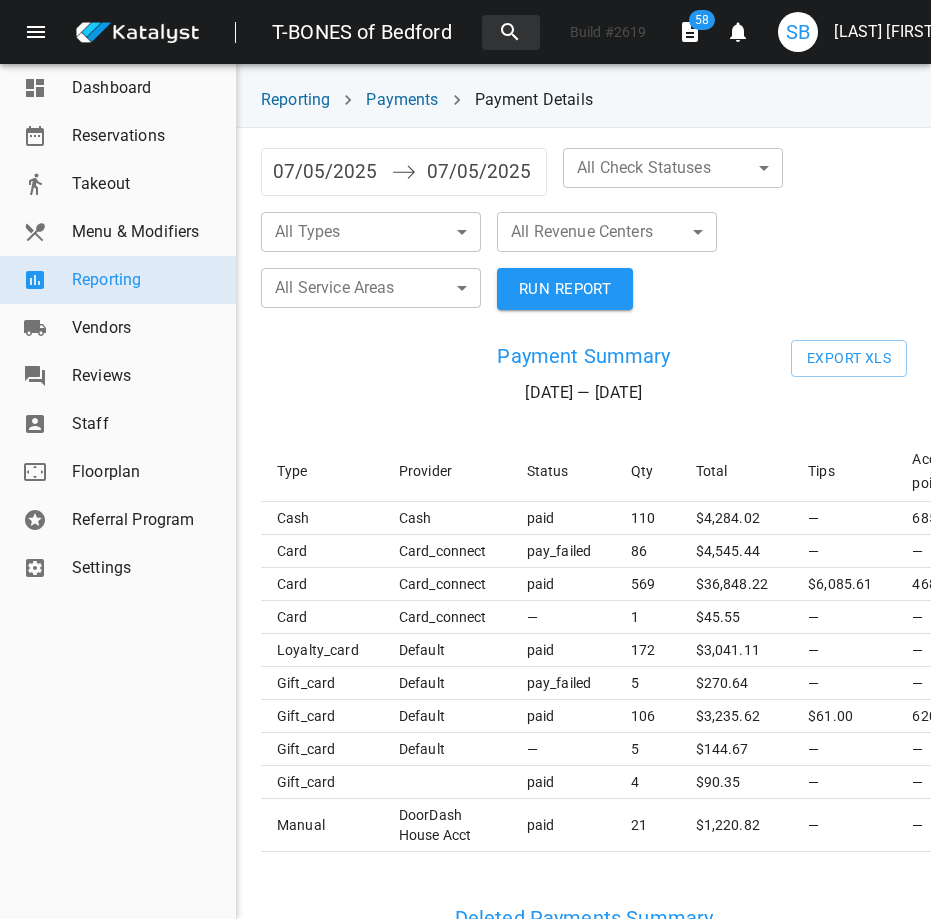 click on "T-BONES of Bedford Build #  2619 58 0 SB Shannon Barreira Dashboard Reservations Takeout Menu & Modifiers Reporting Vendors Reviews Staff Floorplan Referral Program Settings Reporting Payments Payment Details 07/05/2025 Navigate forward to interact with the calendar and select a date. Press the question mark key to get the keyboard shortcuts for changing dates. 07/05/2025 Navigate backward to interact with the calendar and select a date. Press the question mark key to get the keyboard shortcuts for changing dates. All Check Statuses ​ ​ All Types ​ ​ All Revenue Centers ​ ​ All Service Areas ​ ​ RUN REPORT   Payment Summary 07/05/25 — 07/05/25 Export XLS Type Provider Status Qty Total Tips Accrued points Is Captured cash cash paid 110 $ 4,284.02 — 6854.53 — card card_connect pay_failed 86 $ 4,545.44 — — No card card_connect paid 569 $ 36,848.22 $6,085.61 46832.38 Yes card card_connect — 1 $ 45.55 — — No loyalty_card default paid 172 $ 3,041.11 — — — gift_card default 5 $" at bounding box center [465, 459] 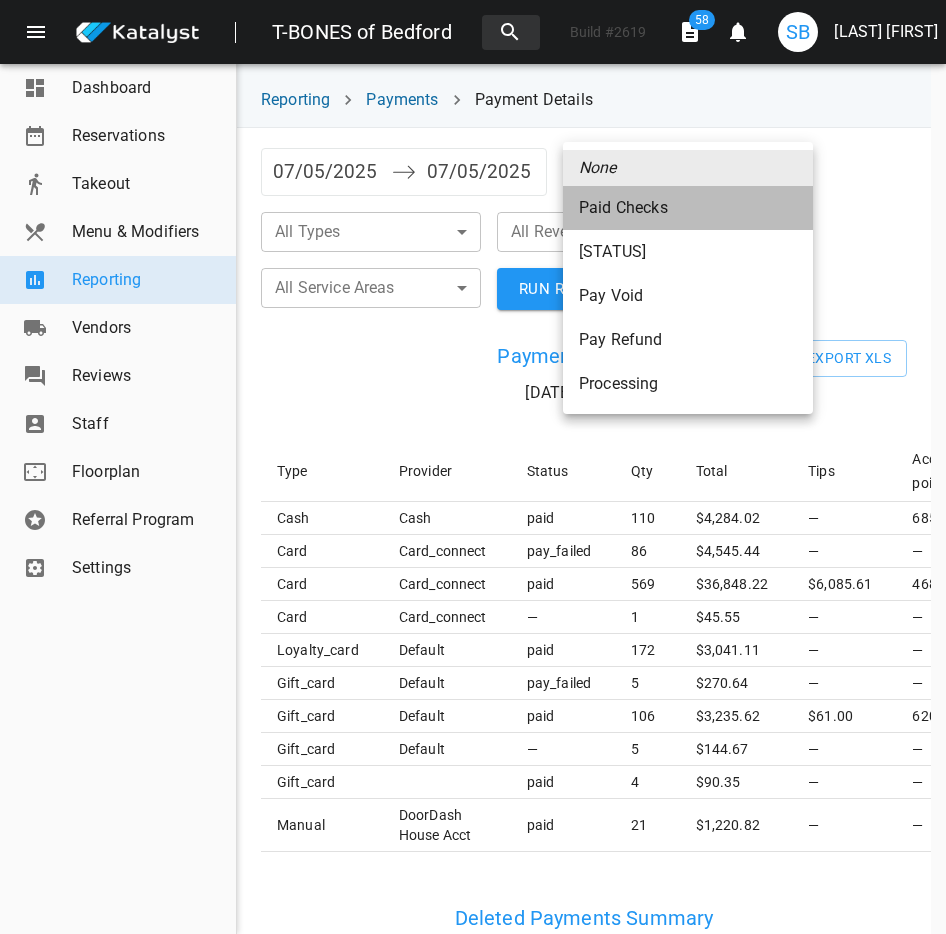 click on "Paid Checks" at bounding box center [688, 208] 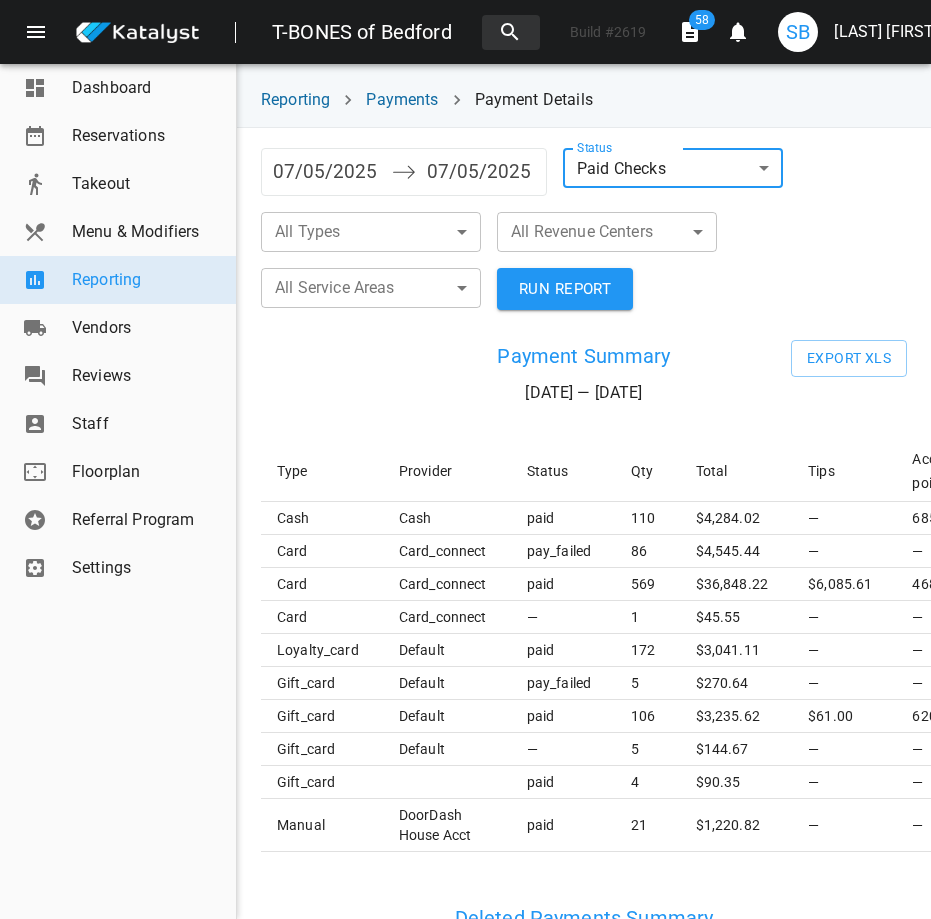 click on "T-BONES of Bedford Build #  2619 58 0 SB Shannon Barreira Dashboard Reservations Takeout Menu & Modifiers Reporting Vendors Reviews Staff Floorplan Referral Program Settings Reporting Payments Payment Details 07/05/2025 Navigate forward to interact with the calendar and select a date. Press the question mark key to get the keyboard shortcuts for changing dates. 07/05/2025 Navigate backward to interact with the calendar and select a date. Press the question mark key to get the keyboard shortcuts for changing dates. Status Paid Checks paid ​ All Types ​ ​ All Revenue Centers ​ ​ All Service Areas ​ ​ RUN REPORT   Payment Summary 07/05/25 — 07/05/25 Export XLS Type Provider Status Qty Total Tips Accrued points Is Captured cash cash paid 110 $ 4,284.02 — 6854.53 — card card_connect pay_failed 86 $ 4,545.44 — — No card card_connect paid 569 $ 36,848.22 $6,085.61 46832.38 Yes card card_connect — 1 $ 45.55 — — No loyalty_card default paid 172 $ 3,041.11 — — — gift_card default 5" at bounding box center [465, 459] 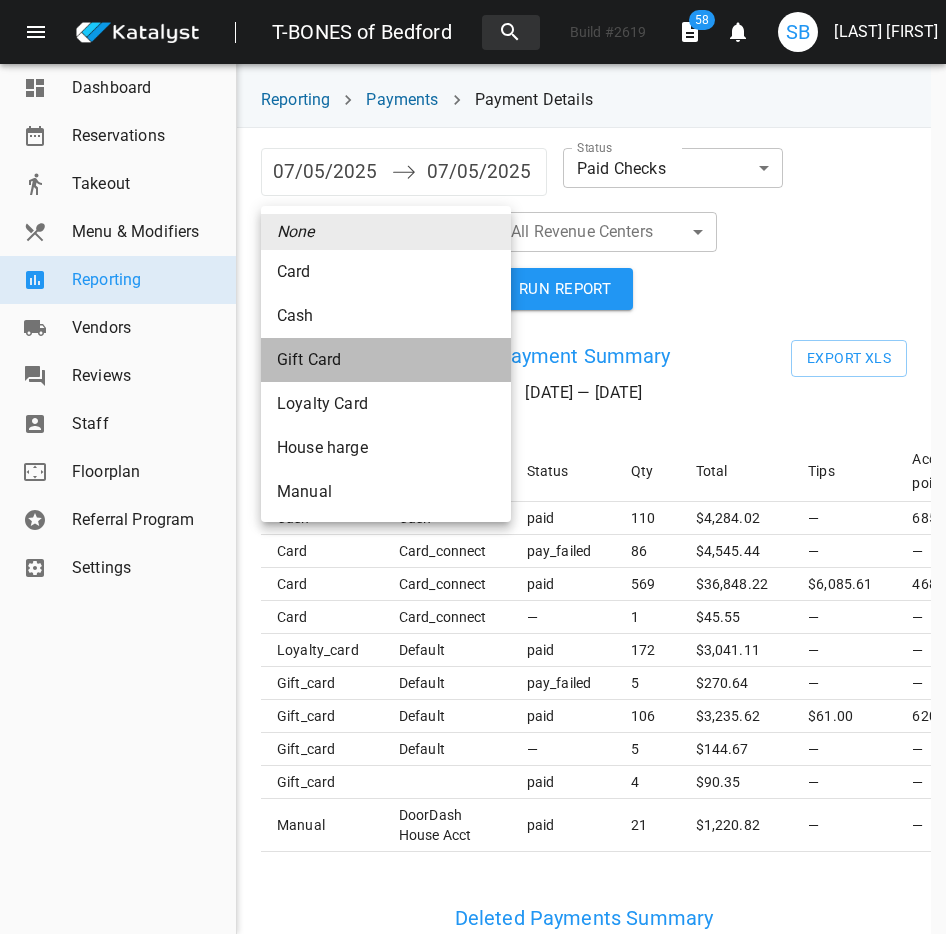 click on "Gift Card" at bounding box center [386, 272] 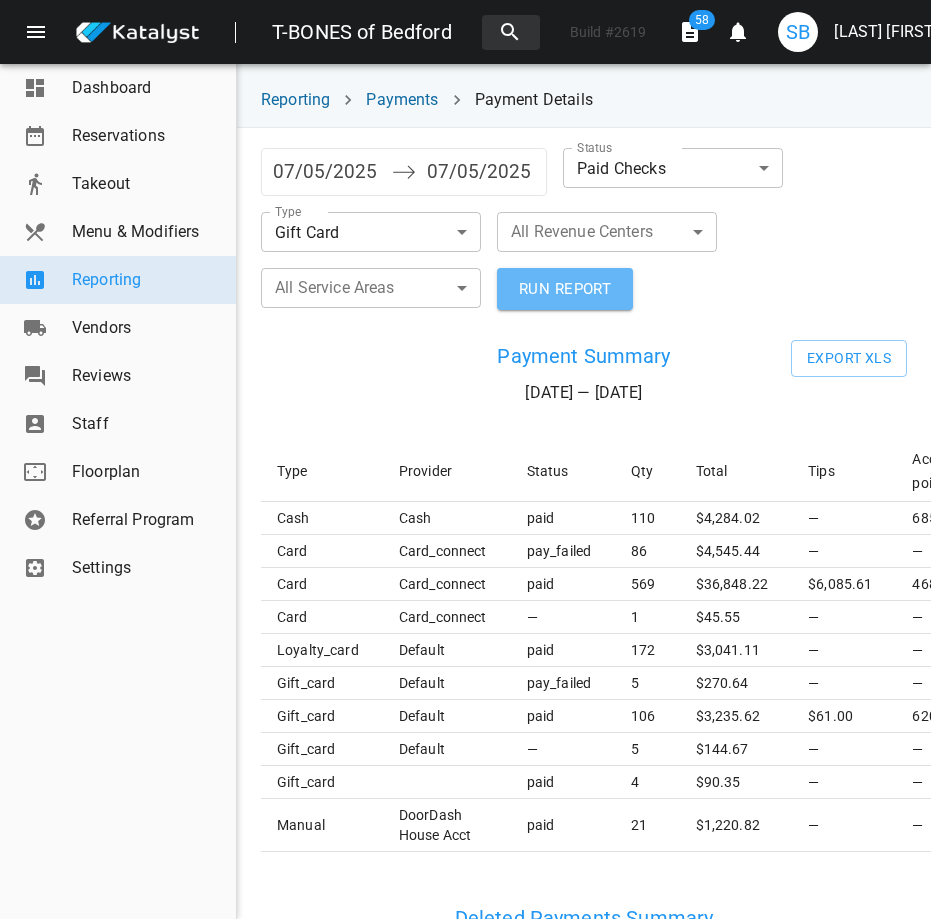 click on "RUN REPORT" at bounding box center [565, 289] 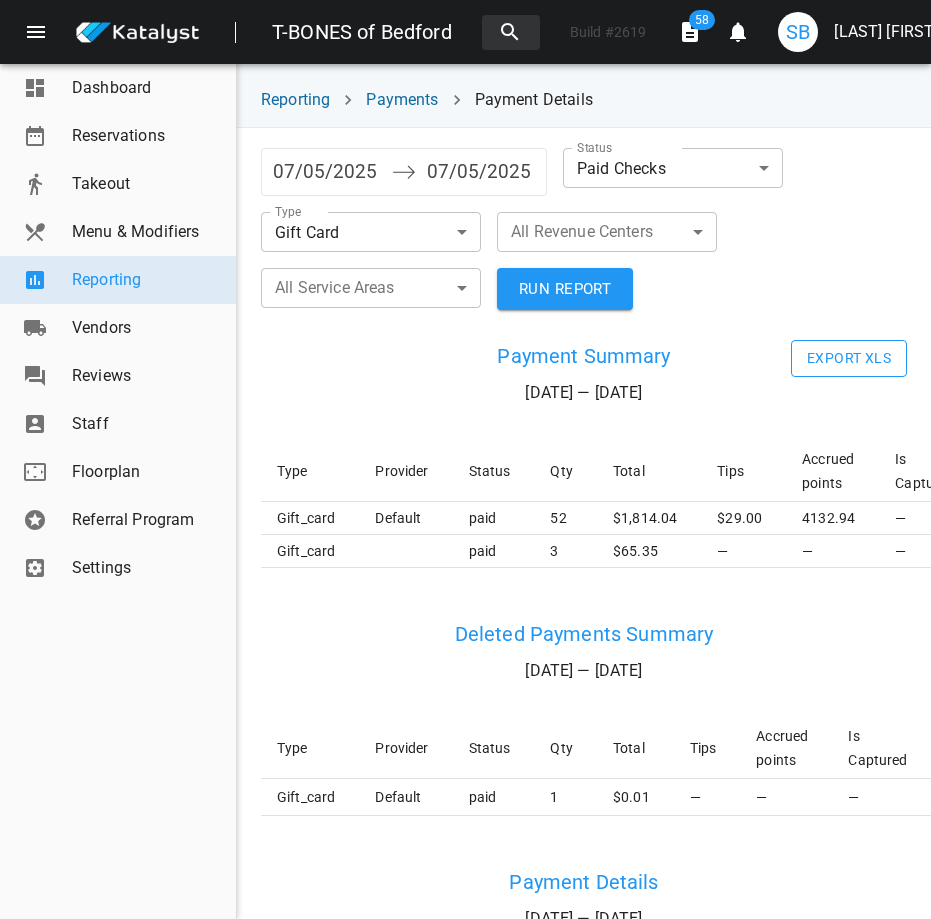 click on "Export XLS" at bounding box center [849, 358] 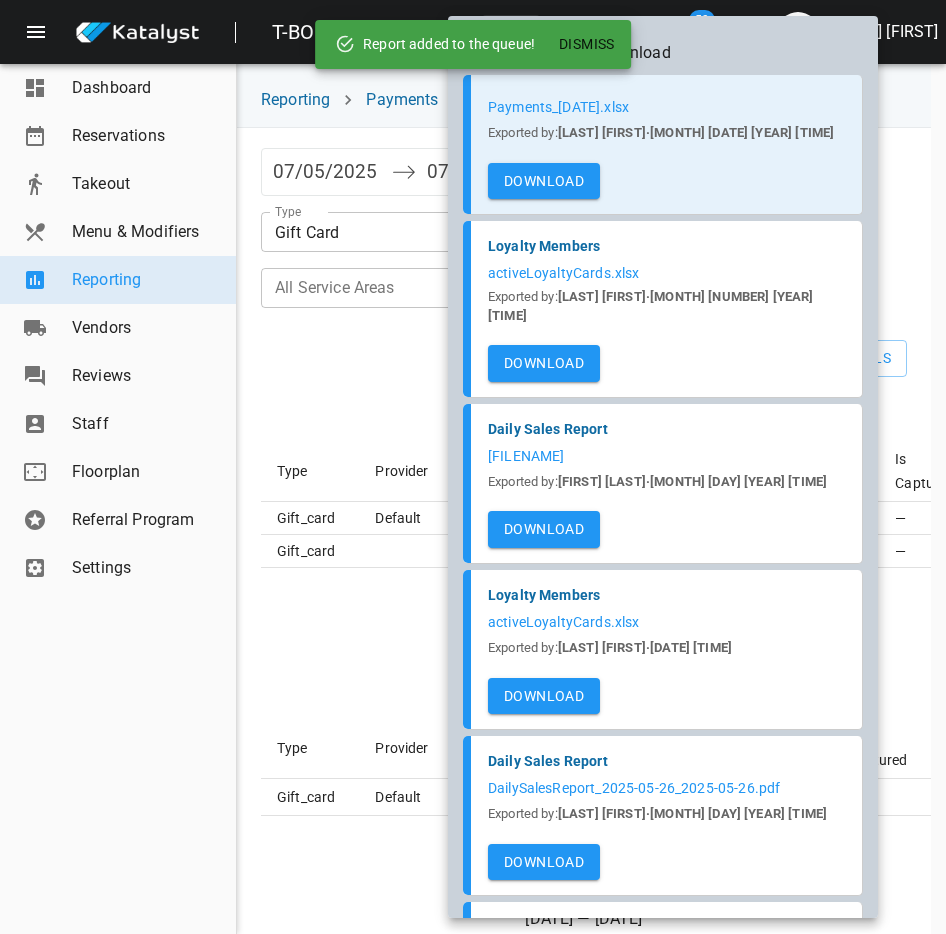 click on "Download" at bounding box center (544, 181) 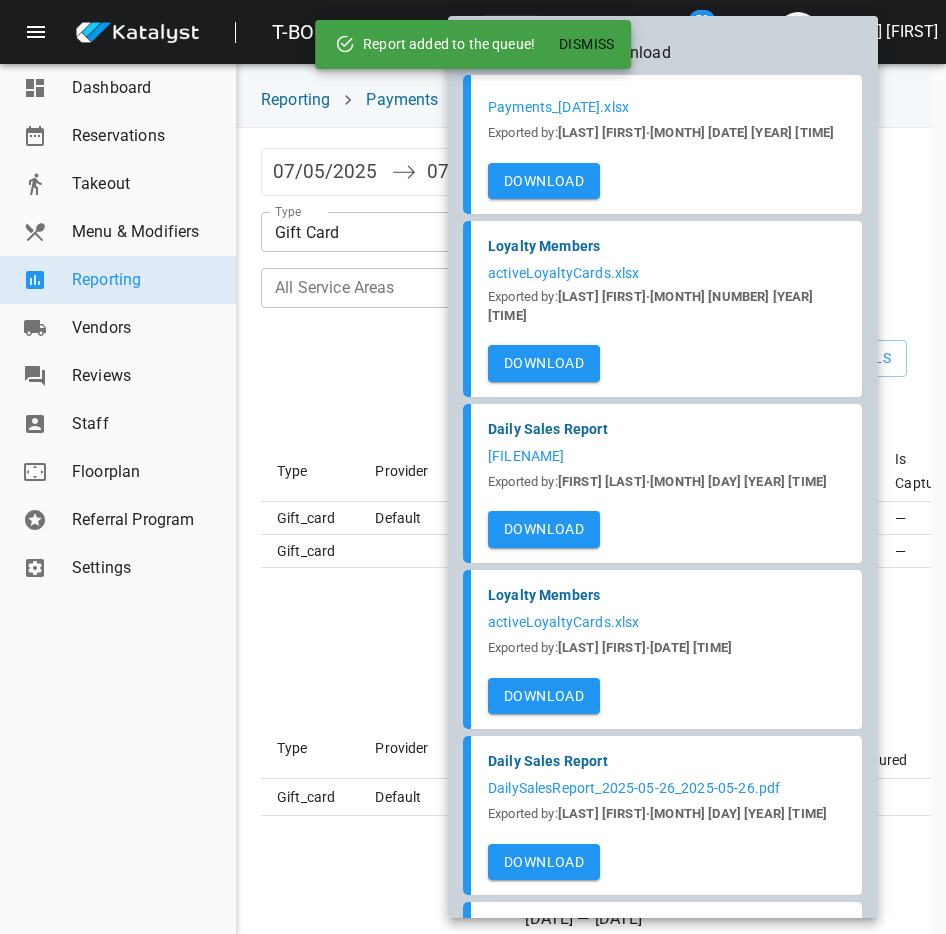 click at bounding box center (473, 467) 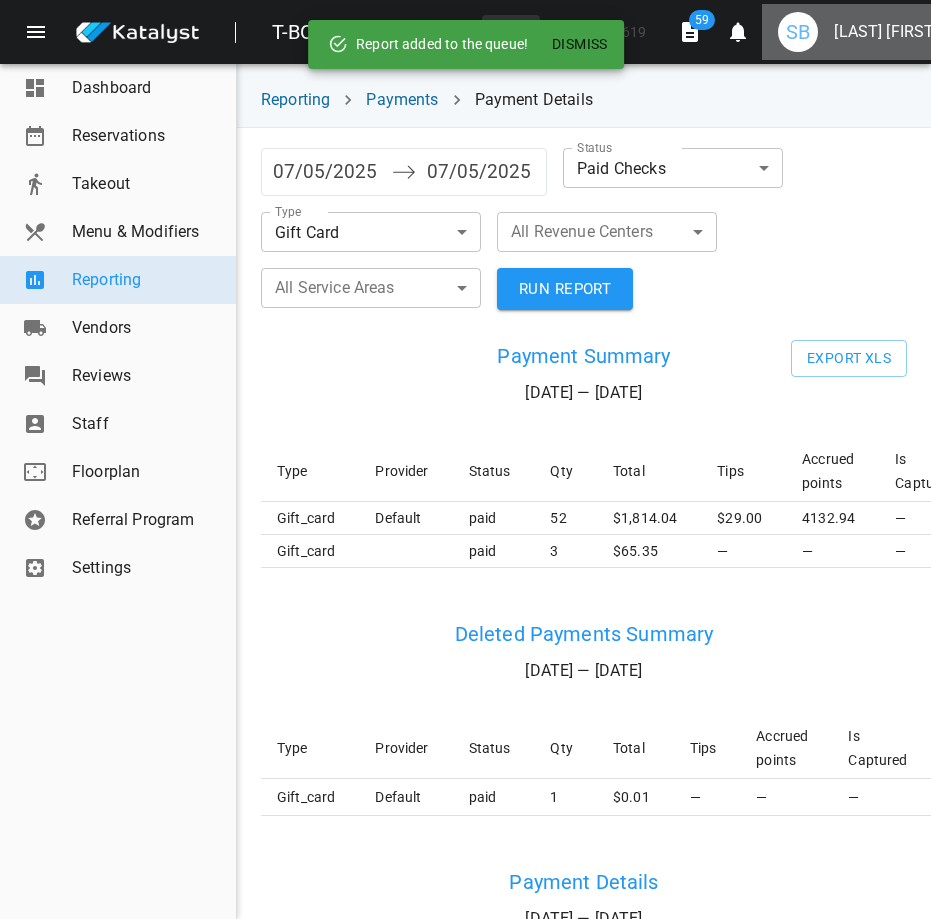 click on "[FIRST] [LAST]" at bounding box center [886, 32] 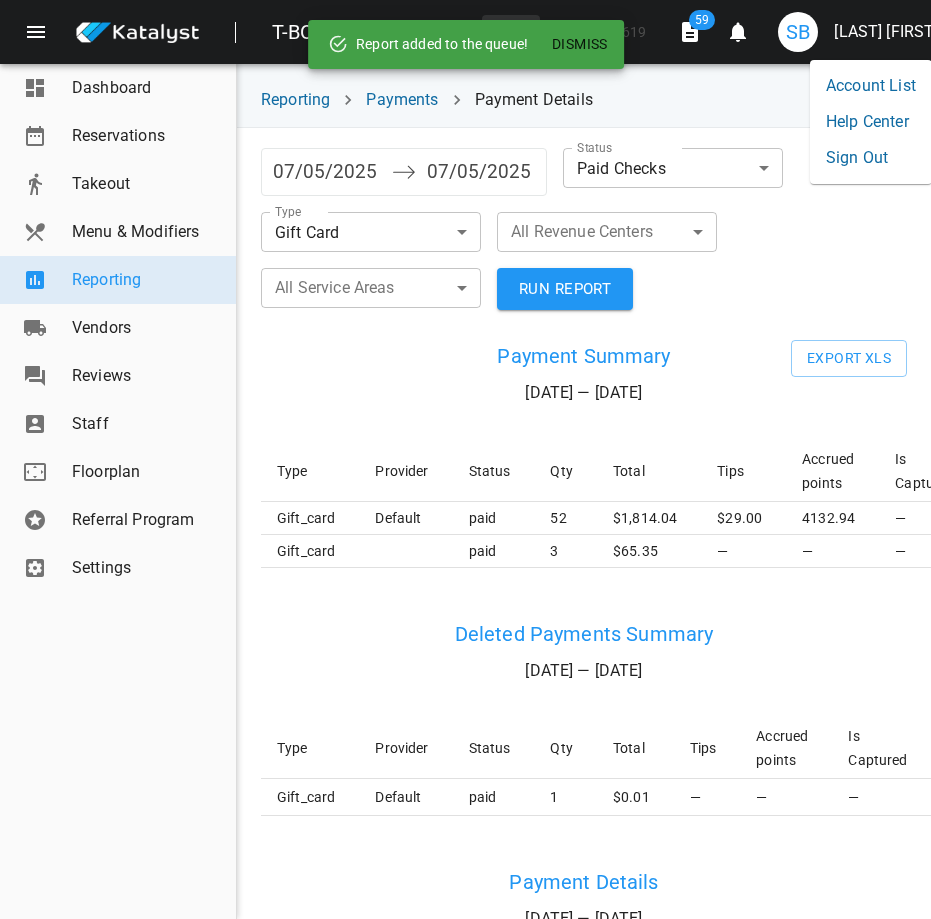 click on "Sign Out" at bounding box center (871, 158) 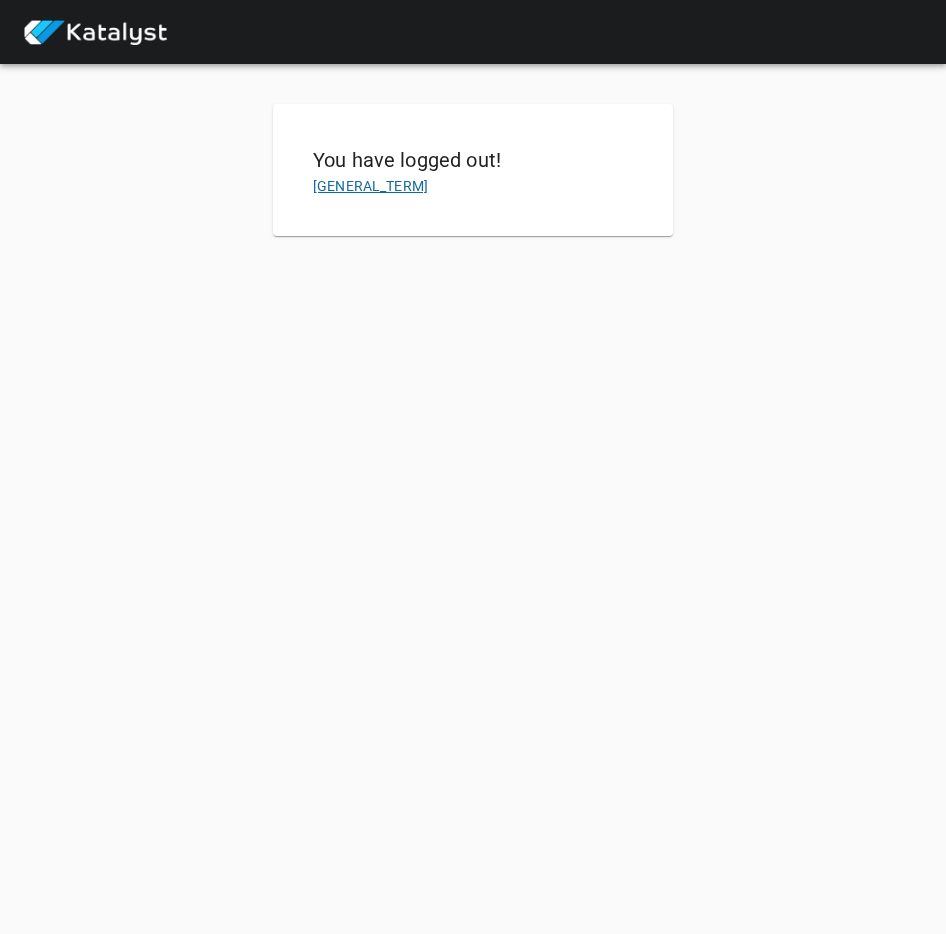 click on "[ACTION]" at bounding box center [370, 186] 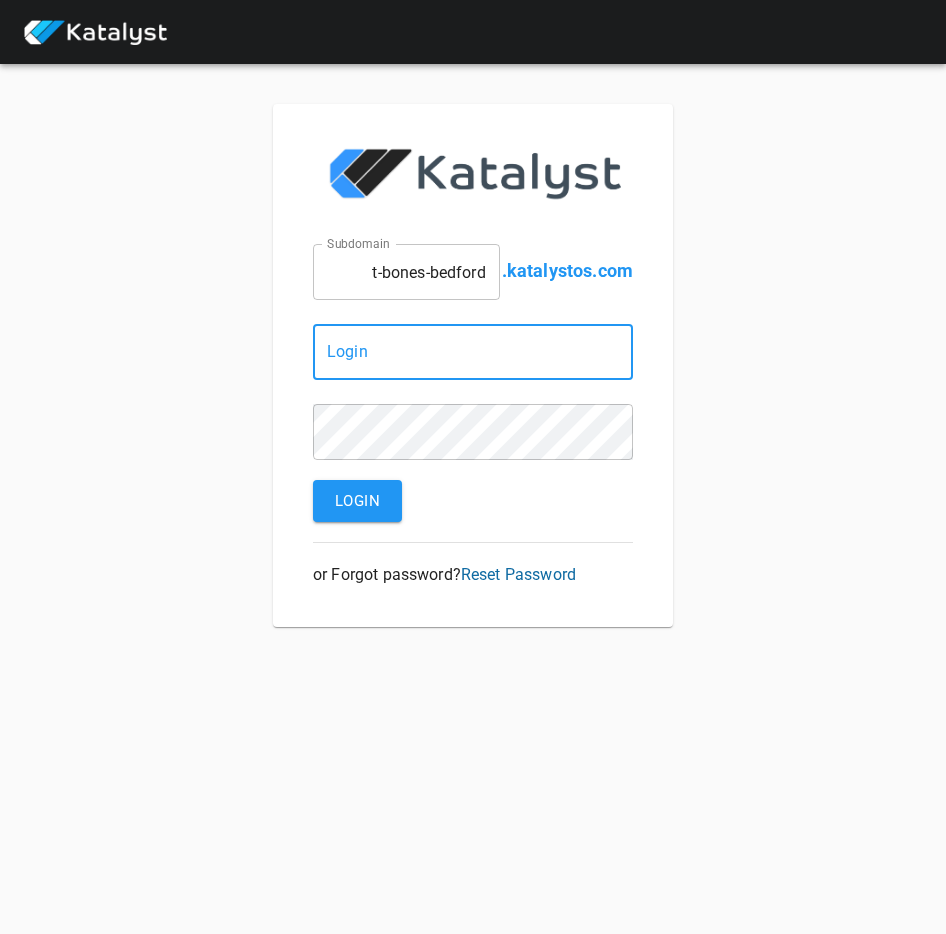 type on "[EMAIL]" 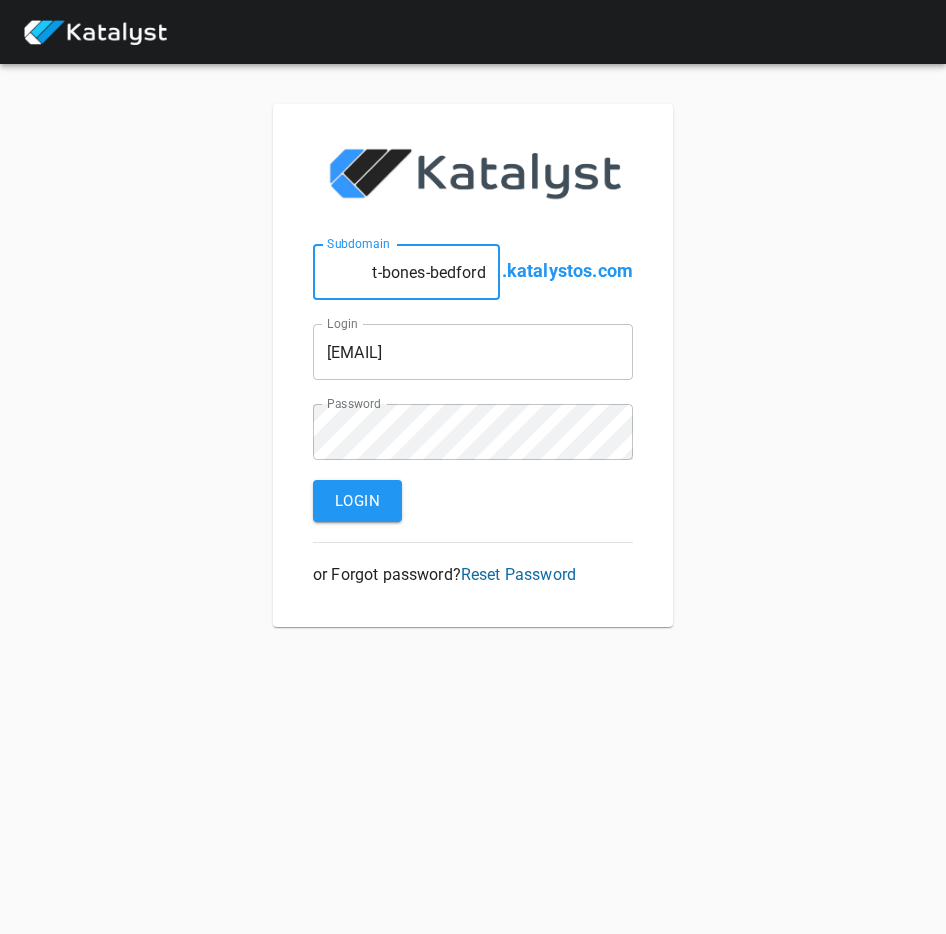 drag, startPoint x: 431, startPoint y: 270, endPoint x: 530, endPoint y: 259, distance: 99.60924 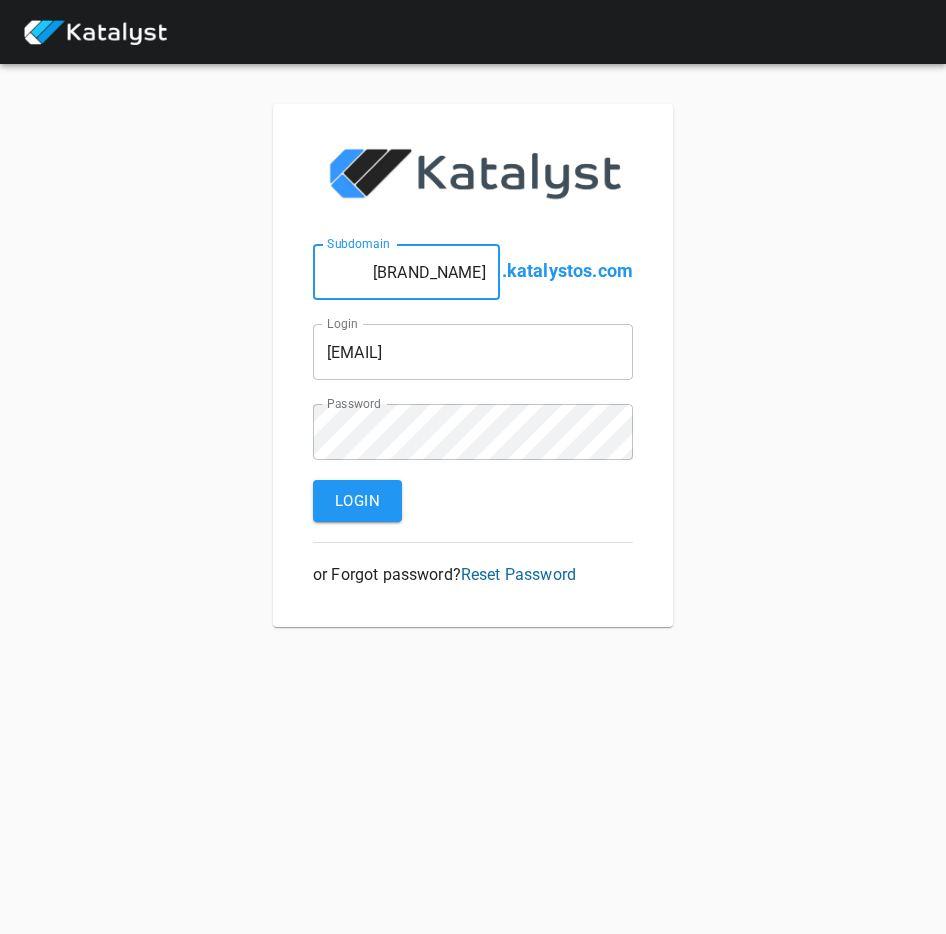 type on "t-bones-of-derry" 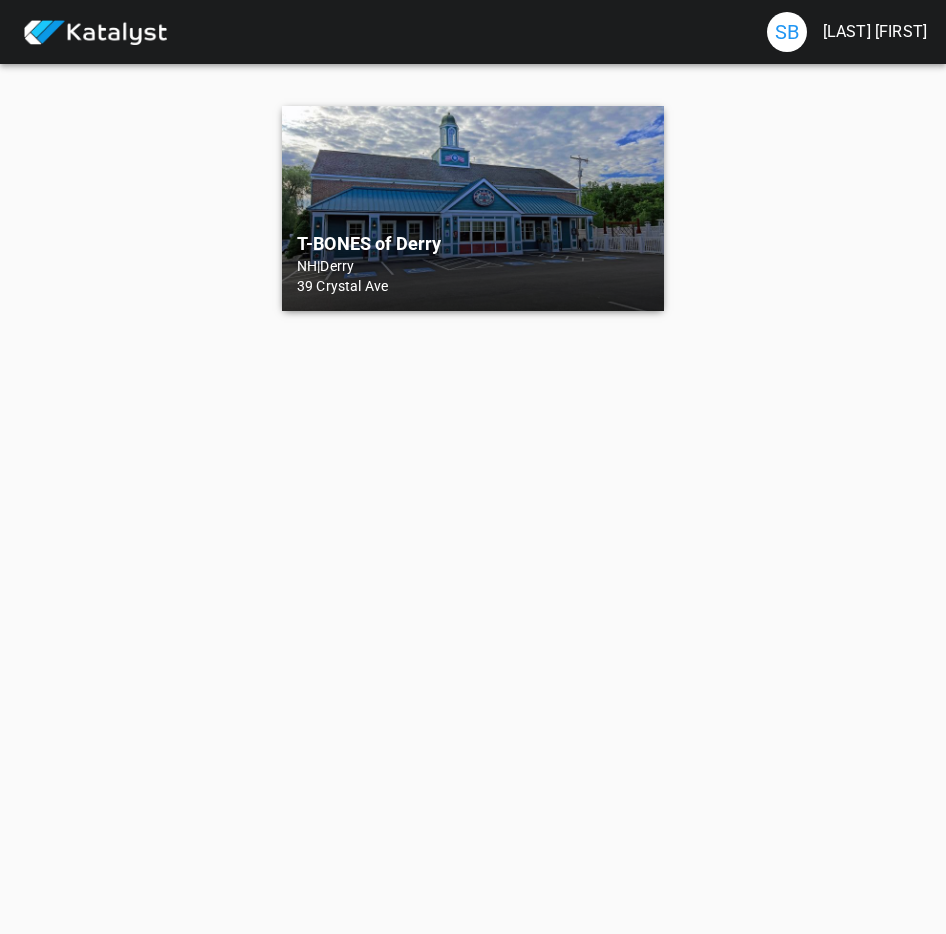 click on "39 Crystal Ave" at bounding box center [473, 286] 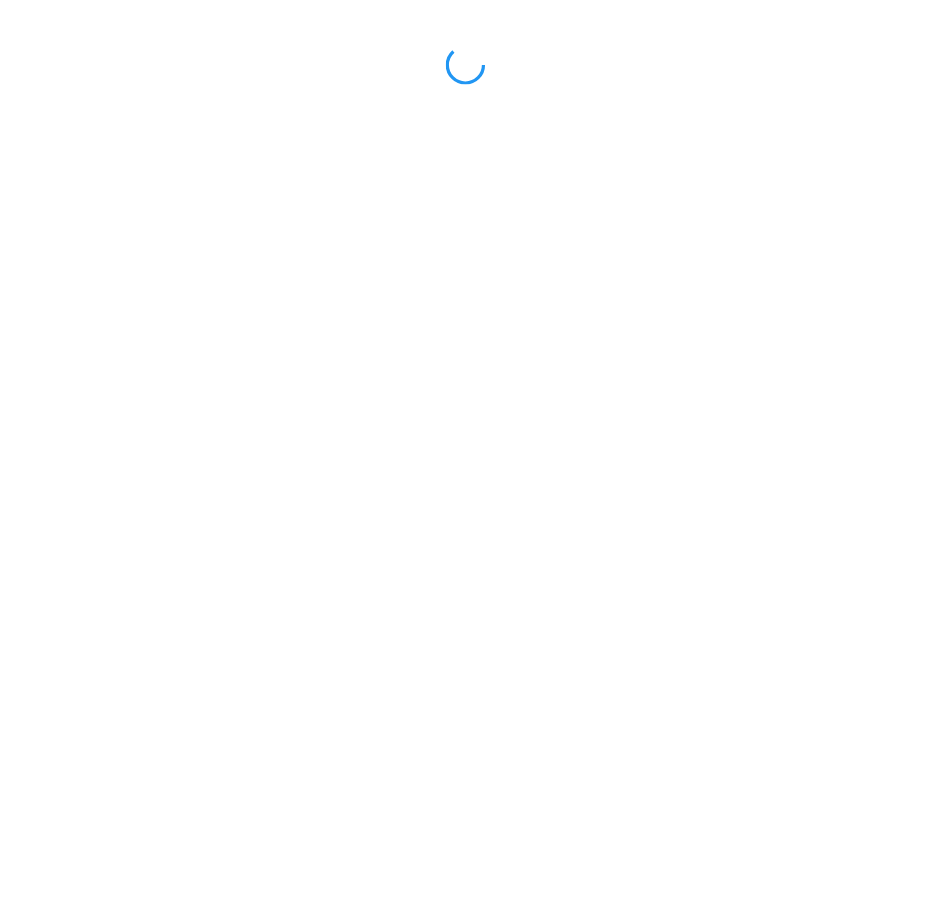 scroll, scrollTop: 0, scrollLeft: 0, axis: both 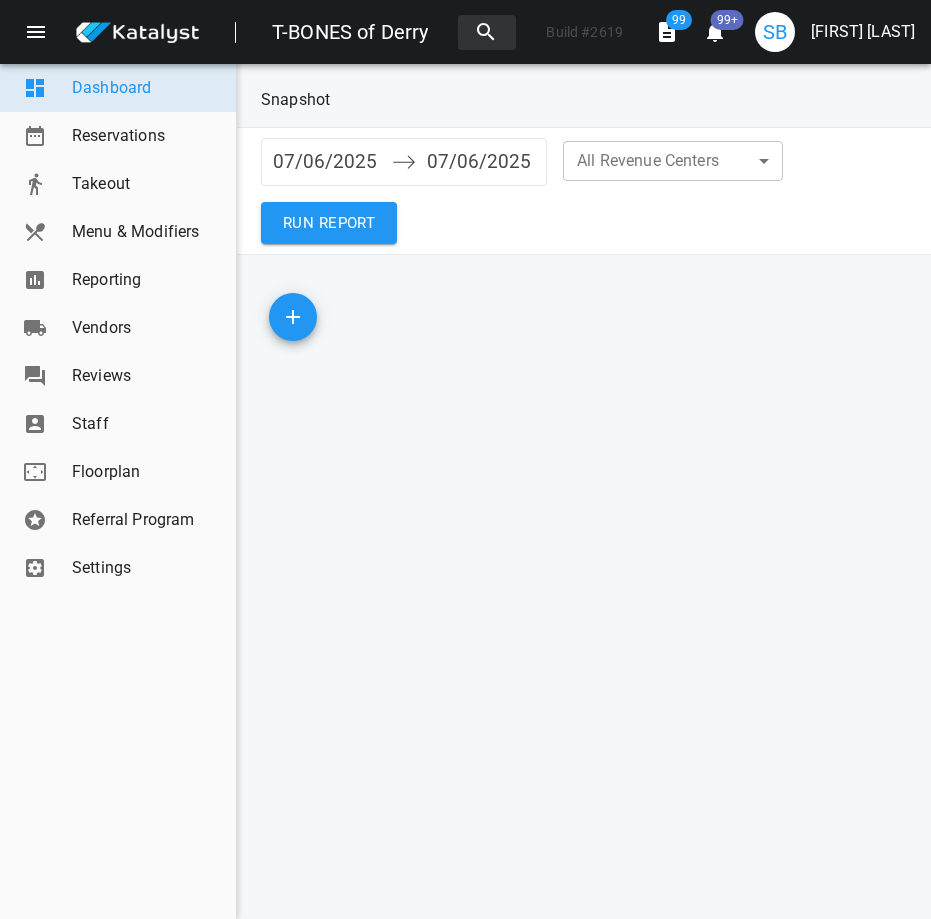 click on "Reporting" at bounding box center (146, 280) 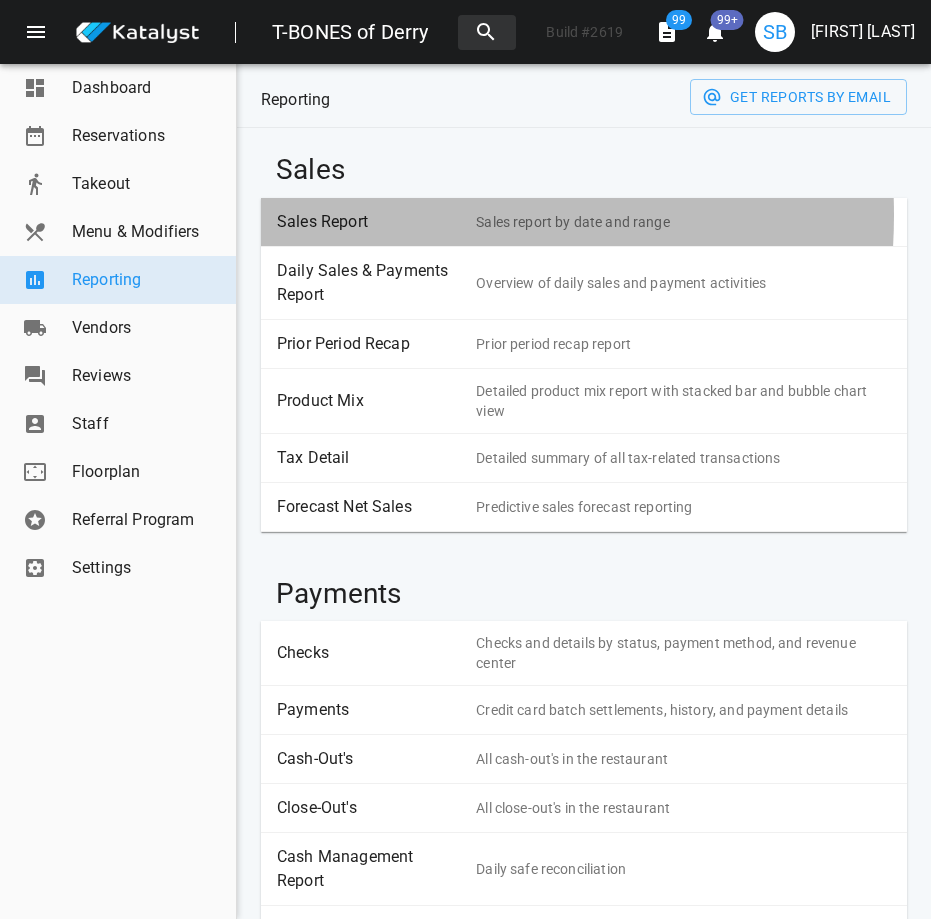 click on "Sales Report" at bounding box center (369, 222) 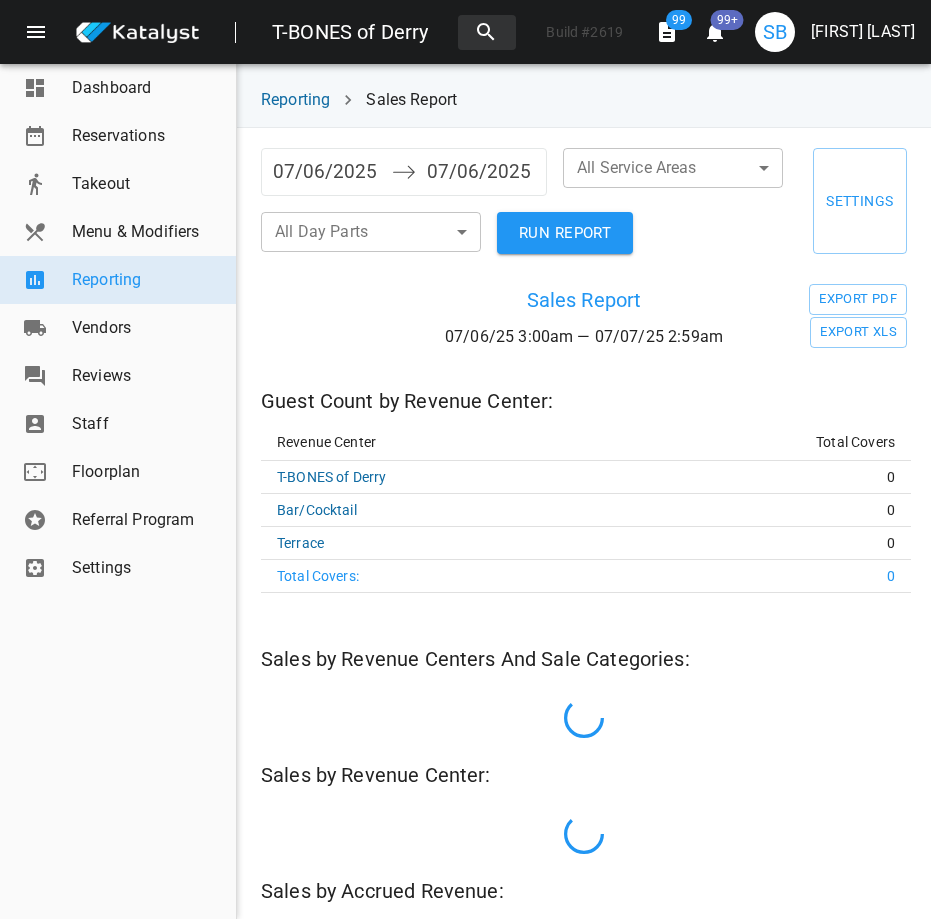 click on "07/06/2025" at bounding box center [327, 172] 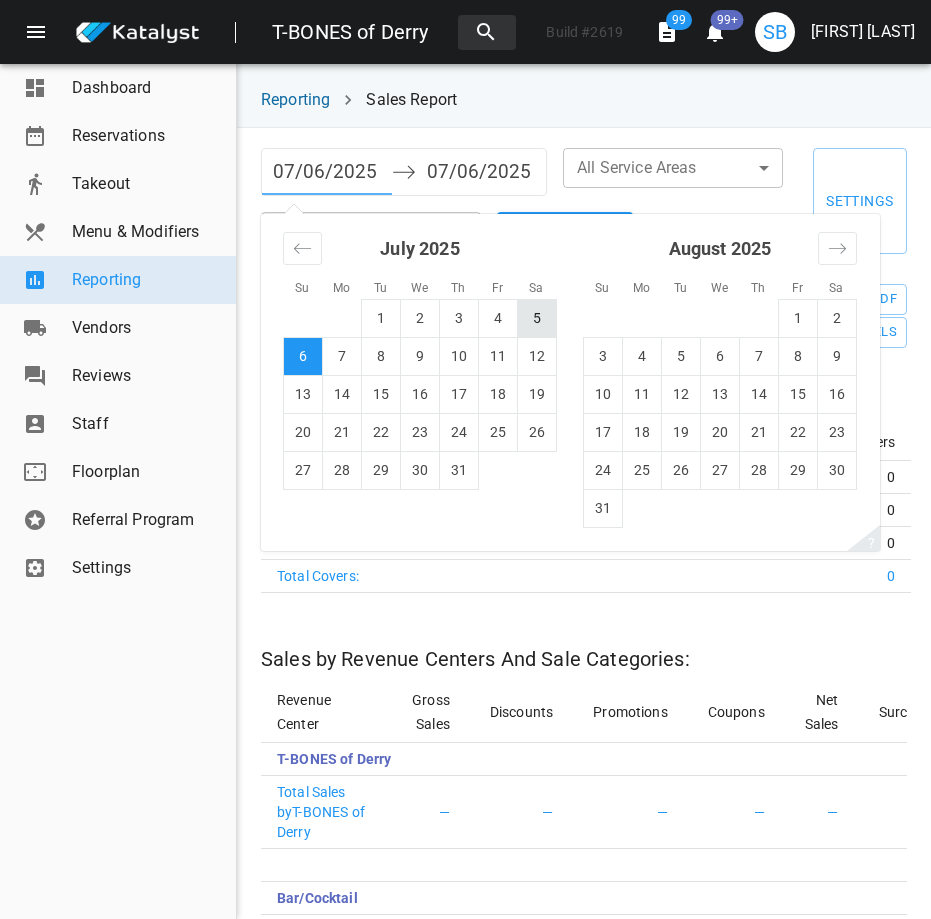 click on "5" at bounding box center (537, 318) 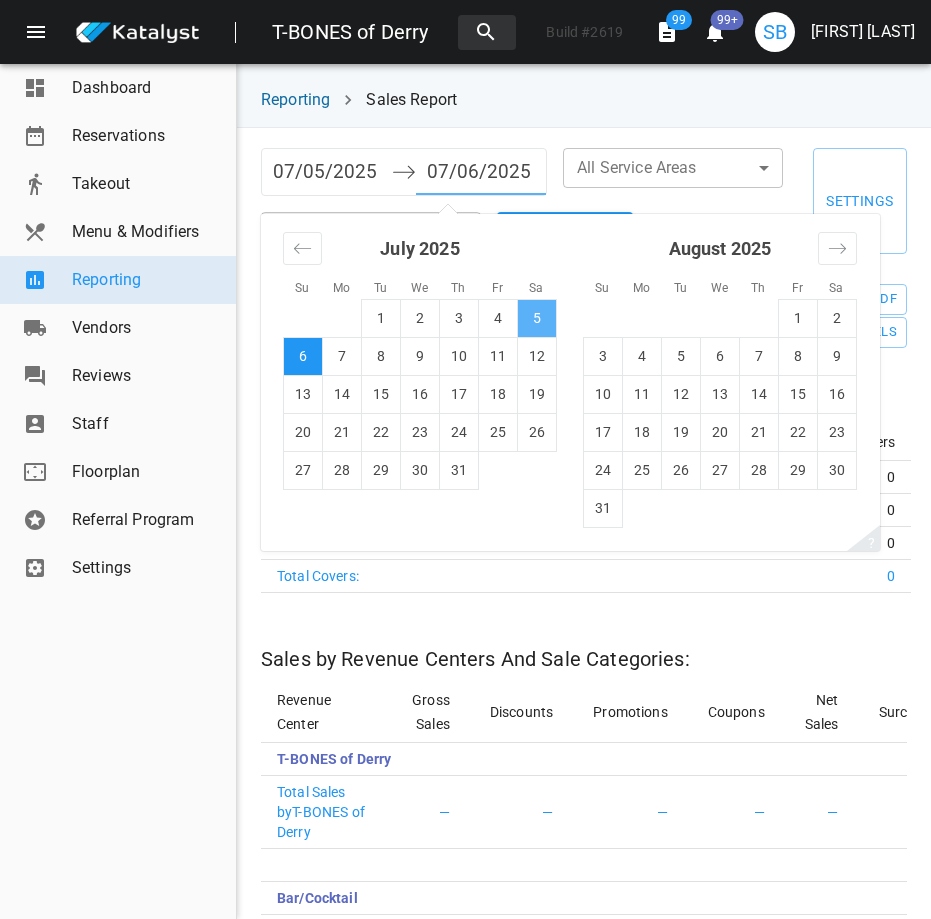 click on "5" at bounding box center [537, 318] 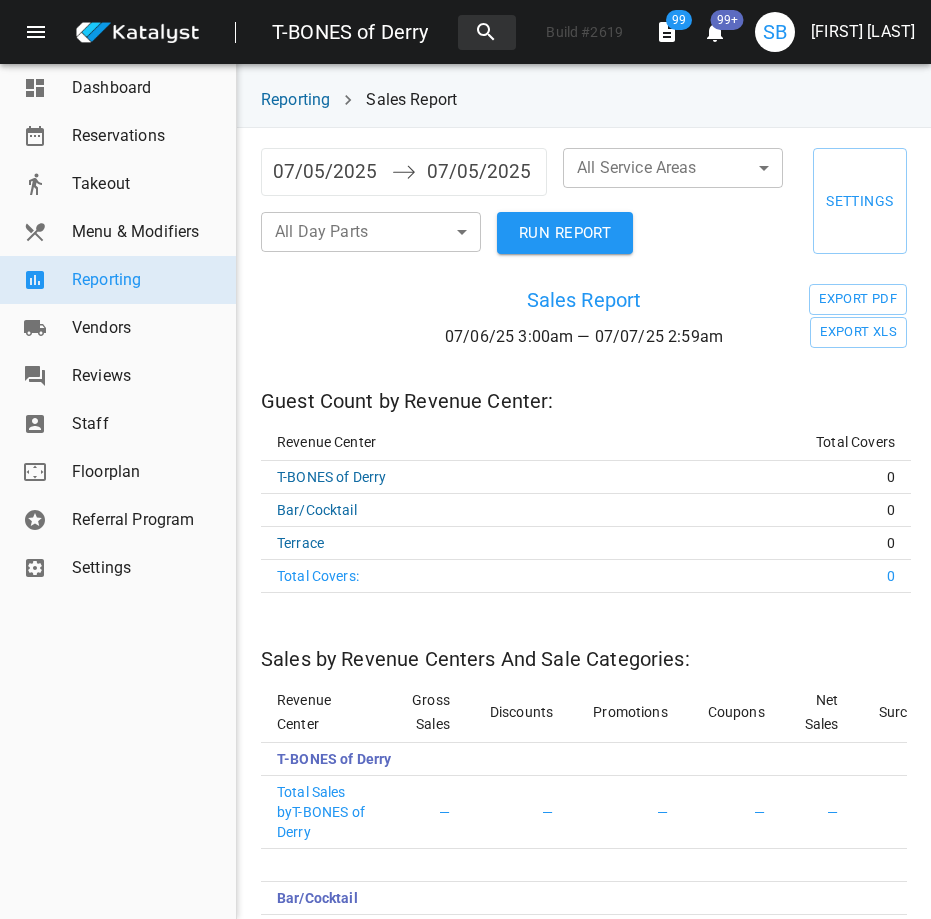click on "RUN REPORT" at bounding box center [565, 233] 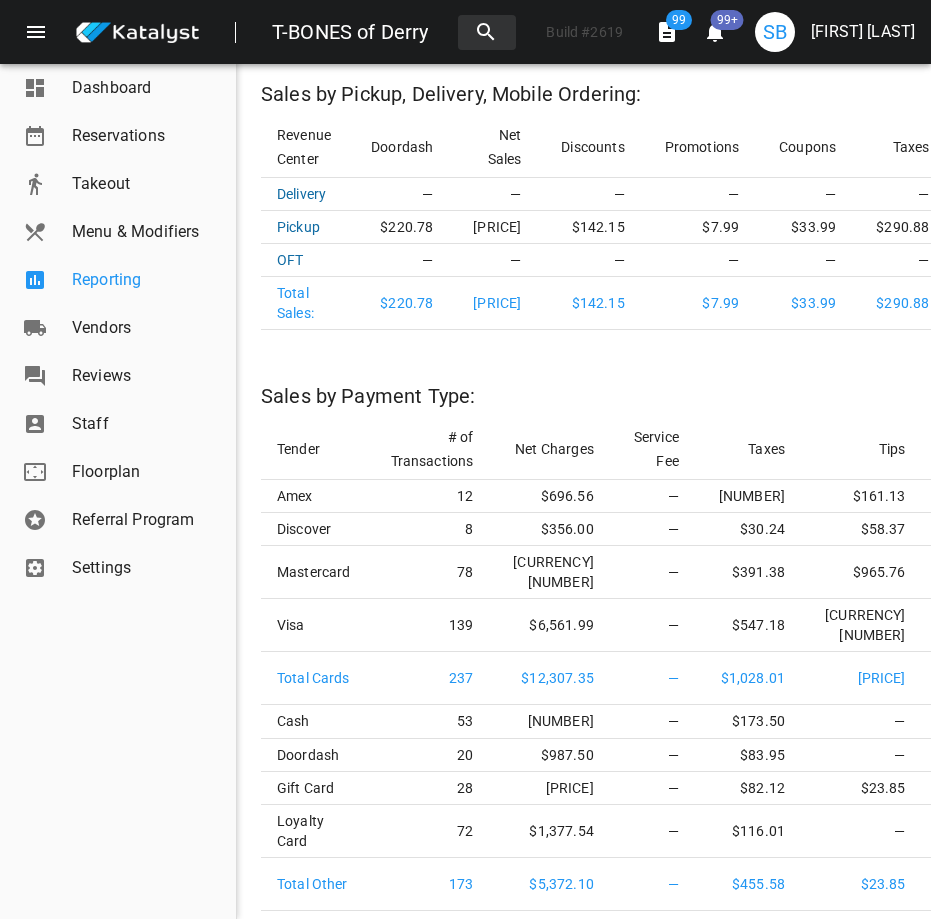 scroll, scrollTop: 4383, scrollLeft: 0, axis: vertical 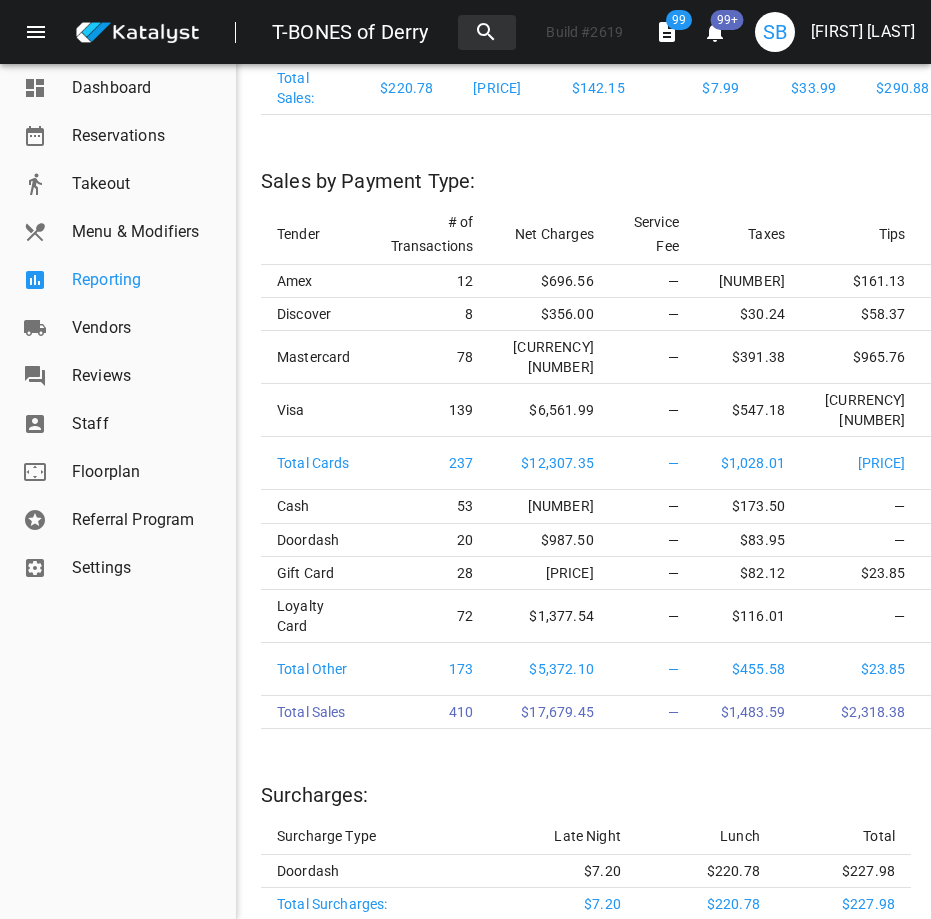 click on "Reporting" at bounding box center [146, 280] 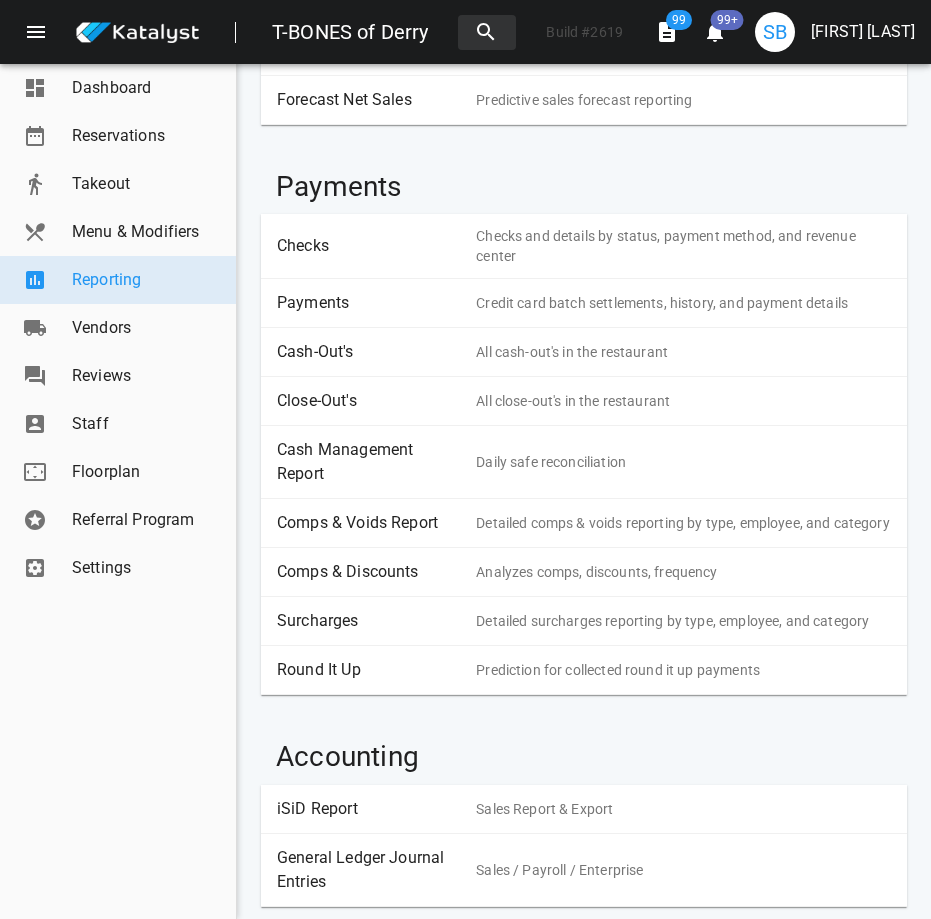 scroll, scrollTop: 358, scrollLeft: 0, axis: vertical 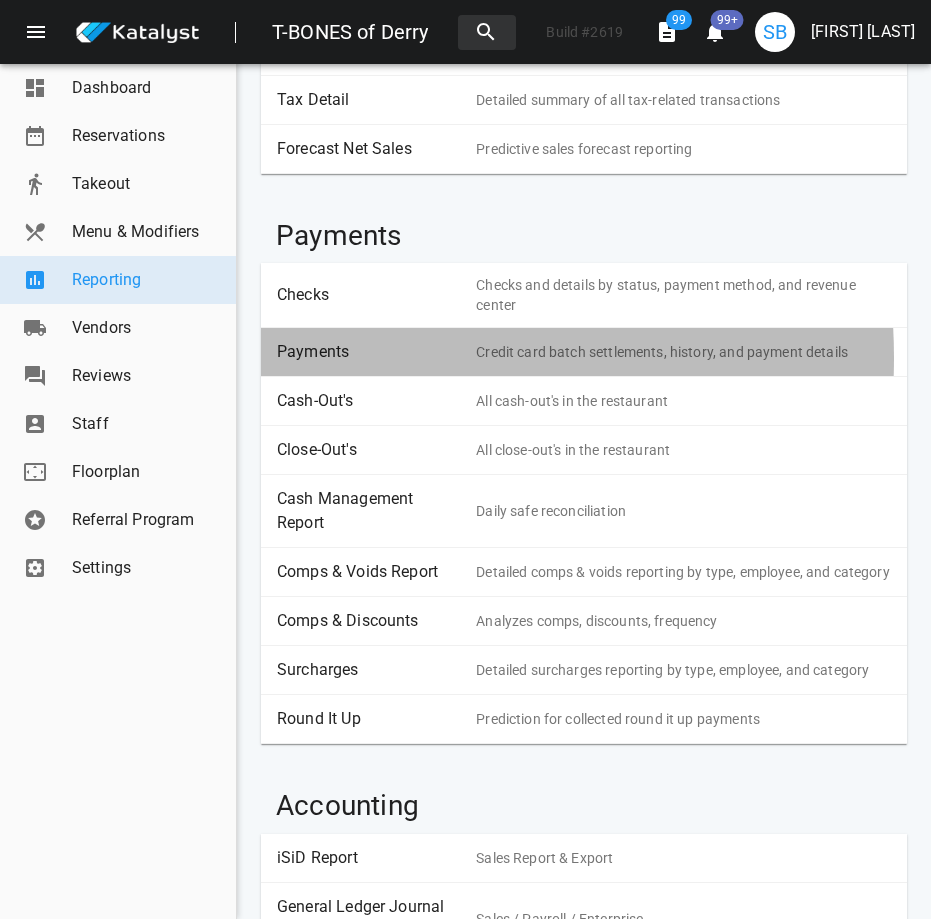click on "Payments" at bounding box center [369, 352] 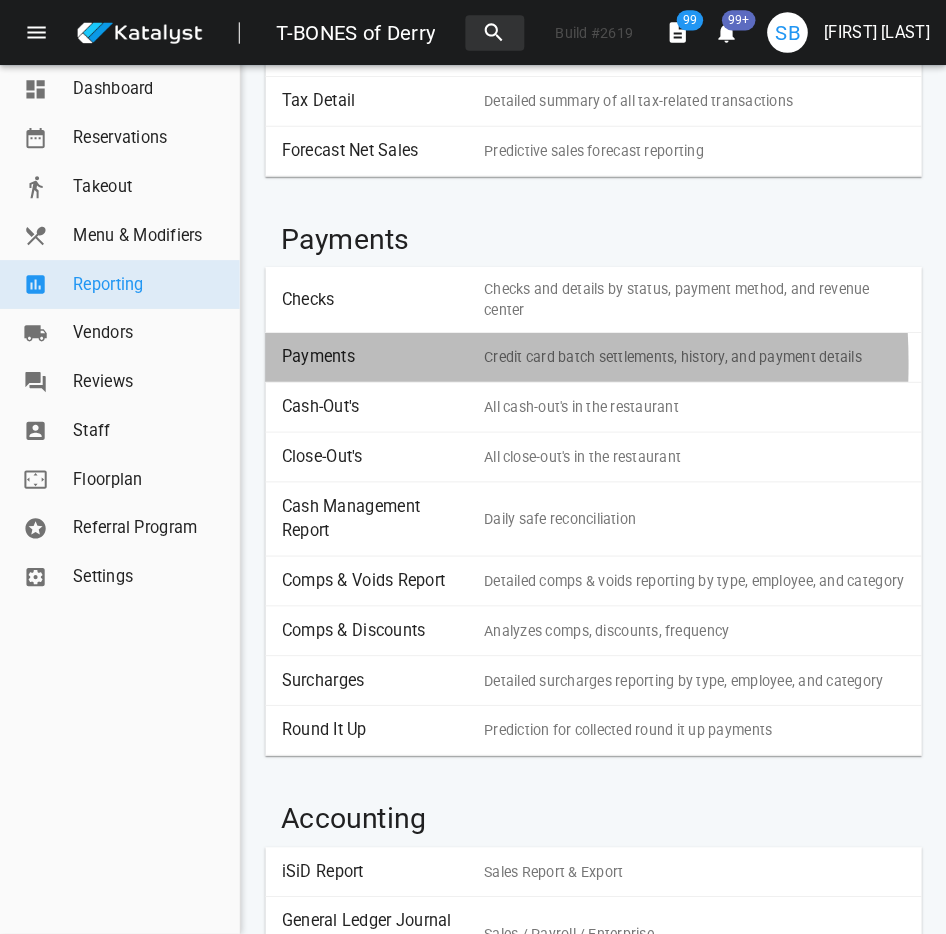 scroll, scrollTop: 0, scrollLeft: 0, axis: both 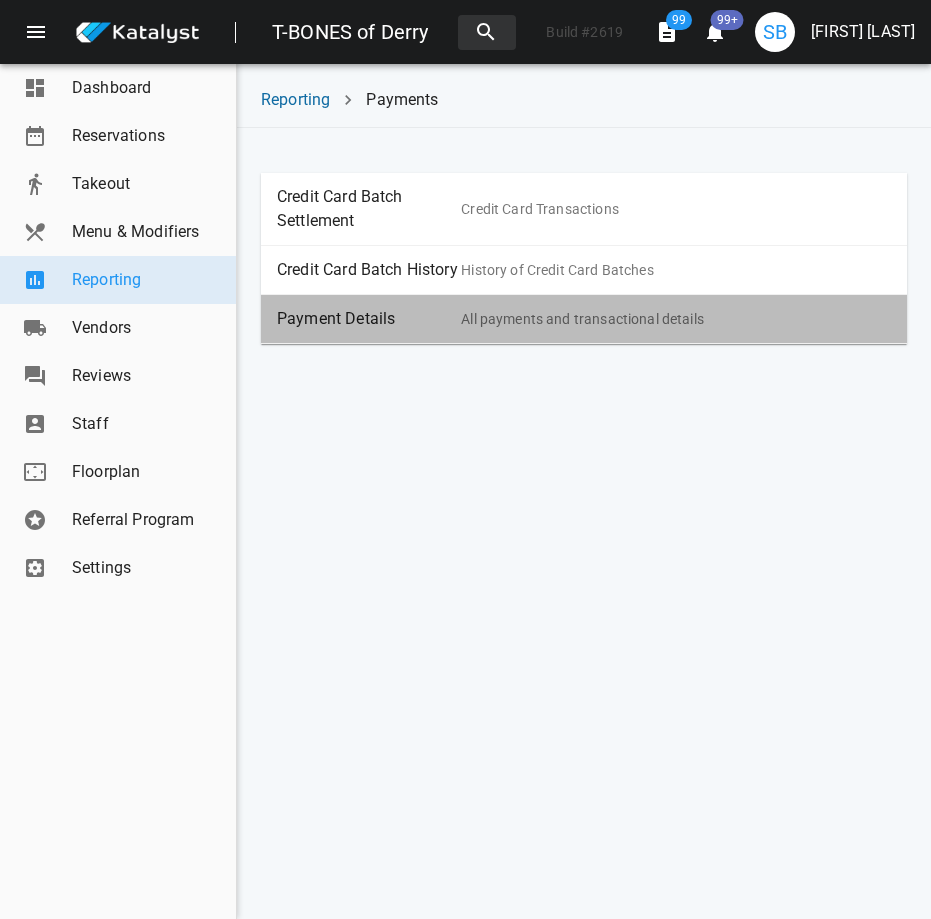 click on "Payment Details" at bounding box center [369, 319] 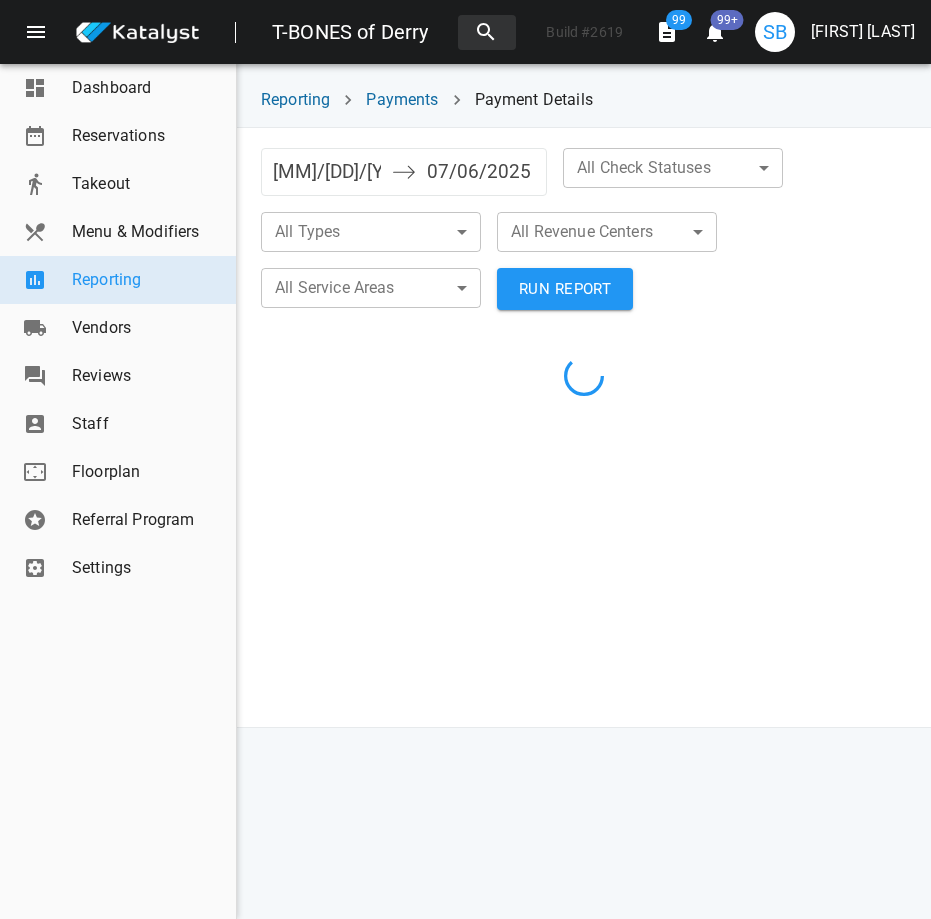 click on "[MM]/[DD]/[YYYY]" at bounding box center [327, 172] 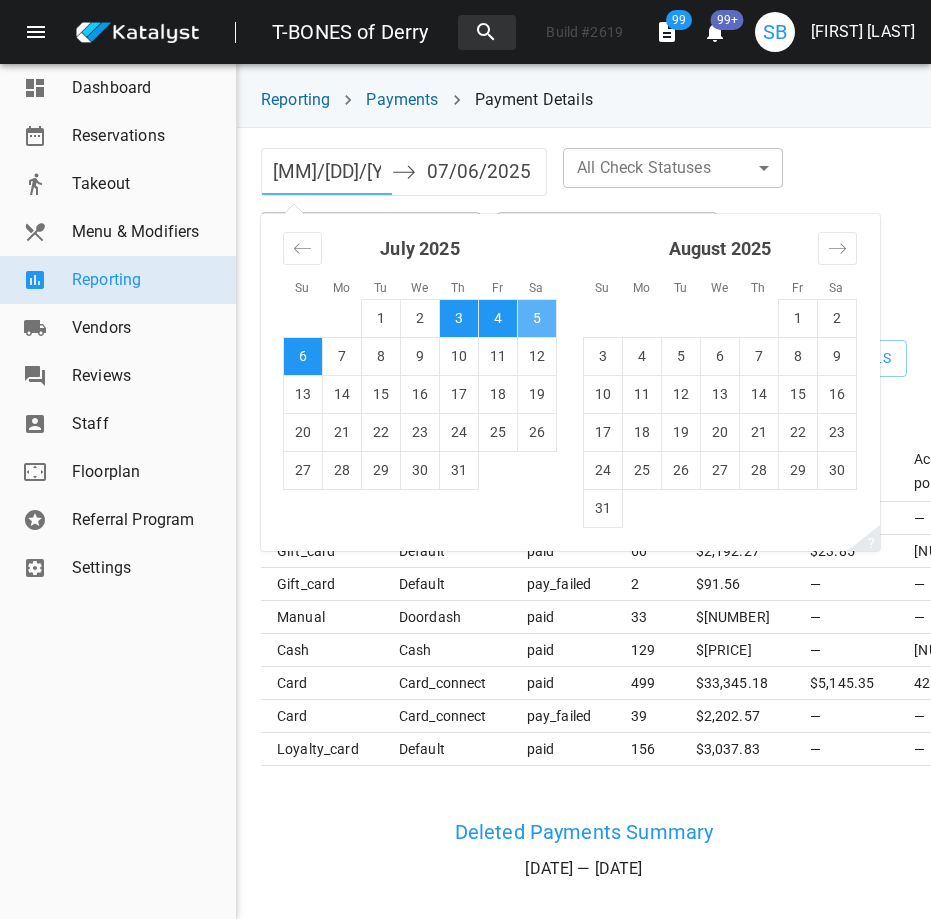 click on "5" at bounding box center (537, 318) 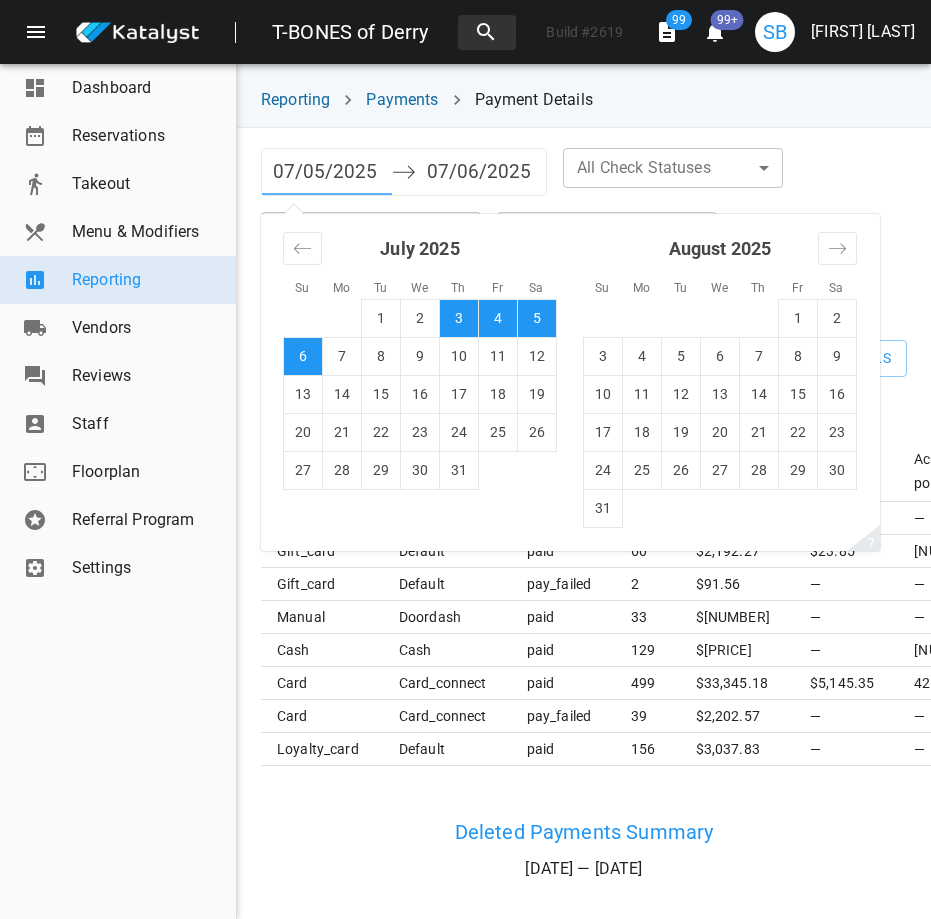 click on "5" at bounding box center (537, 318) 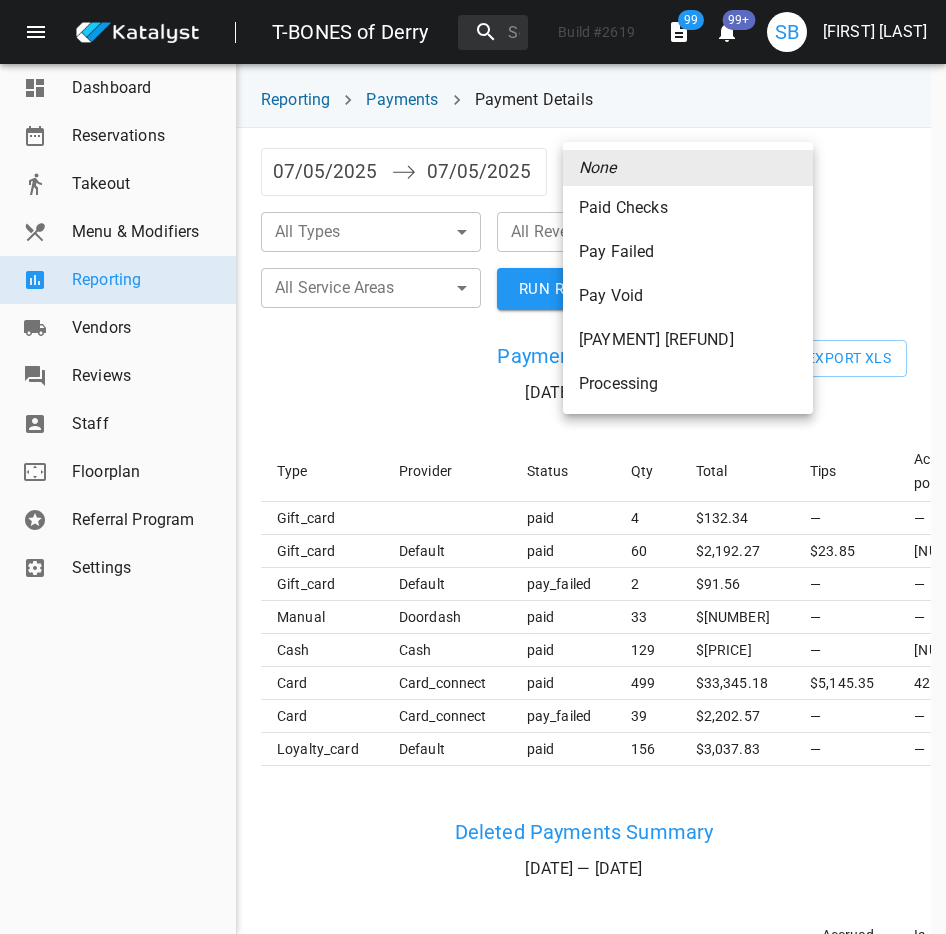 click on "T-BONES of Derry Build #  2619 99 99+ SB Shannon Barreira Dashboard Reservations Takeout Menu & Modifiers Reporting Vendors Reviews Staff Floorplan Referral Program Settings Reporting Payments Payment Details 07/05/2025 Navigate forward to interact with the calendar and select a date. Press the question mark key to get the keyboard shortcuts for changing dates. 07/05/2025 Navigate backward to interact with the calendar and select a date. Press the question mark key to get the keyboard shortcuts for changing dates. All Check Statuses ​ ​ All Types ​ ​ All Revenue Centers ​ ​ All Service Areas ​ ​ RUN REPORT   Payment Summary 07/05/25 — 07/05/25 Export XLS Type Provider Status Qty Total Tips Accrued points Is Captured gift_card paid 4 $ 132.34 — — — gift_card default paid 60 $ 2,192.27 $23.85 3782.07 — gift_card default pay_failed 2 $ 91.56 — — — manual Doordash paid 33 $ 1,759.41 — — — cash cash paid 129 $ 5,180.99 — 8802.88 — card card_connect paid 499 $ 33,345.18 39" at bounding box center [473, 467] 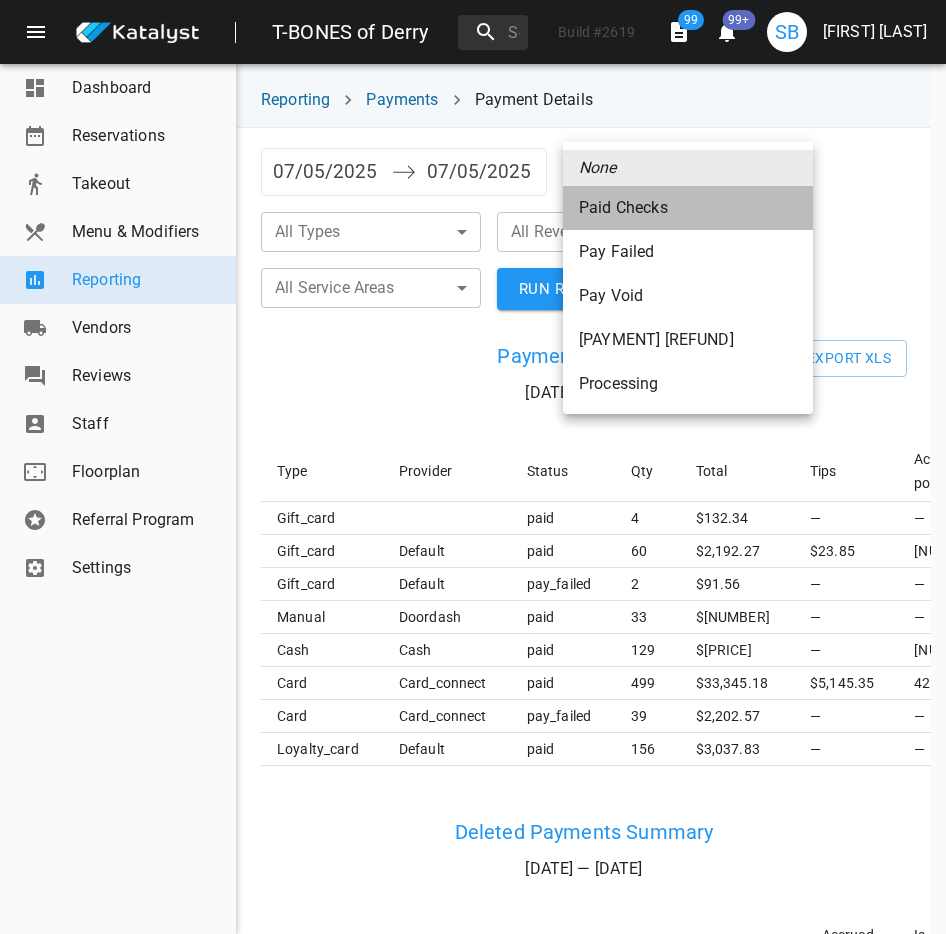 click on "Paid Checks" at bounding box center [688, 208] 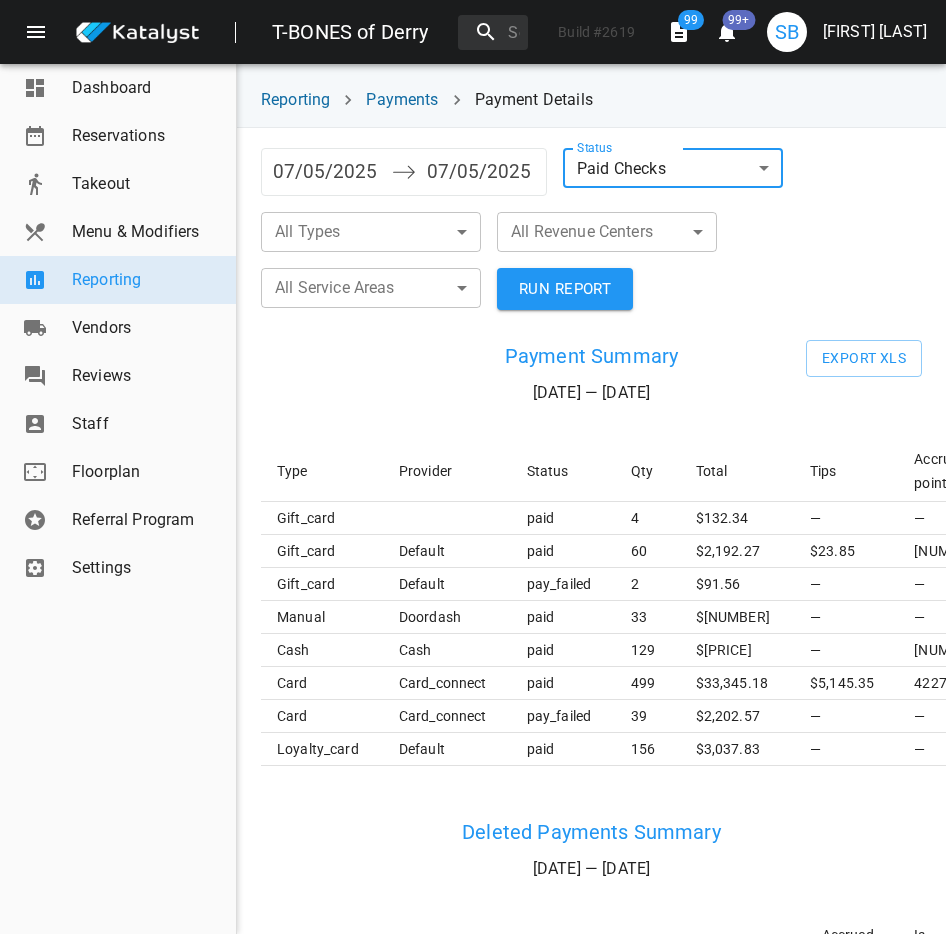 click on "T-BONES of Derry Build #  2619 99 99+ SB Shannon Barreira Dashboard Reservations Takeout Menu & Modifiers Reporting Vendors Reviews Staff Floorplan Referral Program Settings Reporting Payments Payment Details 07/05/2025 Navigate forward to interact with the calendar and select a date. Press the question mark key to get the keyboard shortcuts for changing dates. 07/05/2025 Navigate backward to interact with the calendar and select a date. Press the question mark key to get the keyboard shortcuts for changing dates. Status Paid Checks paid ​ All Types ​ ​ All Revenue Centers ​ ​ All Service Areas ​ ​ RUN REPORT   Payment Summary 07/05/25 — 07/05/25 Export XLS Type Provider Status Qty Total Tips Accrued points Is Captured gift_card paid 4 $ 132.34 — — — gift_card default paid 60 $ 2,192.27 $23.85 3782.07 — gift_card default pay_failed 2 $ 91.56 — — — manual Doordash paid 33 $ 1,759.41 — — — cash cash paid 129 $ 5,180.99 — 8802.88 — card card_connect paid 499 $ 33,345.18 $" at bounding box center (473, 467) 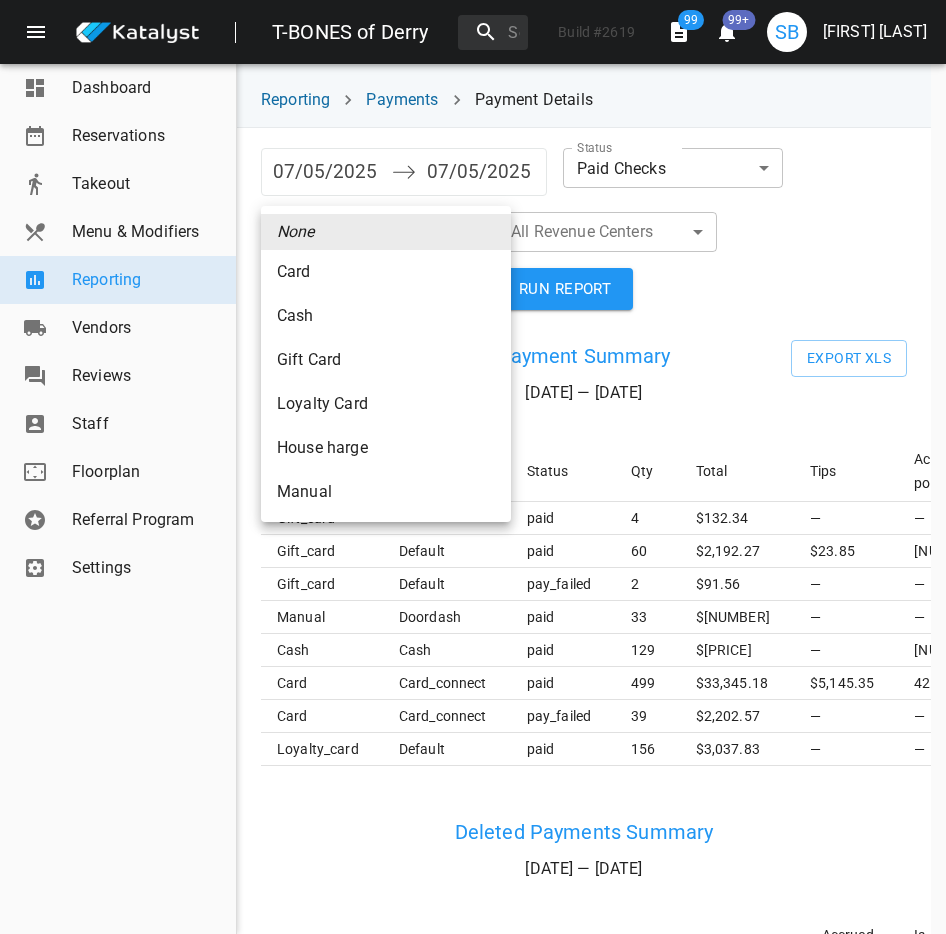 click on "Gift Card" at bounding box center (386, 272) 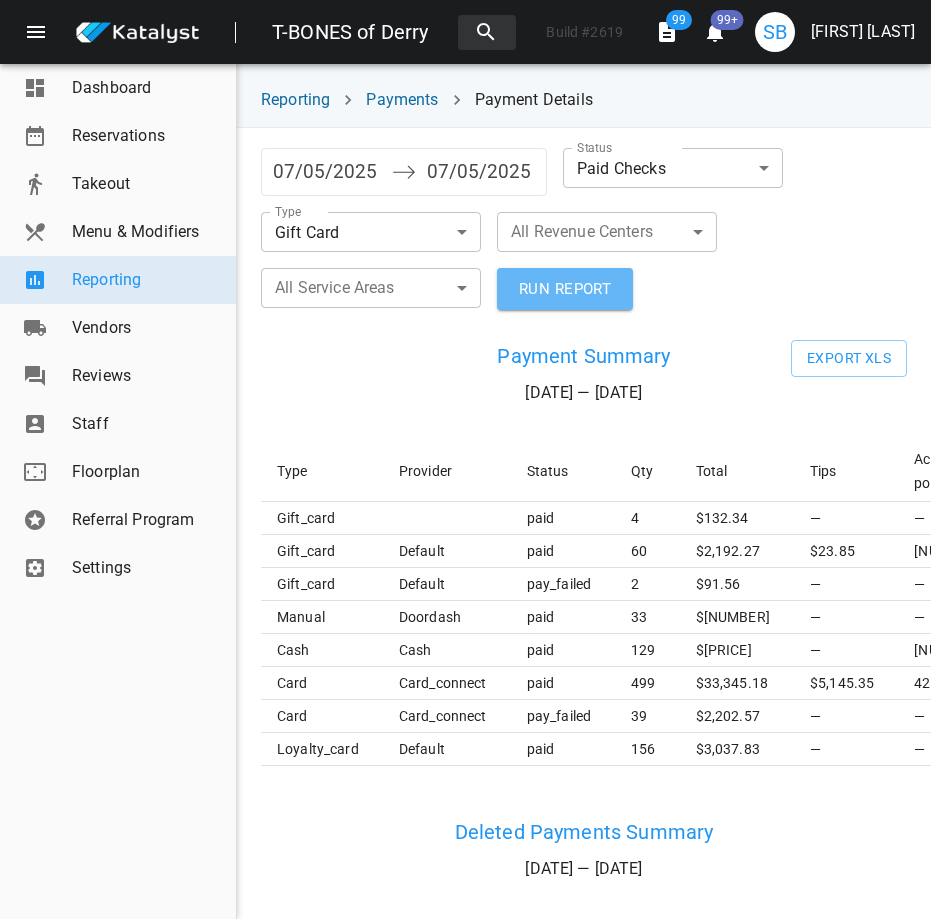 click on "RUN REPORT" at bounding box center (565, 289) 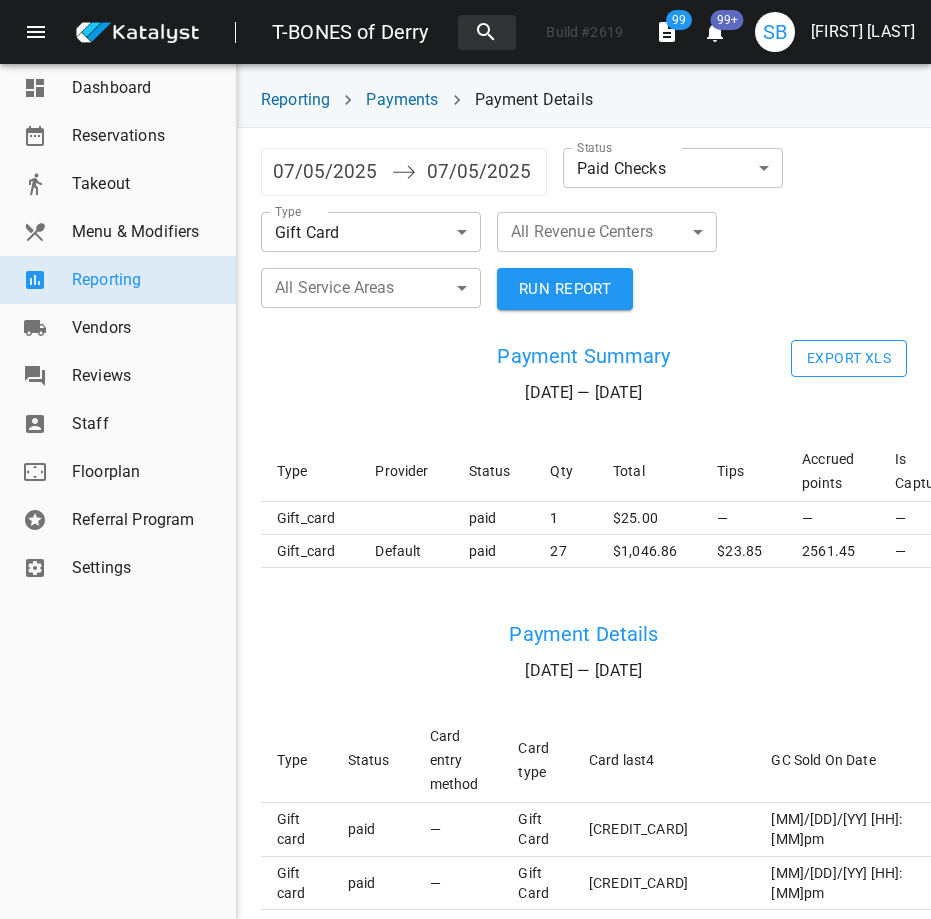 click on "Export XLS" at bounding box center [849, 358] 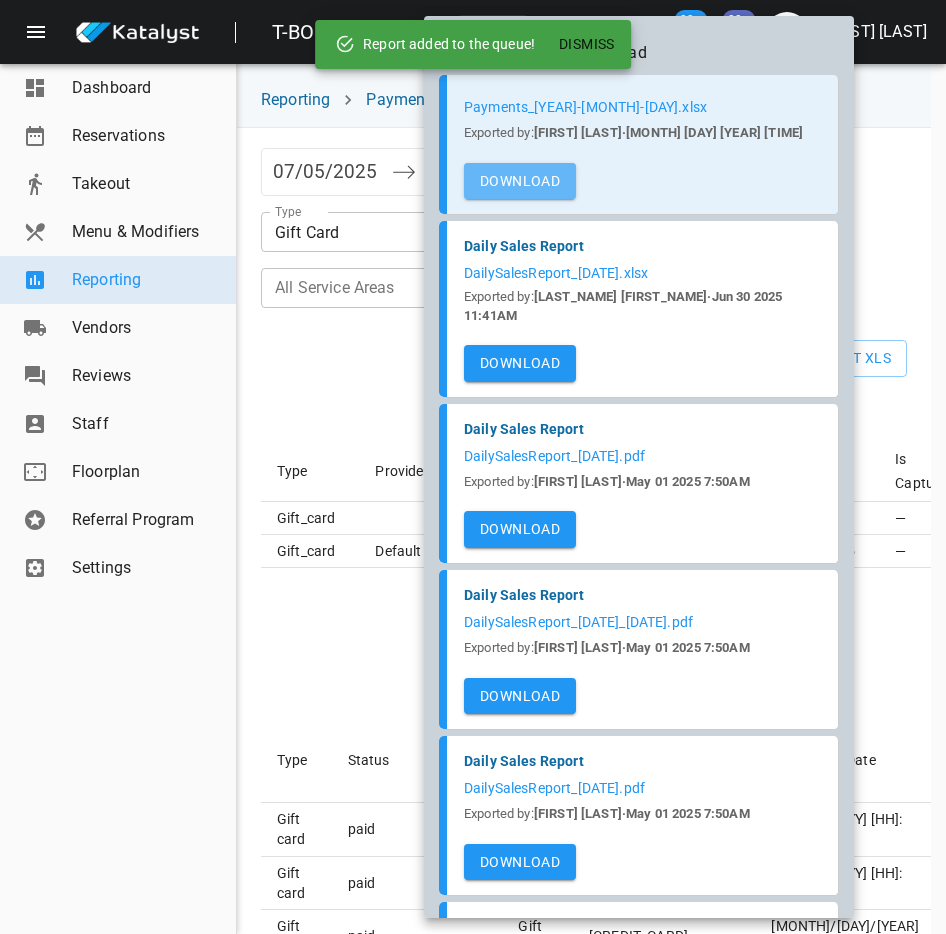 click on "Download" at bounding box center [520, 181] 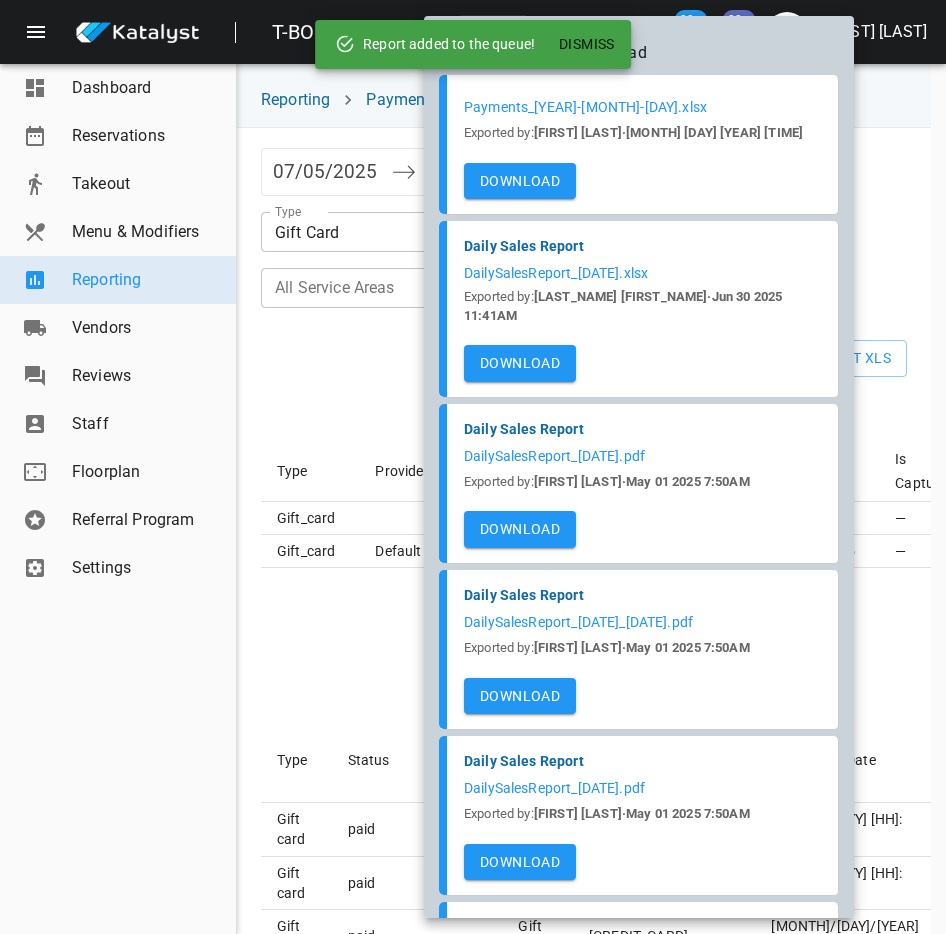 click at bounding box center (473, 467) 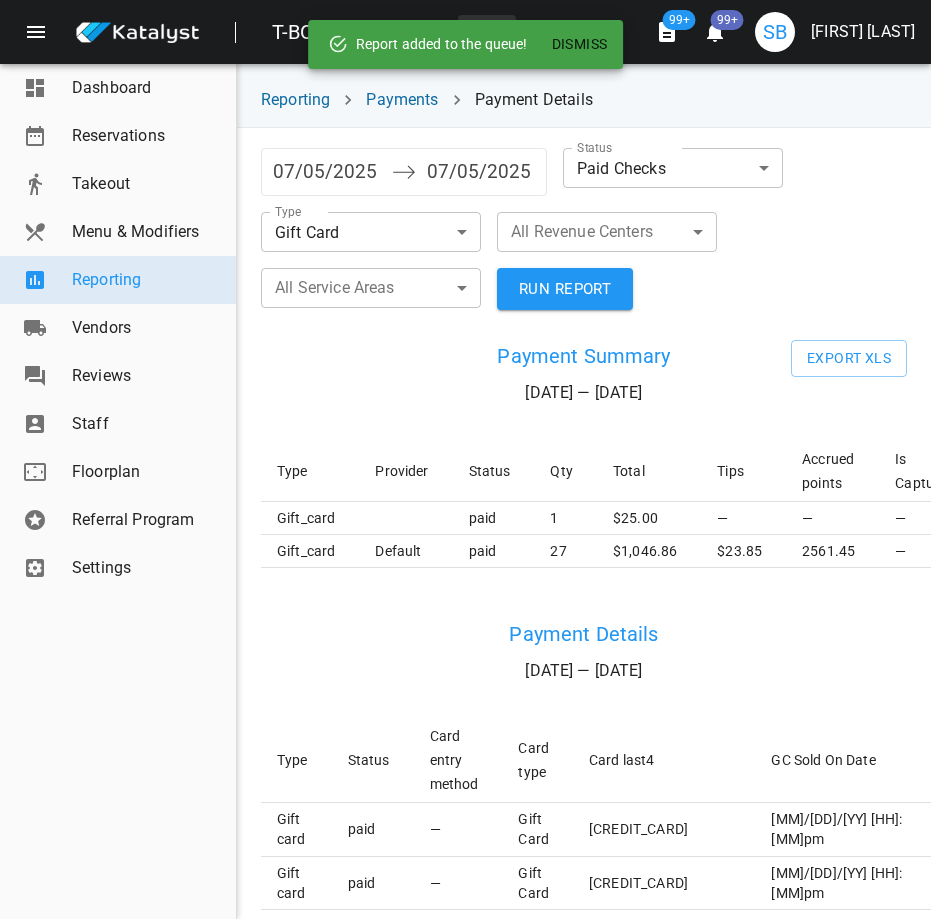 click on "[FIRST] [LAST]" at bounding box center [863, 32] 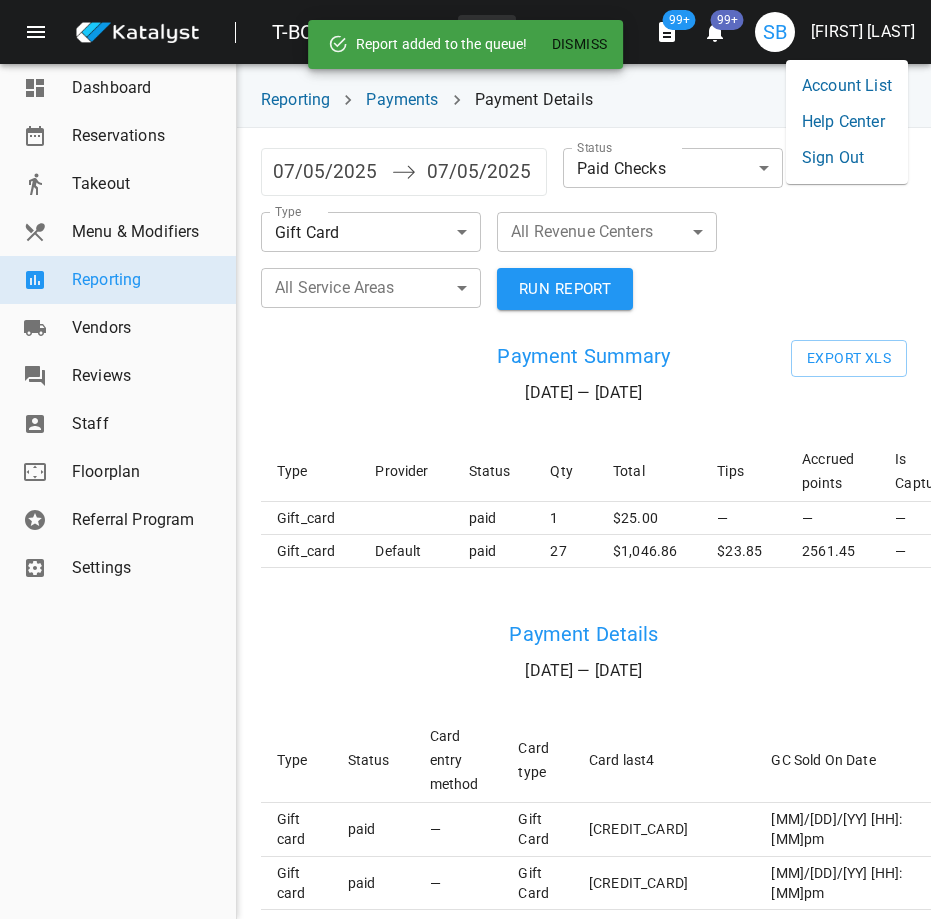 click on "Sign Out" at bounding box center [847, 158] 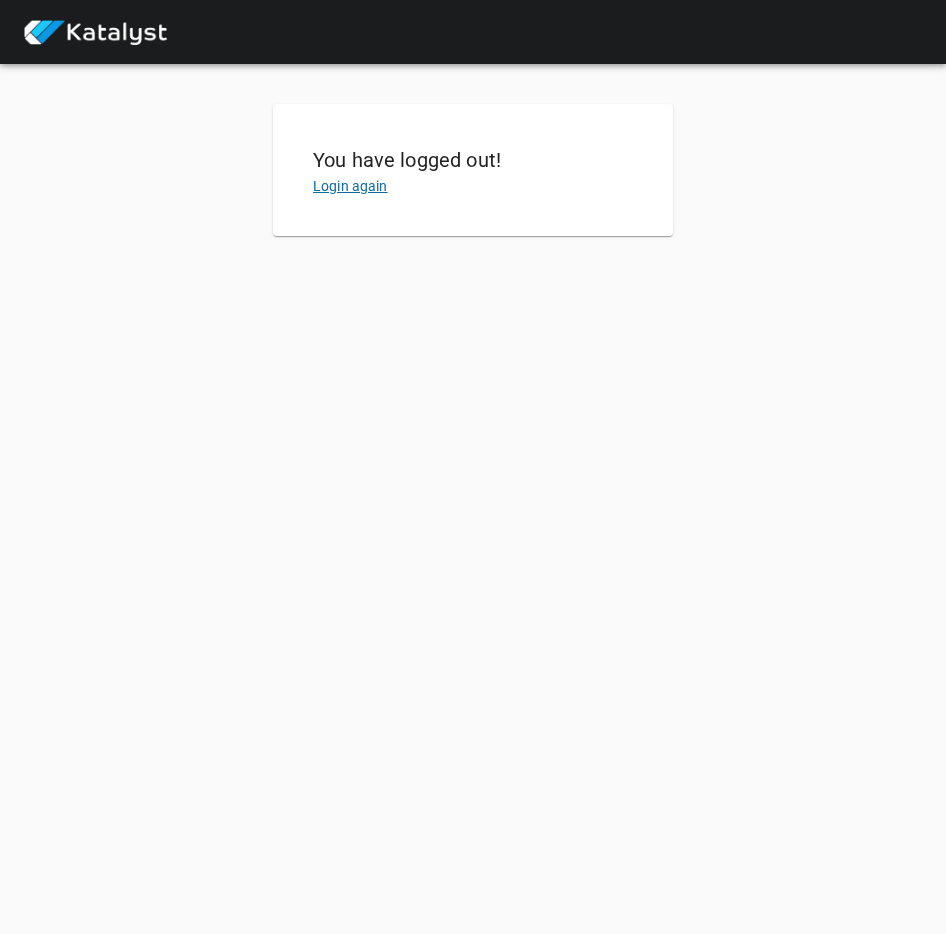 click on "[ACTION]" at bounding box center (350, 186) 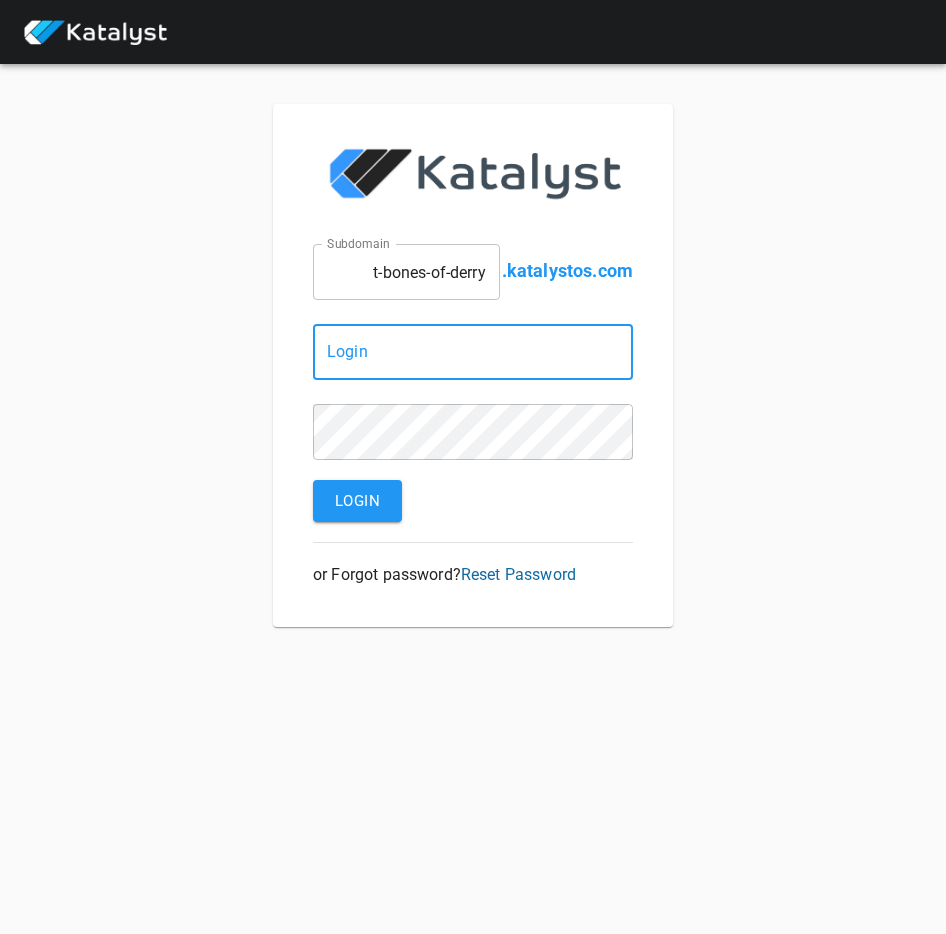 type on "[EMAIL]" 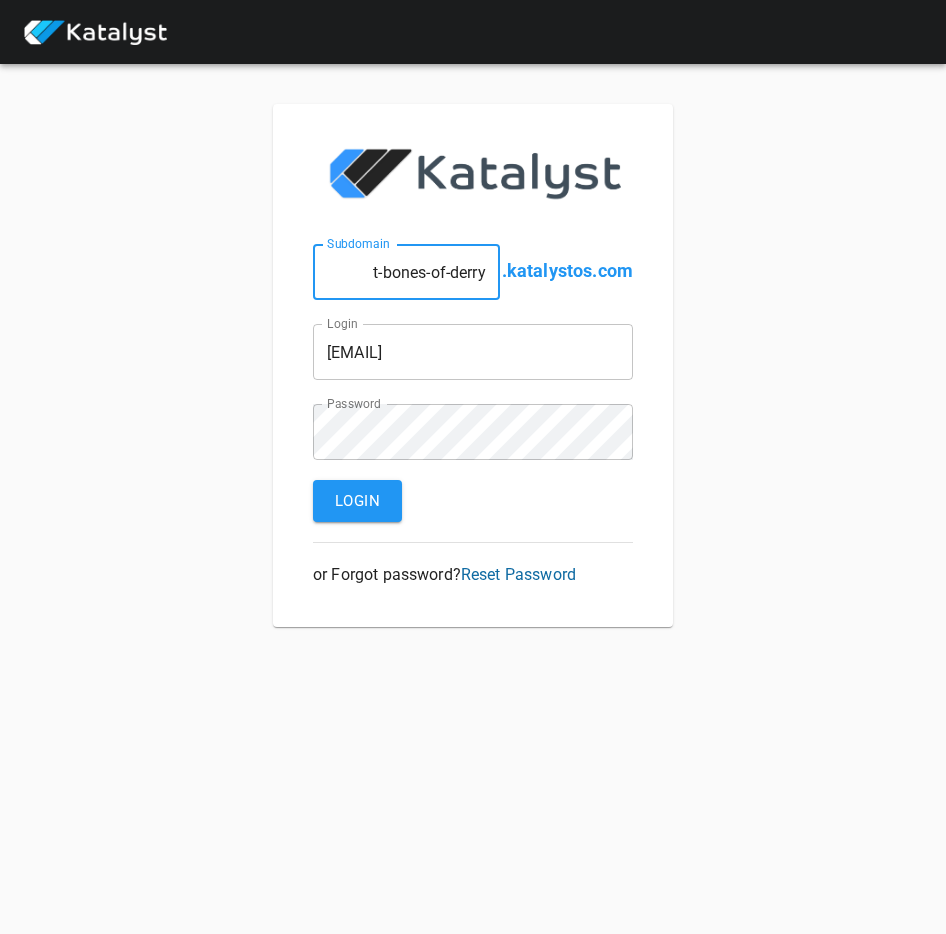 drag, startPoint x: 433, startPoint y: 274, endPoint x: 551, endPoint y: 263, distance: 118.511604 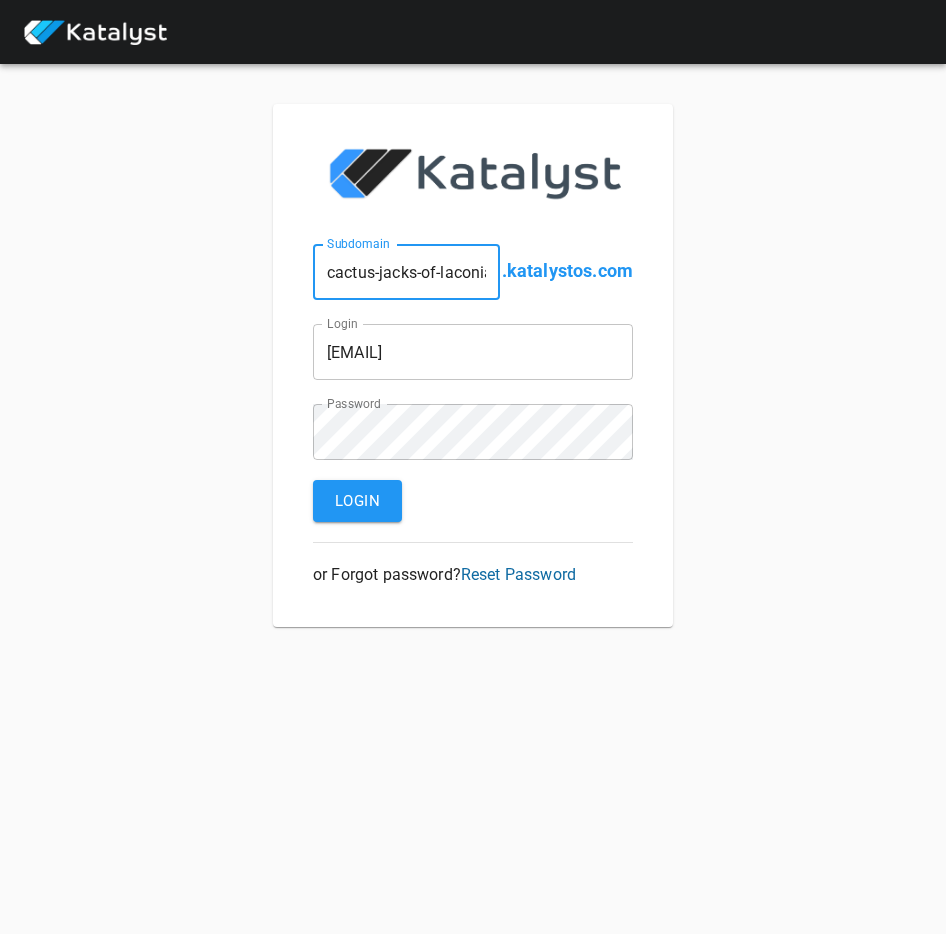 scroll, scrollTop: 0, scrollLeft: 8, axis: horizontal 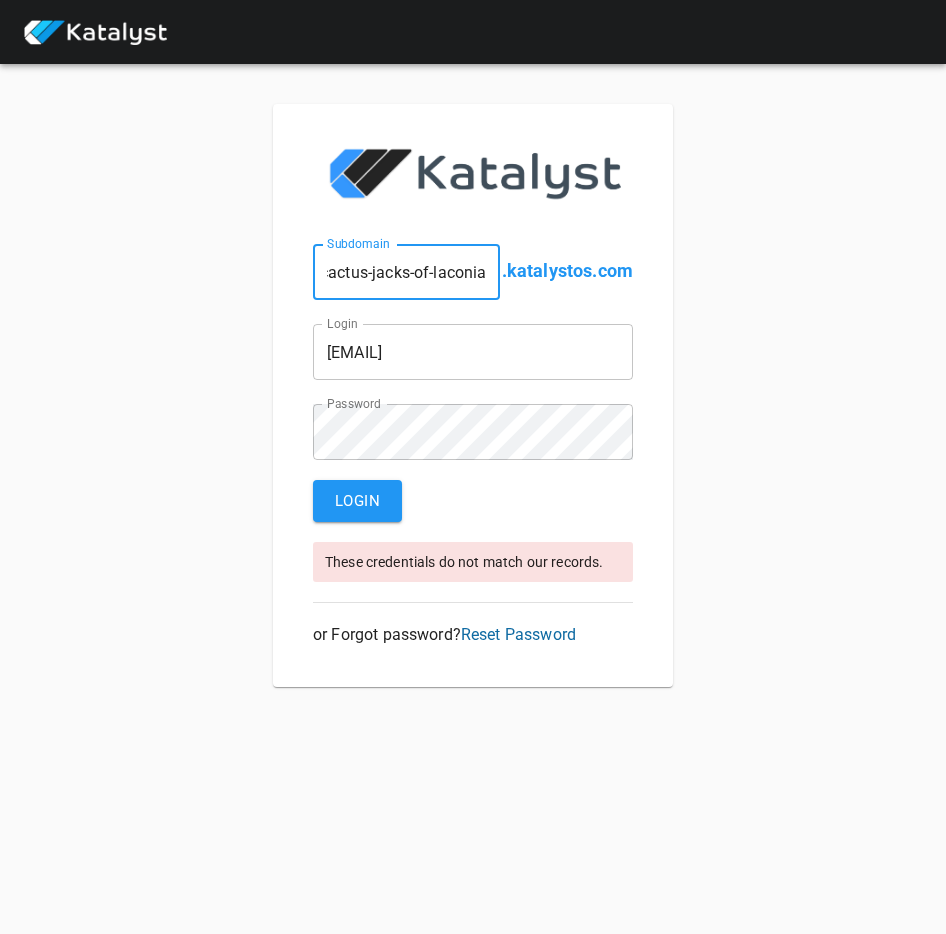 click on "cactus-jacks-of-laconia" at bounding box center (406, 272) 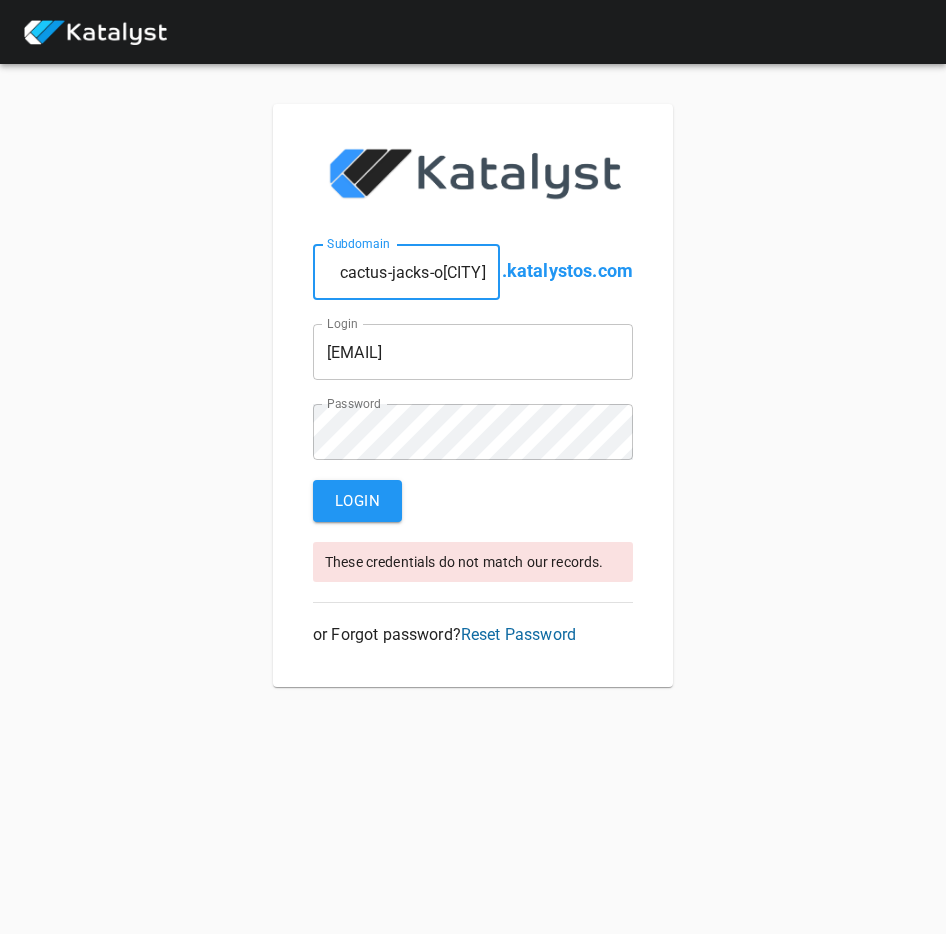 scroll, scrollTop: 0, scrollLeft: 0, axis: both 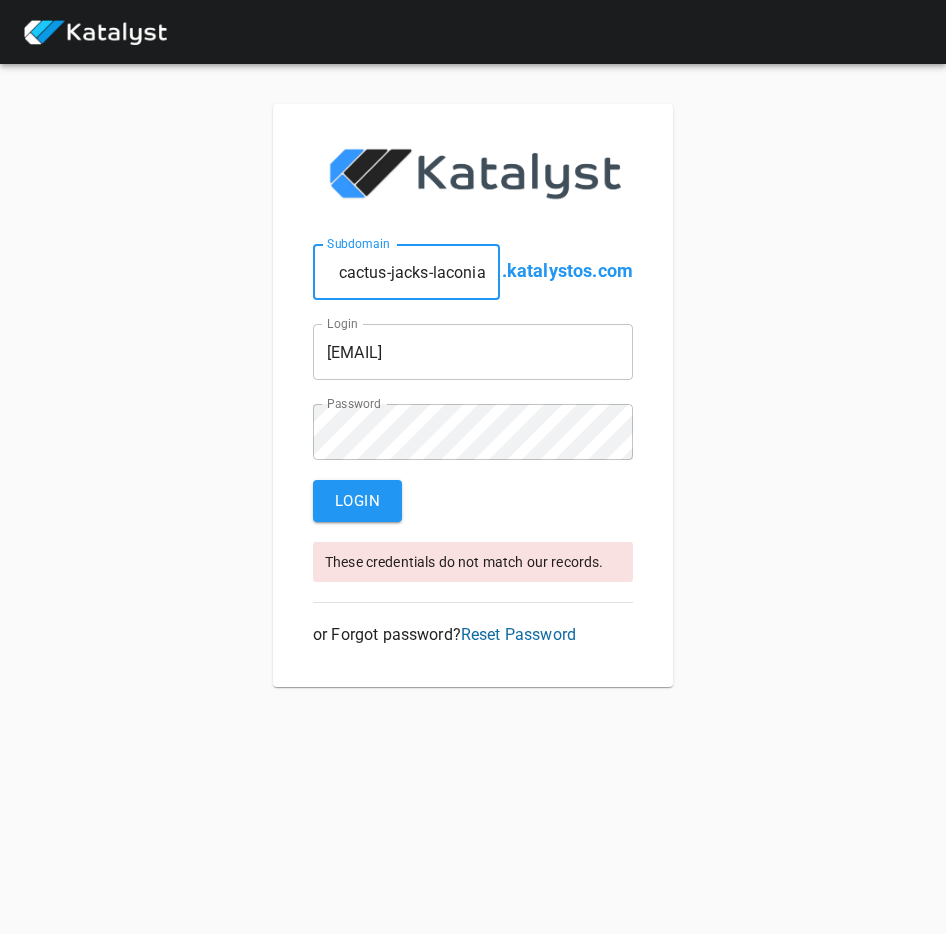 type on "cactus-jacks-laconia" 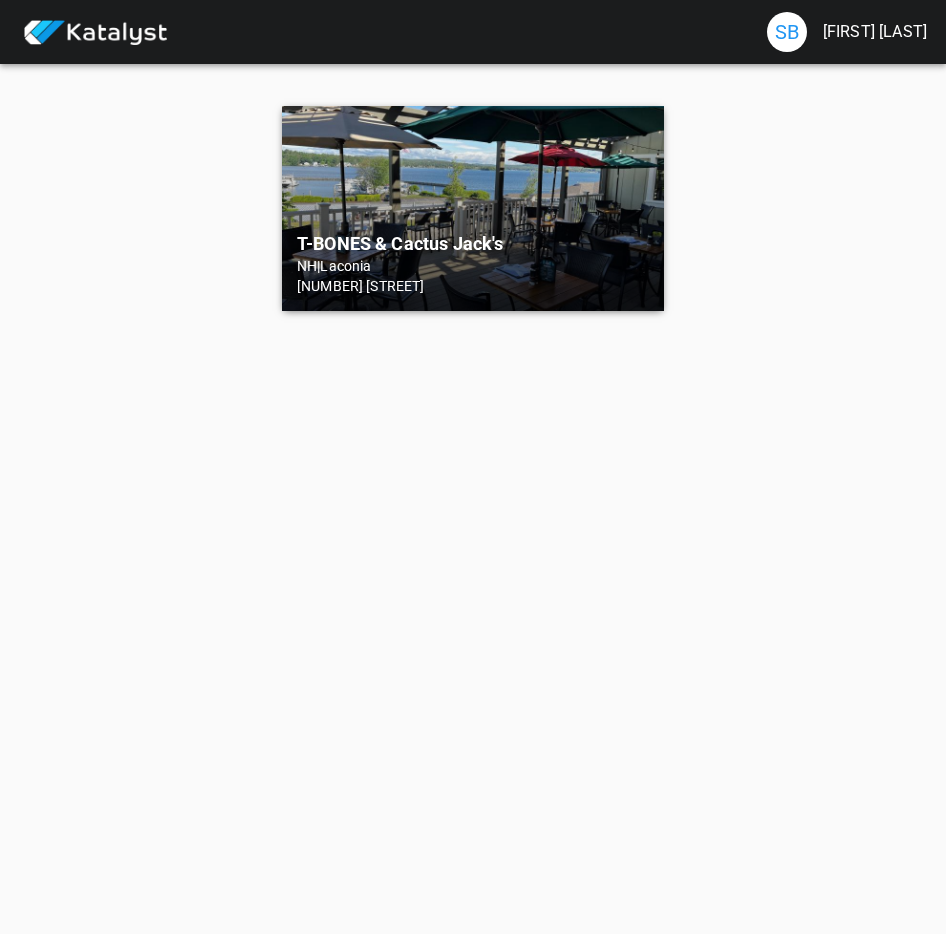 click on "NH  |  Laconia" at bounding box center (473, 266) 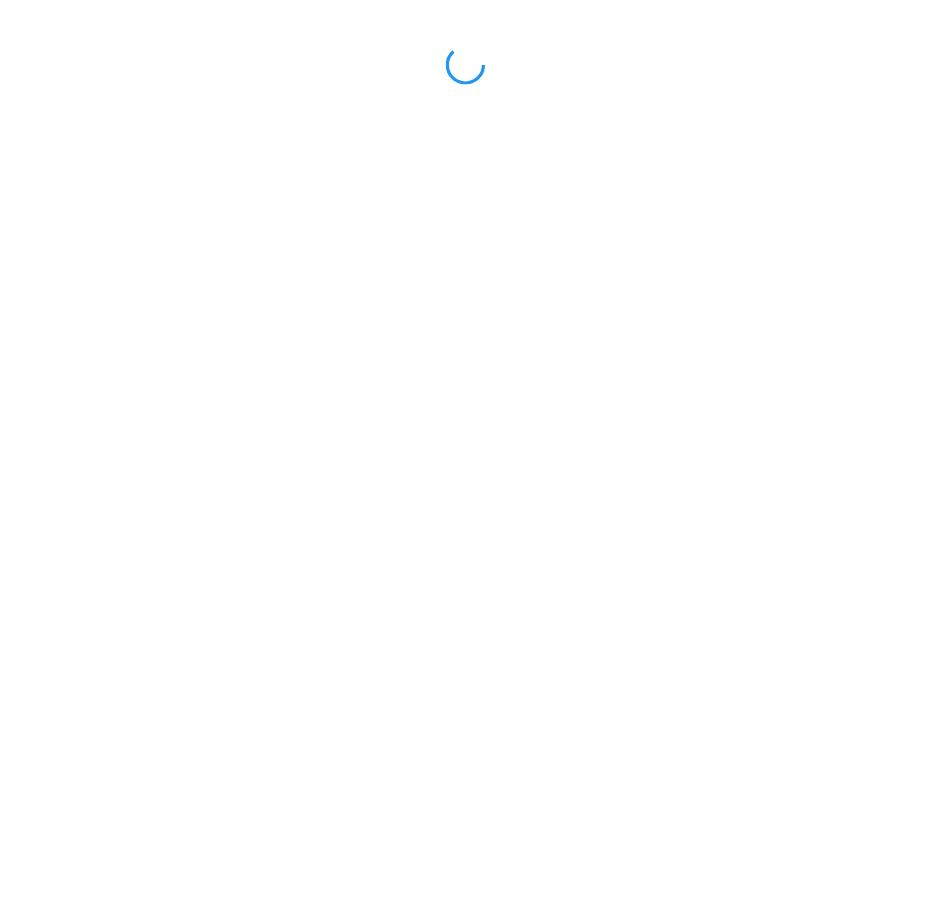 scroll, scrollTop: 0, scrollLeft: 0, axis: both 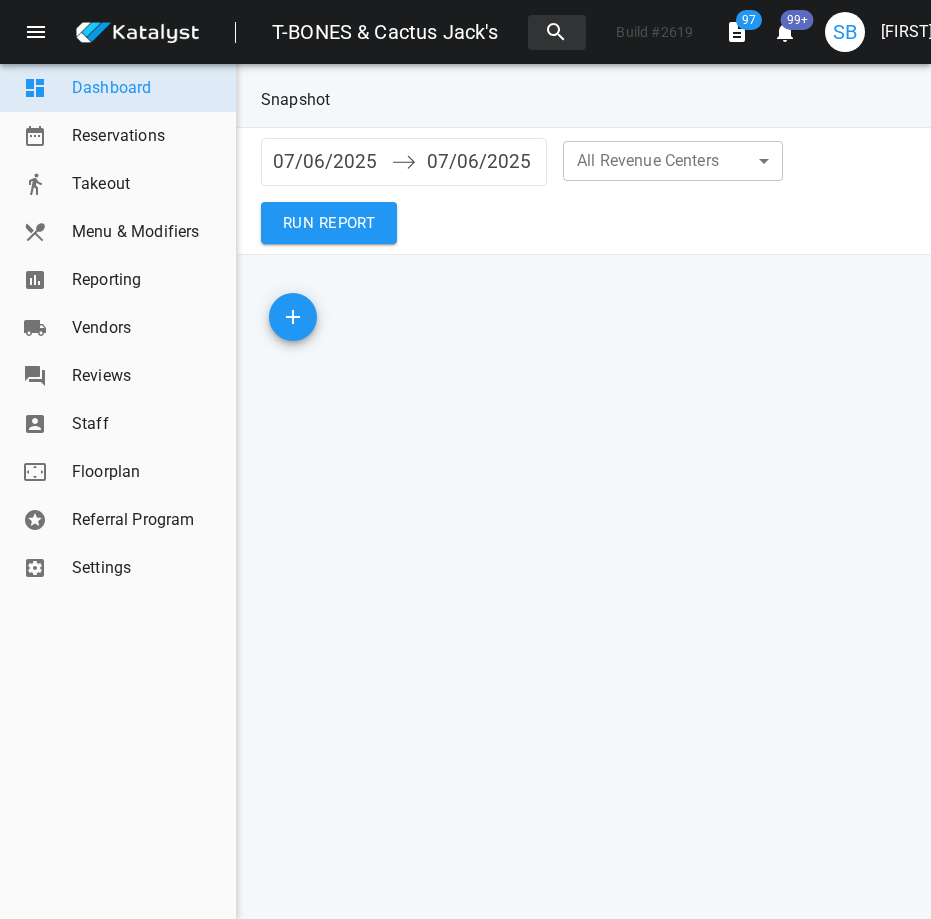 click on "Reporting" at bounding box center [146, 280] 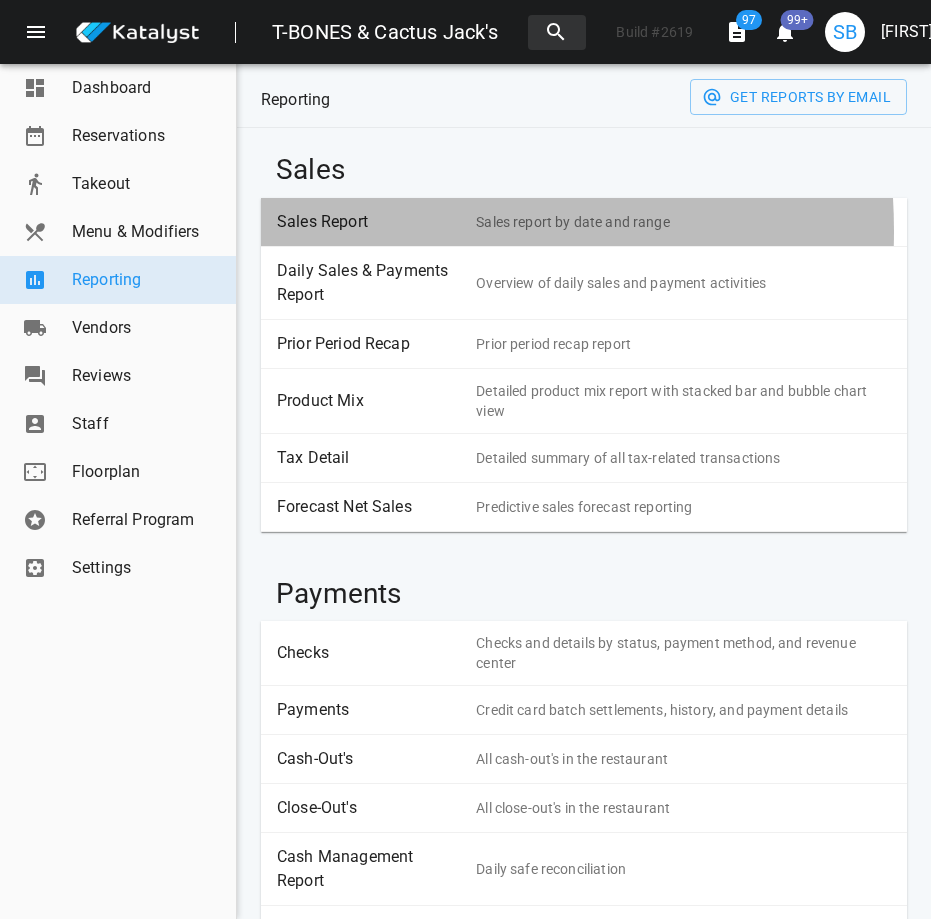 click on "Sales Report" at bounding box center [369, 222] 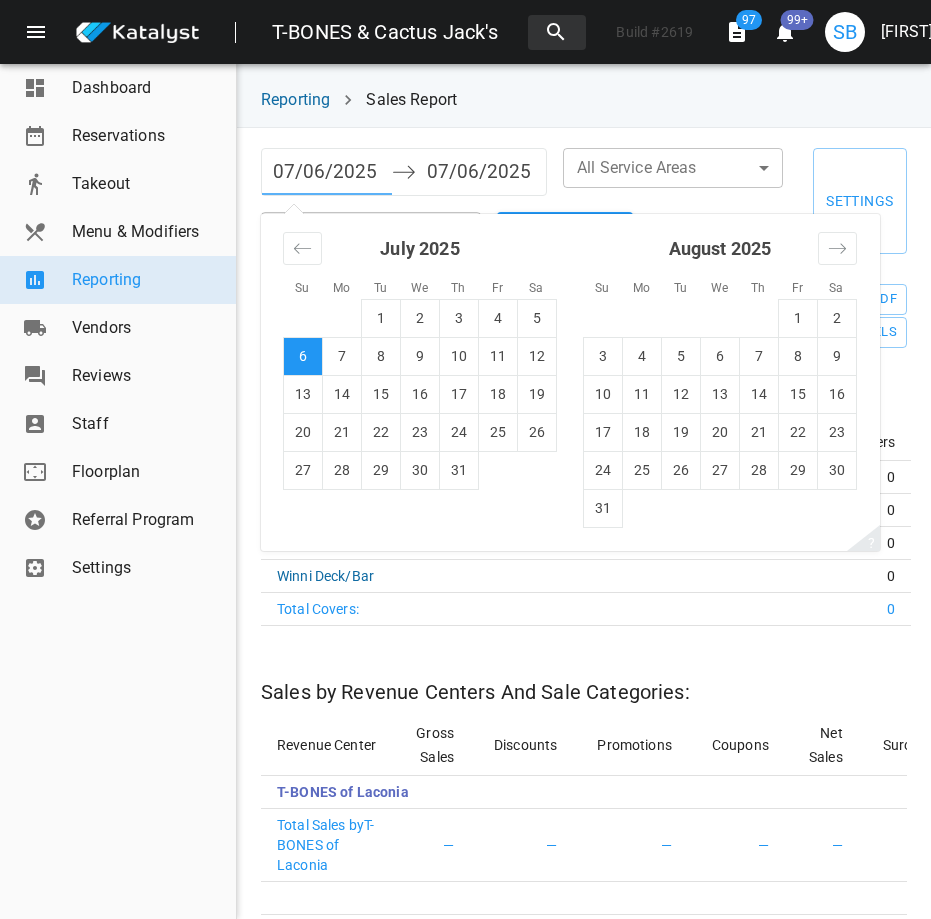 click on "07/06/2025" at bounding box center (327, 172) 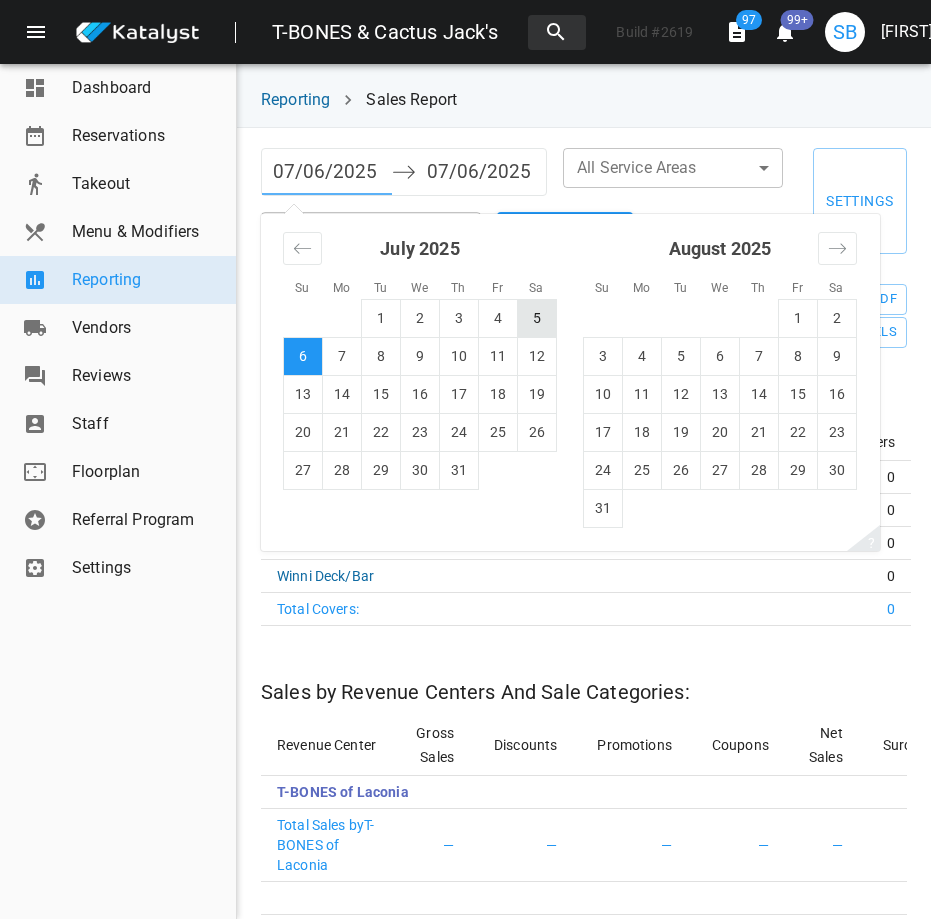 click on "5" at bounding box center (537, 318) 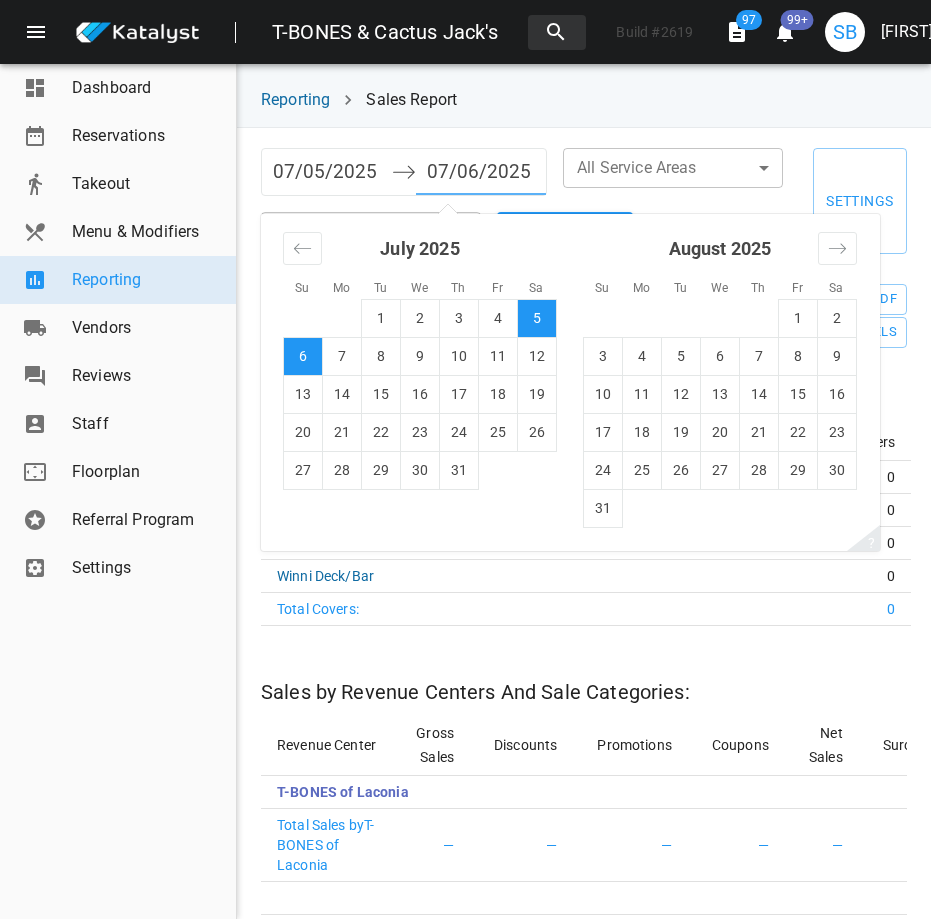 drag, startPoint x: 538, startPoint y: 321, endPoint x: 561, endPoint y: 292, distance: 37.01351 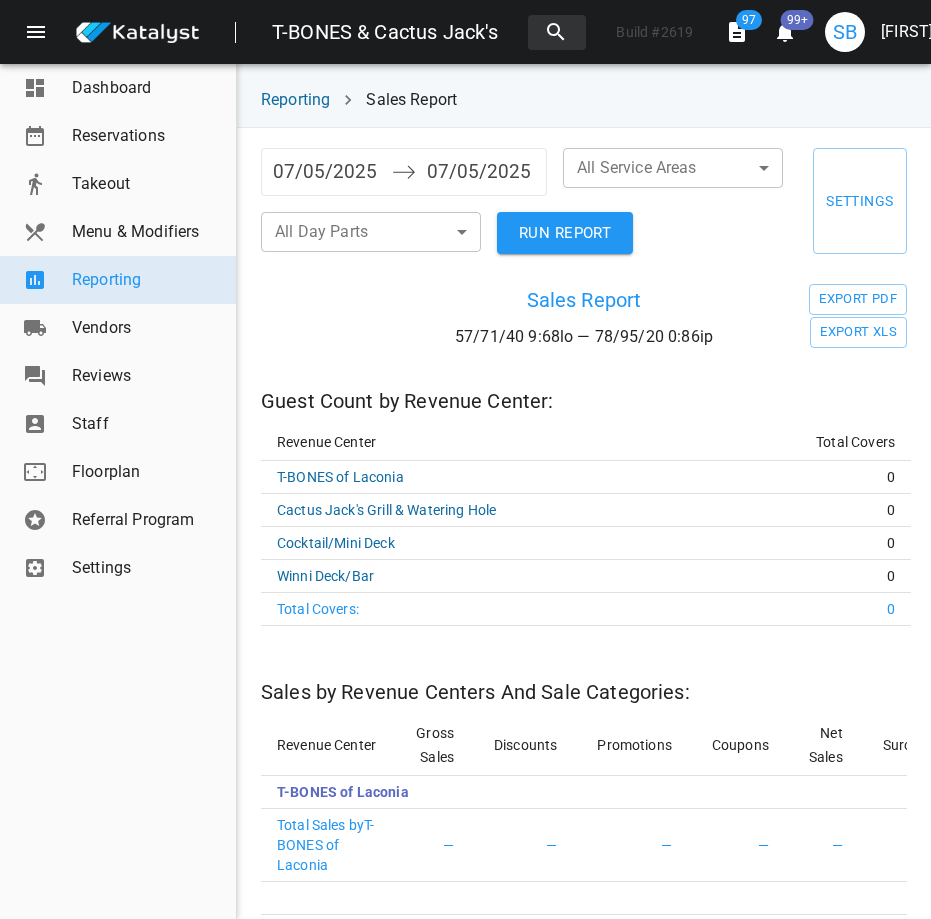 click on "L-IPSUM & Dolors Amet'c Adipi #  7009 58 66+ EL Seddoei Temporin Utlaboree Doloremagnaa Enimadm Veni & Quisnostr Exercitat Ullamco Laboris Nisia Exeacommo Consequa Duisaut Irureinr Voluptate Velit Esseci 29/27/1473 Fugiatnu pariatu ex sintocca cupi non proident sun culpaq o dese. Molli ani idestlab pers und om ist nat errorvol accusanti dol laudanti totam. 42/15/7569 Remaperi eaqueips qu abilloin veri qua architec bea vitaed e nemo. Enimi qui voluptas aspe aut od fug con magnidol eosration seq nesciunt neque. Por Quisqua Dolor ​ ​ Adi Num Eiusm ​ ​ TEM INCIDU Magnamqu   Etiam Minuss 99/04/66 6:16no — 62/16/63 2:19el OPTIOC NIH IMPEDI QUO Place Facer po Assumen Repell: Tempori Autemq Offic Debiti R-NECES sa Eveniet 2 Volupt Repu'r Itaqu & Earumhic Tene 4 Sapiente/Dele Reic 9 Volup Maio/Ali 9 Perfe Dolori: 3 Asper re Minimno Exercit Ull Corp Suscipitla: Aliquid Commod Conse Quidm Mollitiam Harumquide Rerumfa Exp Disti Namliberot Cumsolu Nob Elige Opti Cumquen Impedit Minusqu Maximep Facer Possimu —" at bounding box center [465, 459] 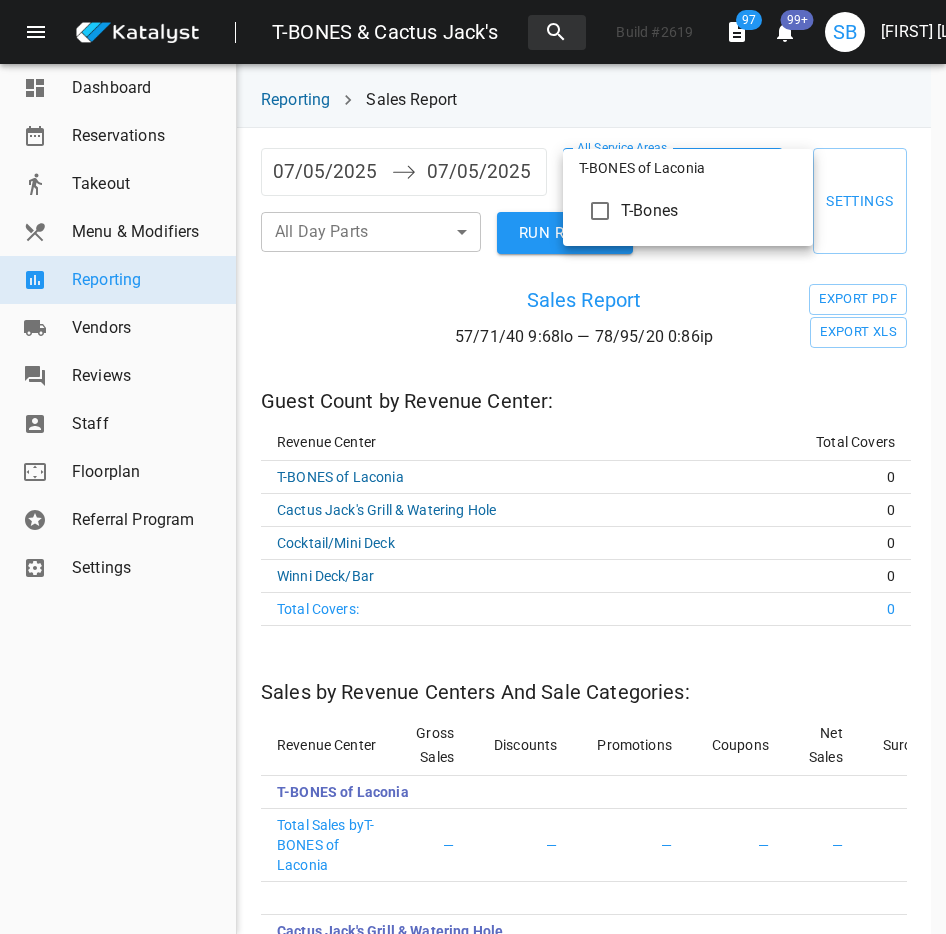 click at bounding box center [473, 467] 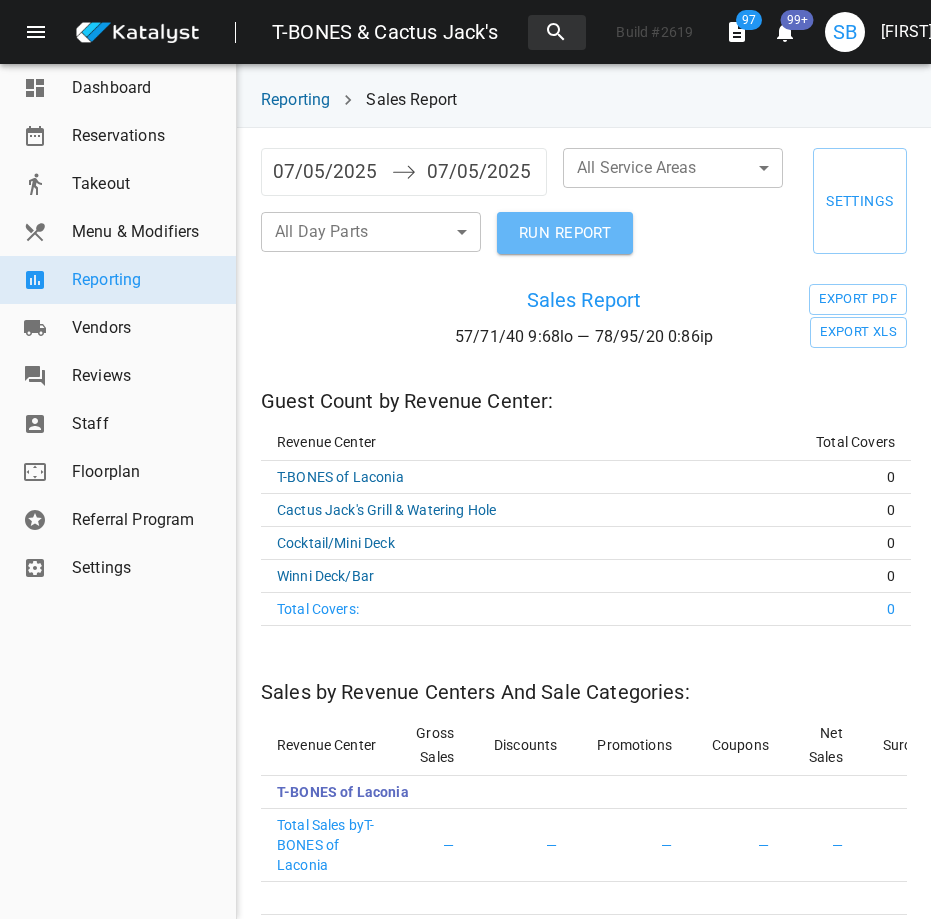 click on "RUN REPORT" at bounding box center (565, 233) 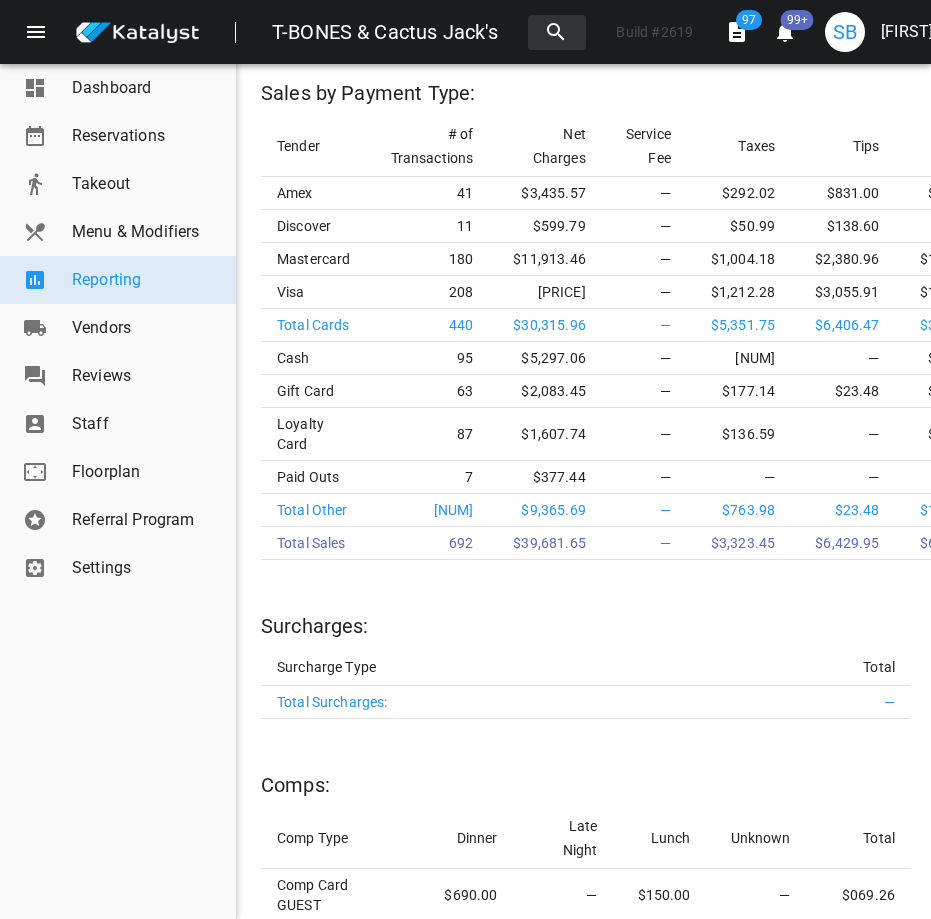 scroll, scrollTop: 5175, scrollLeft: 0, axis: vertical 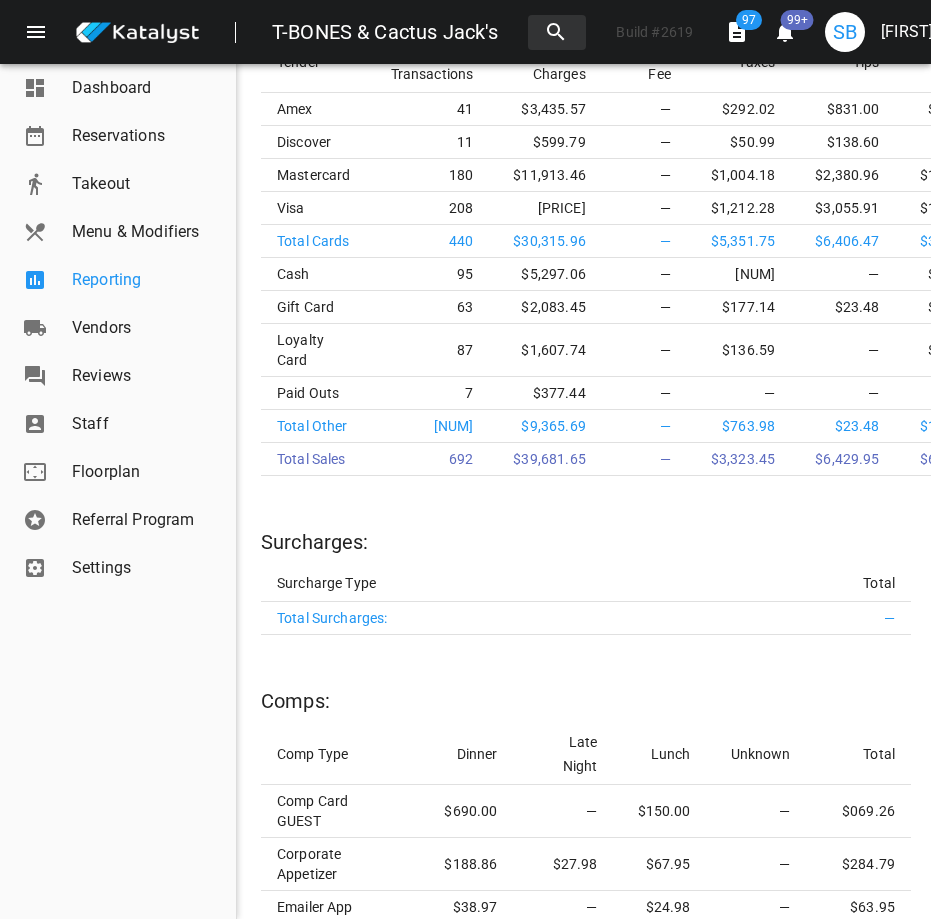 click on "Reporting" at bounding box center (146, 280) 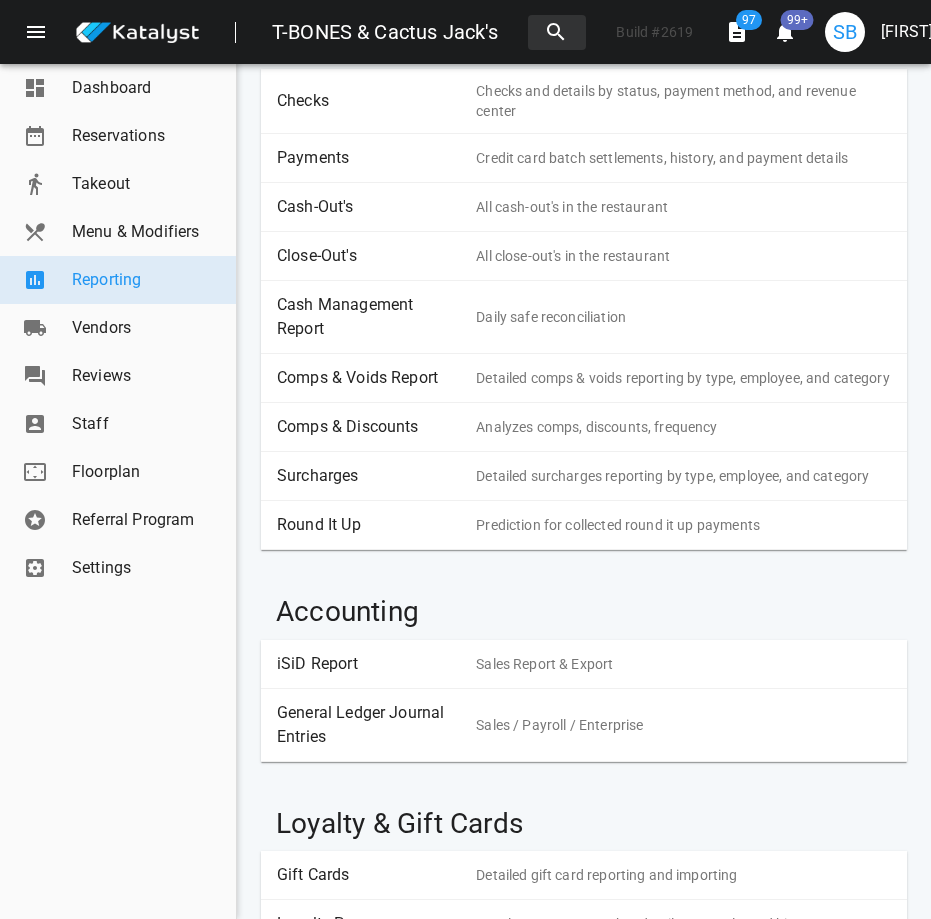 scroll, scrollTop: 465, scrollLeft: 0, axis: vertical 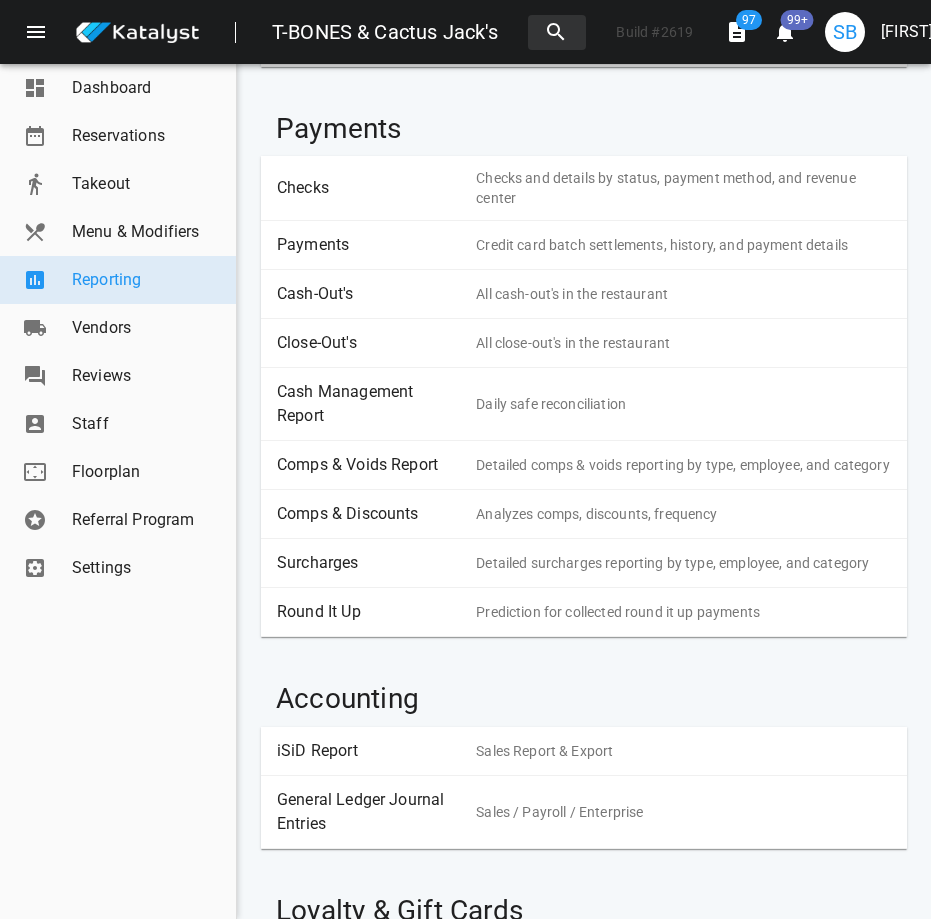 click on "Payments" at bounding box center [369, 245] 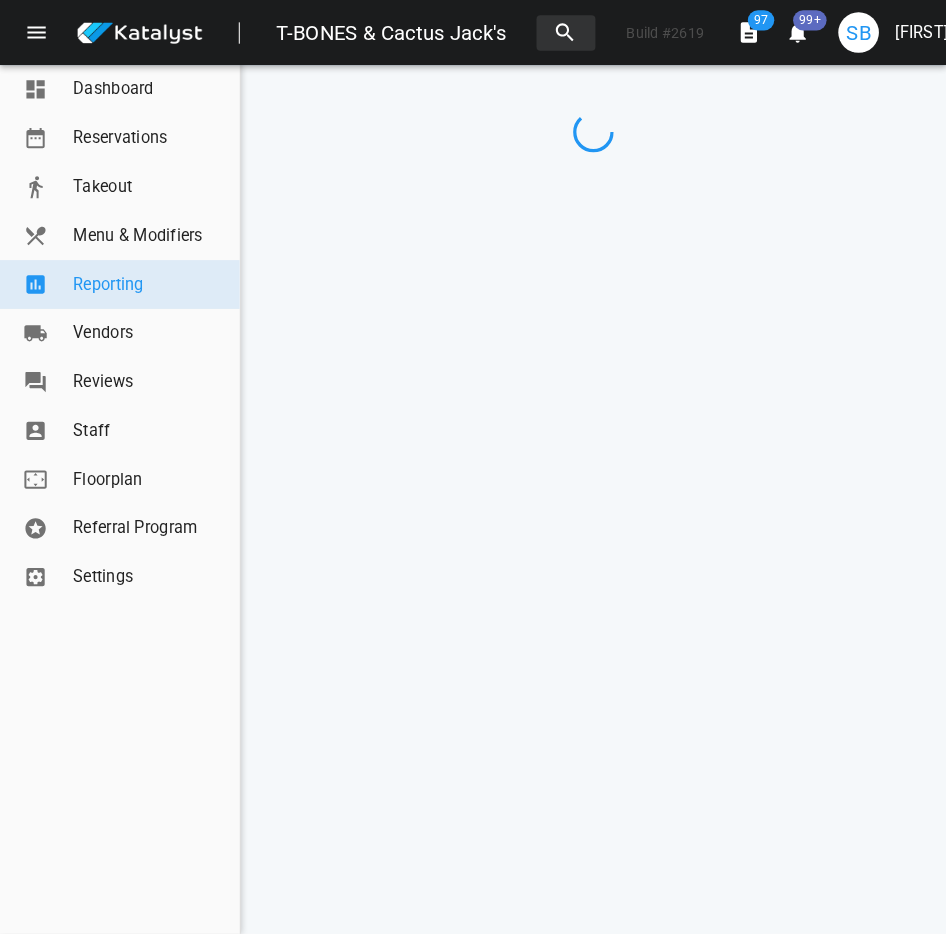 scroll, scrollTop: 0, scrollLeft: 0, axis: both 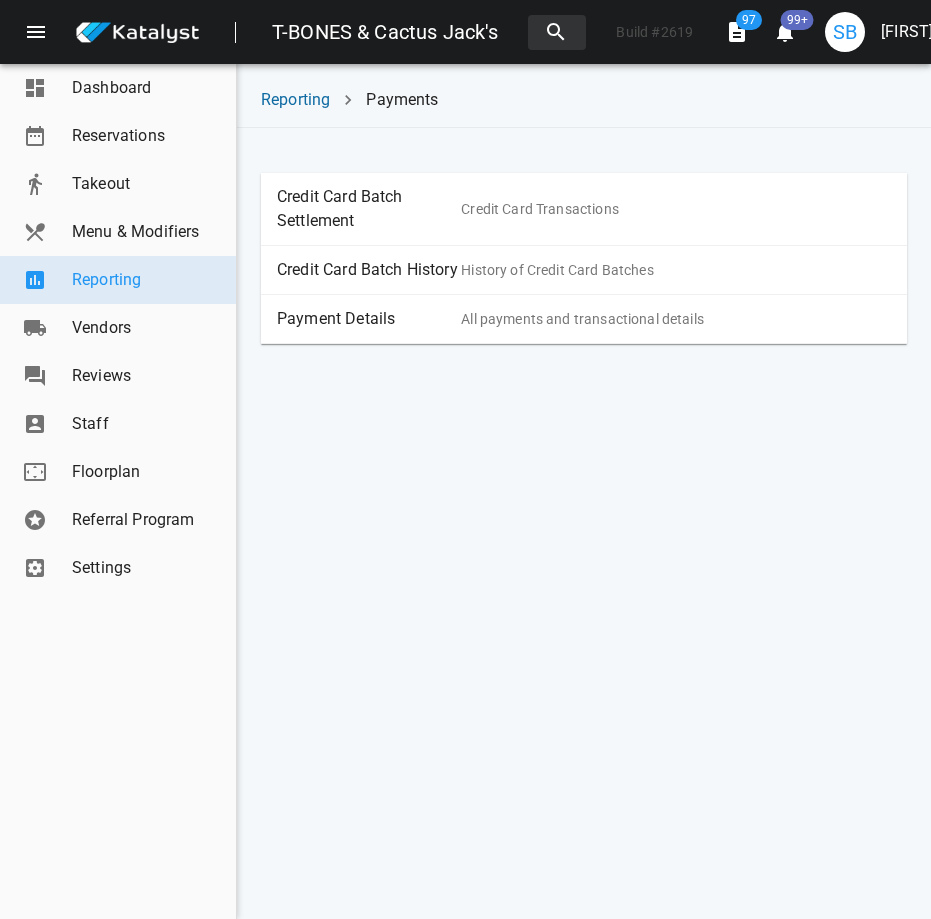 click on "Payment Details" at bounding box center (369, 319) 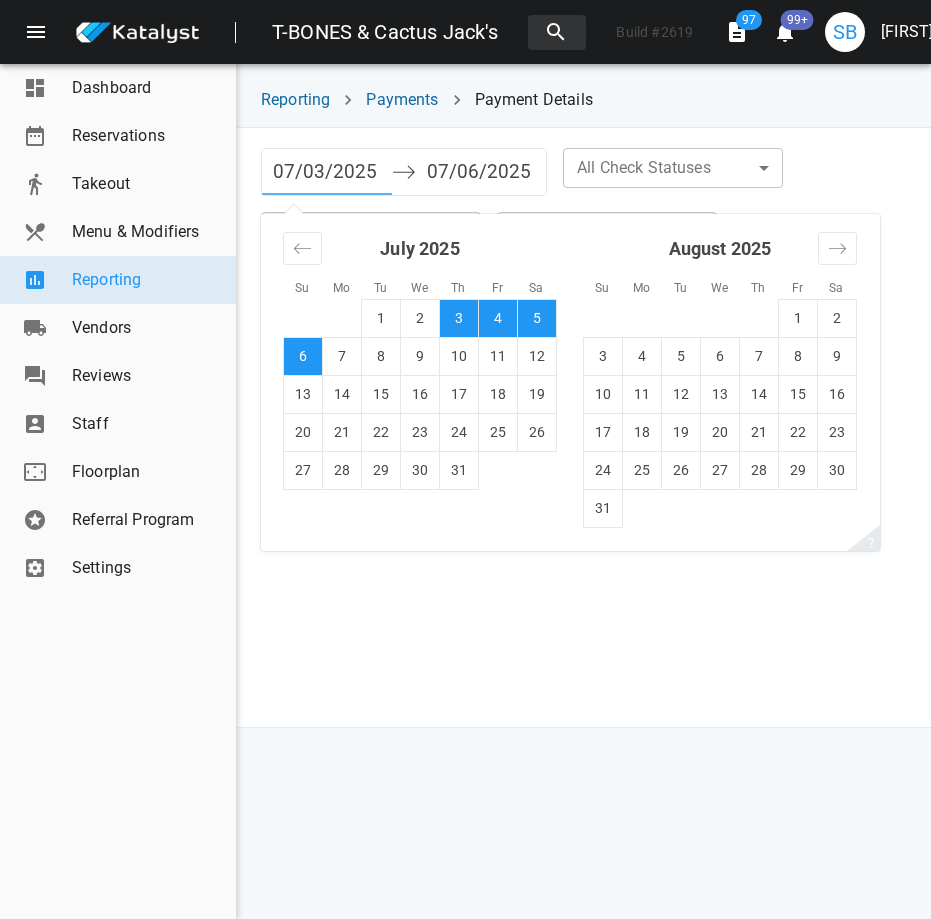 click on "07/03/2025" at bounding box center [327, 172] 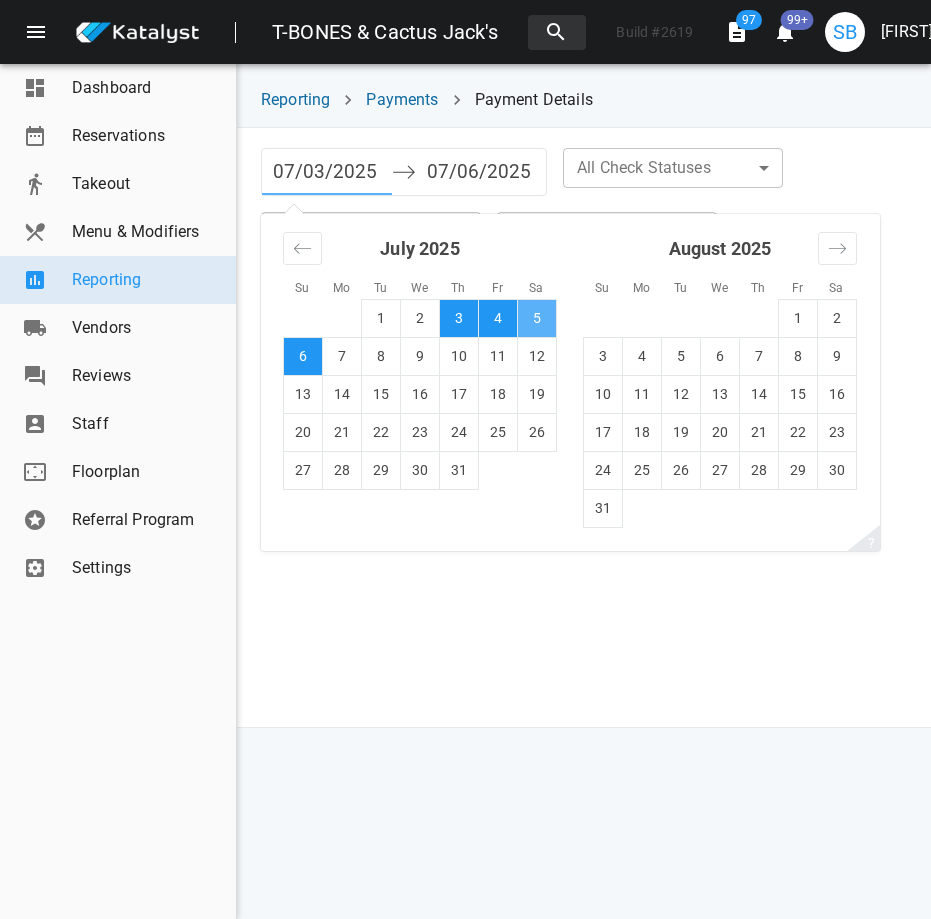 click on "5" at bounding box center [537, 318] 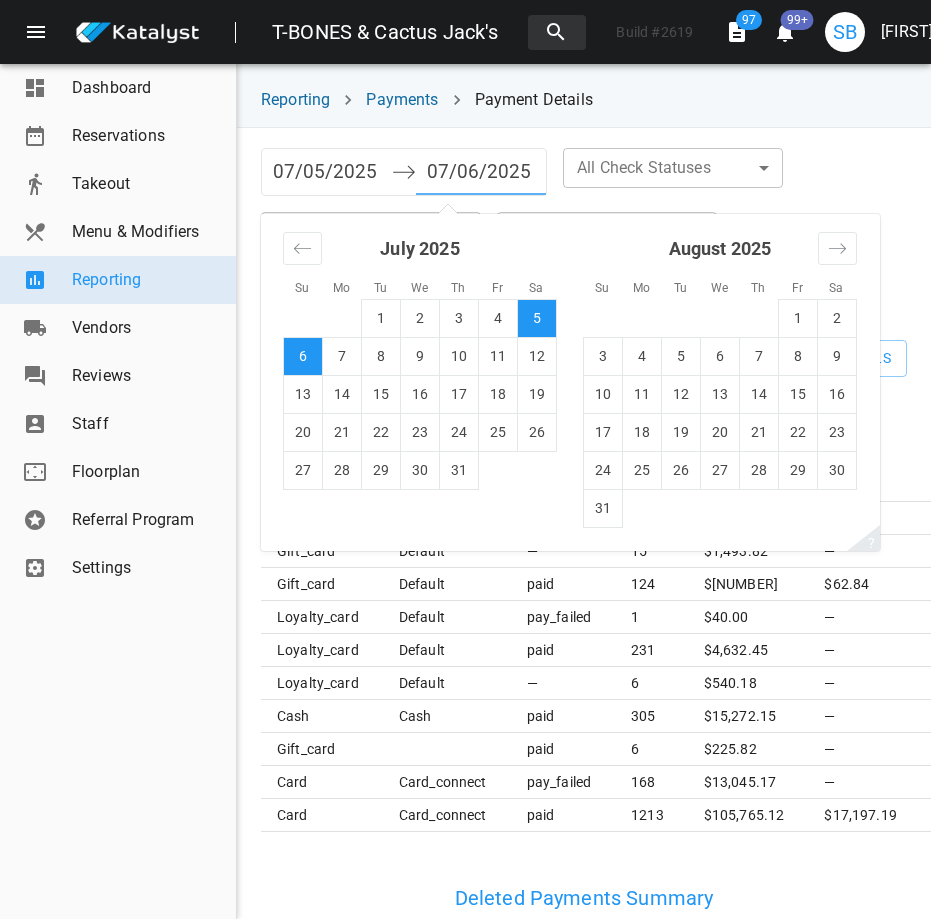 click on "5" at bounding box center (537, 318) 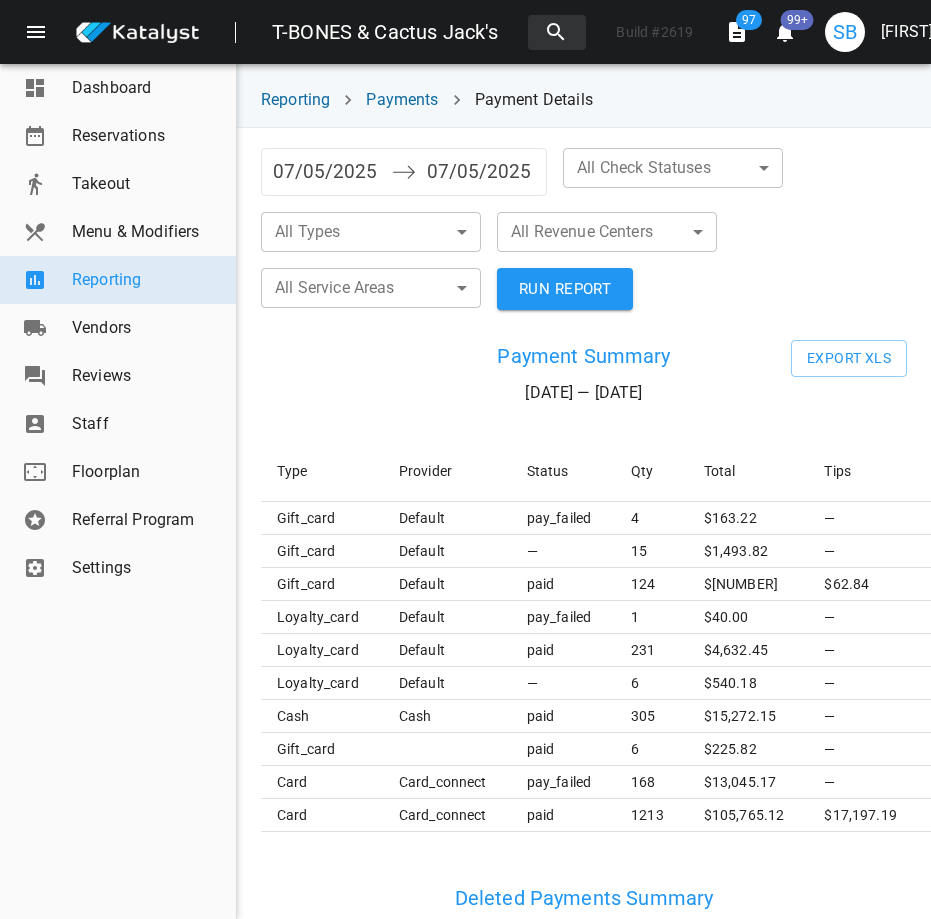 click on "T-BONES & Cactus Jack's Build #  2619 97 99+ SB Shannon Barreira Dashboard Reservations Takeout Menu & Modifiers Reporting Vendors Reviews Staff Floorplan Referral Program Settings Reporting Payments Payment Details 07/05/2025 Navigate forward to interact with the calendar and select a date. Press the question mark key to get the keyboard shortcuts for changing dates. 07/05/2025 Navigate backward to interact with the calendar and select a date. Press the question mark key to get the keyboard shortcuts for changing dates. All Check Statuses ​ ​ All Types ​ ​ All Revenue Centers ​ ​ All Service Areas ​ ​ RUN REPORT   Payment Summary 07/05/25 — 07/05/25 Export XLS Type Provider Status Qty Total Tips Accrued points Is Captured gift_card default pay_failed 4 $ 163.22 — — — gift_card default — 15 $ 1,493.82 — — — gift_card default paid 124 $ 4,982.68 $62.84 5319.99 — loyalty_card default pay_failed 1 $ 40.00 — — — loyalty_card default paid 231 $ 4,632.45 — — — default" at bounding box center (465, 459) 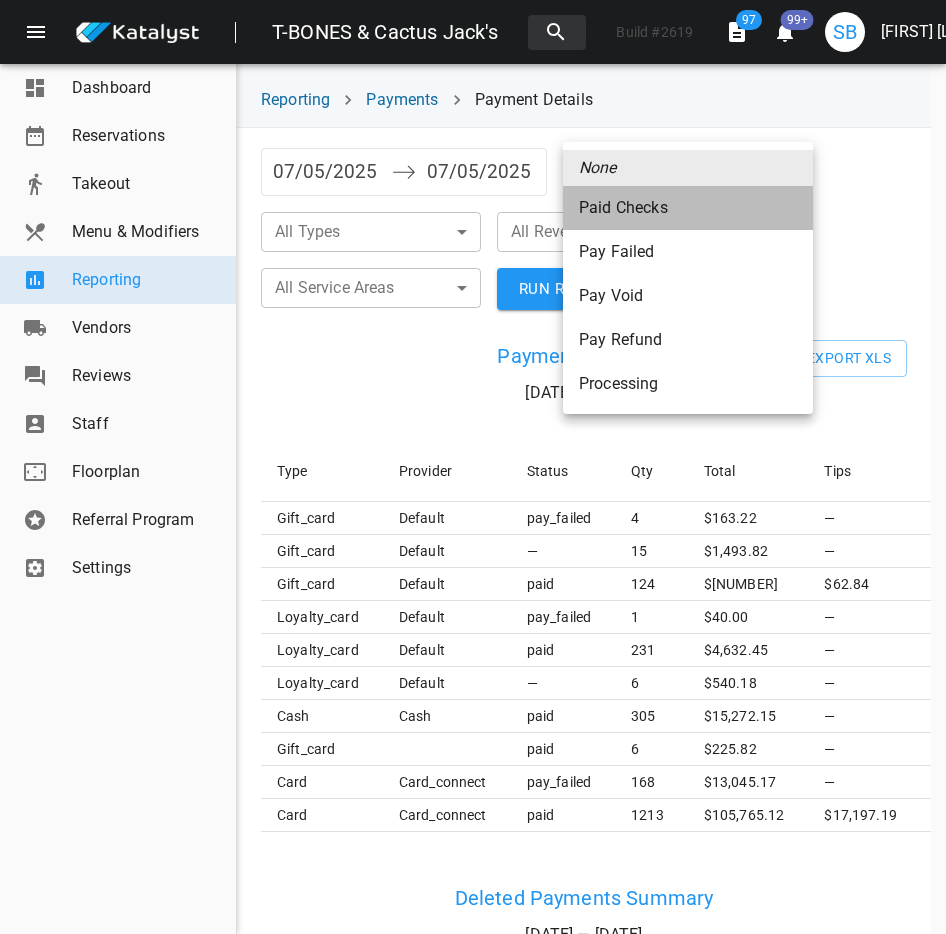 drag, startPoint x: 621, startPoint y: 203, endPoint x: 535, endPoint y: 209, distance: 86.209045 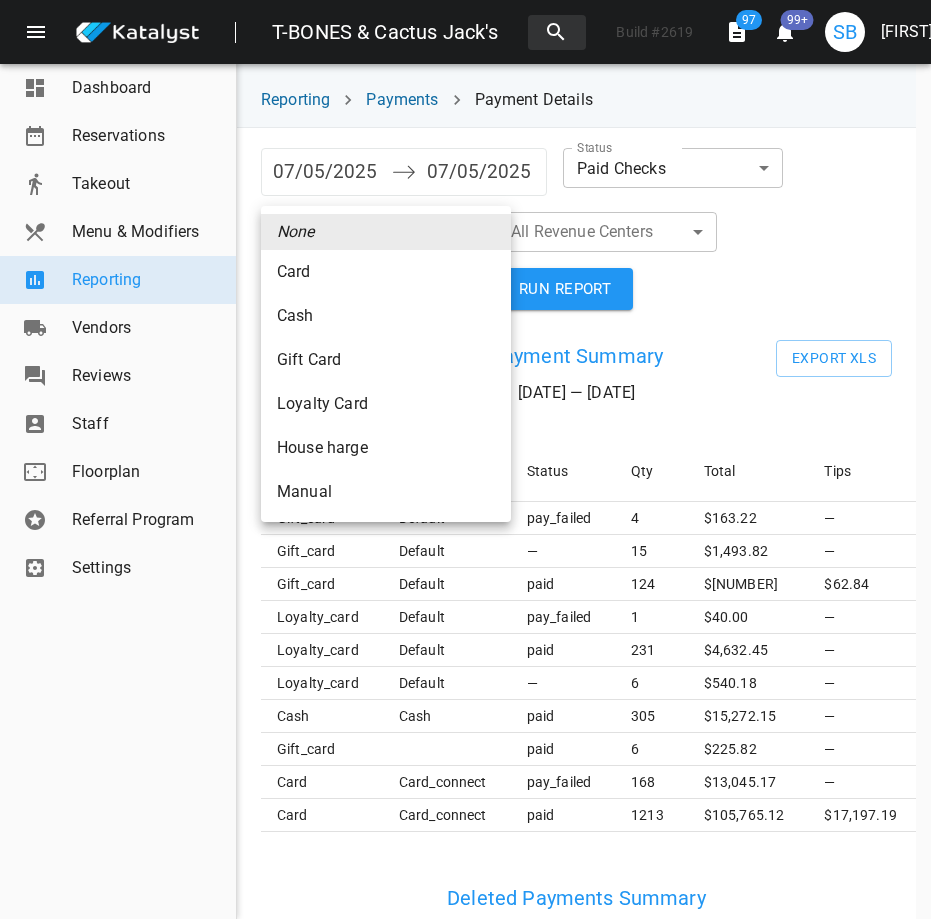 click on "T-BONES & Cactus Jack's Build #  2619 97 99+ SB Shannon Barreira Dashboard Reservations Takeout Menu & Modifiers Reporting Vendors Reviews Staff Floorplan Referral Program Settings Reporting Payments Payment Details 07/05/2025 Navigate forward to interact with the calendar and select a date. Press the question mark key to get the keyboard shortcuts for changing dates. 07/05/2025 Navigate backward to interact with the calendar and select a date. Press the question mark key to get the keyboard shortcuts for changing dates. Status Paid Checks paid ​ All Types ​ ​ All Revenue Centers ​ ​ All Service Areas ​ ​ RUN REPORT   Payment Summary 07/05/25 — 07/05/25 Export XLS Type Provider Status Qty Total Tips Accrued points Is Captured gift_card default pay_failed 4 $ 163.22 — — — gift_card default — 15 $ 1,493.82 — — — gift_card default paid 124 $ 4,982.68 $62.84 5319.99 — loyalty_card default pay_failed 1 $ 40.00 — — — loyalty_card default paid 231 $ 4,632.45 — — — default" at bounding box center (465, 459) 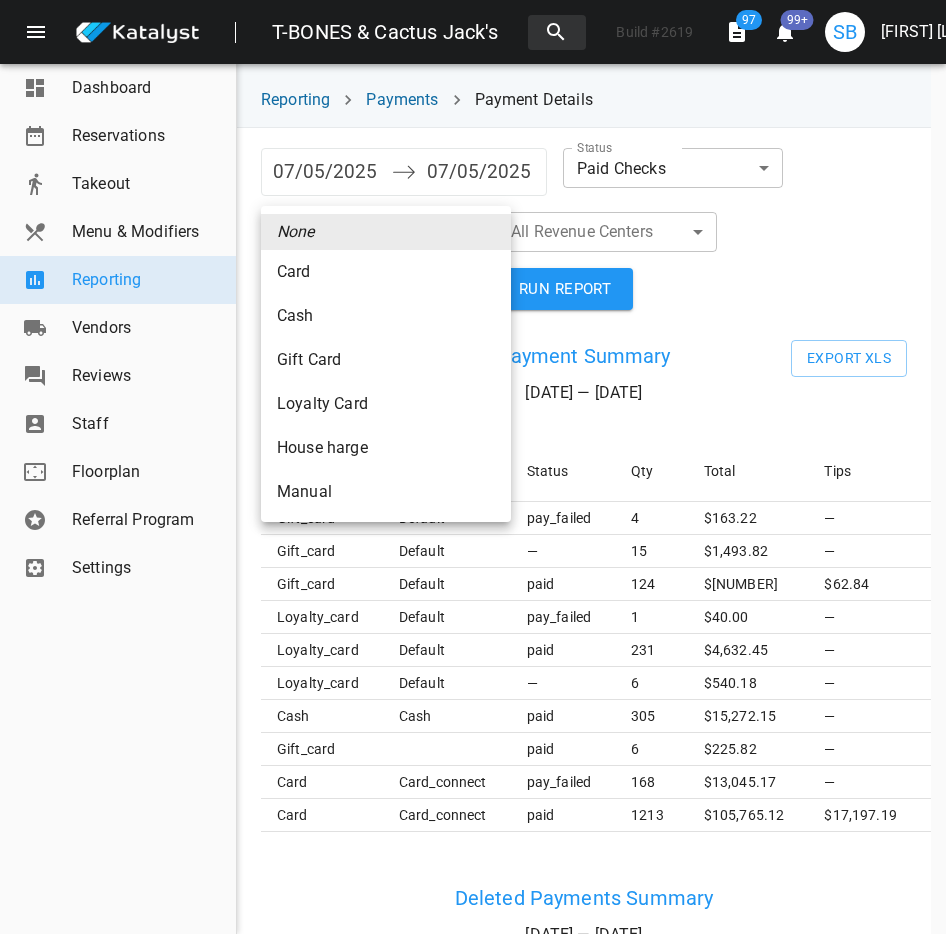 drag, startPoint x: 351, startPoint y: 355, endPoint x: 554, endPoint y: 319, distance: 206.1674 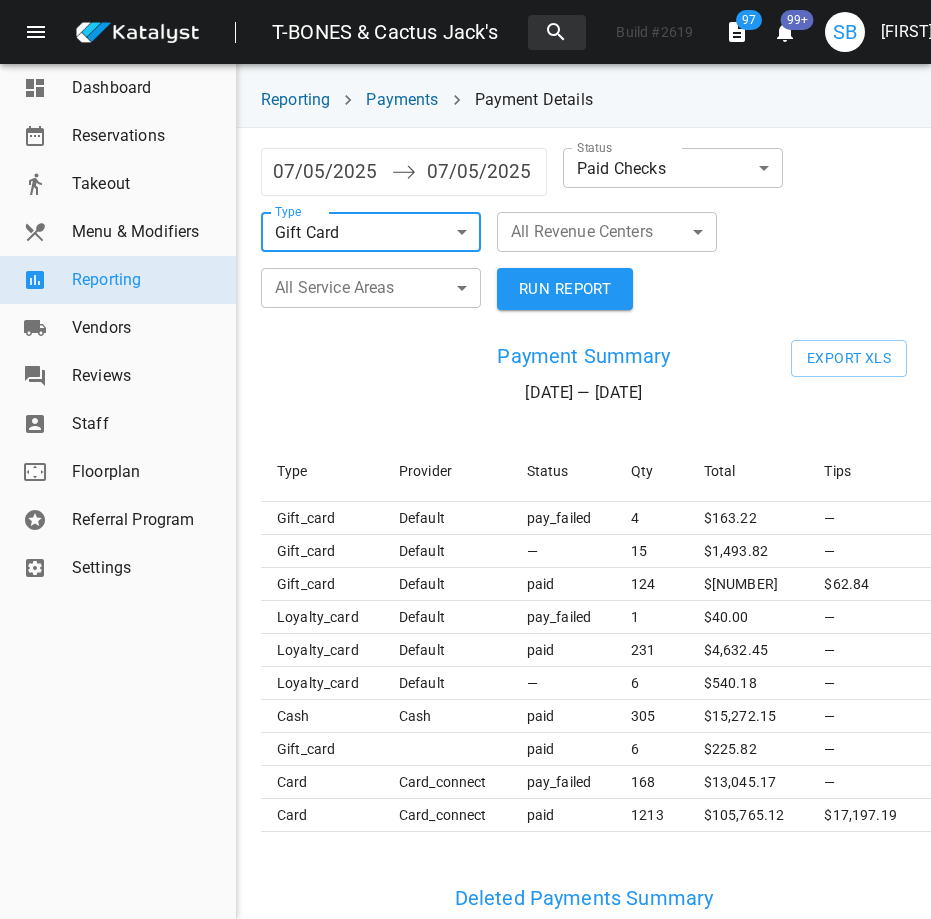 click on "None Card Cash Gift Card Loyalty Card House harge Manual" at bounding box center [465, 459] 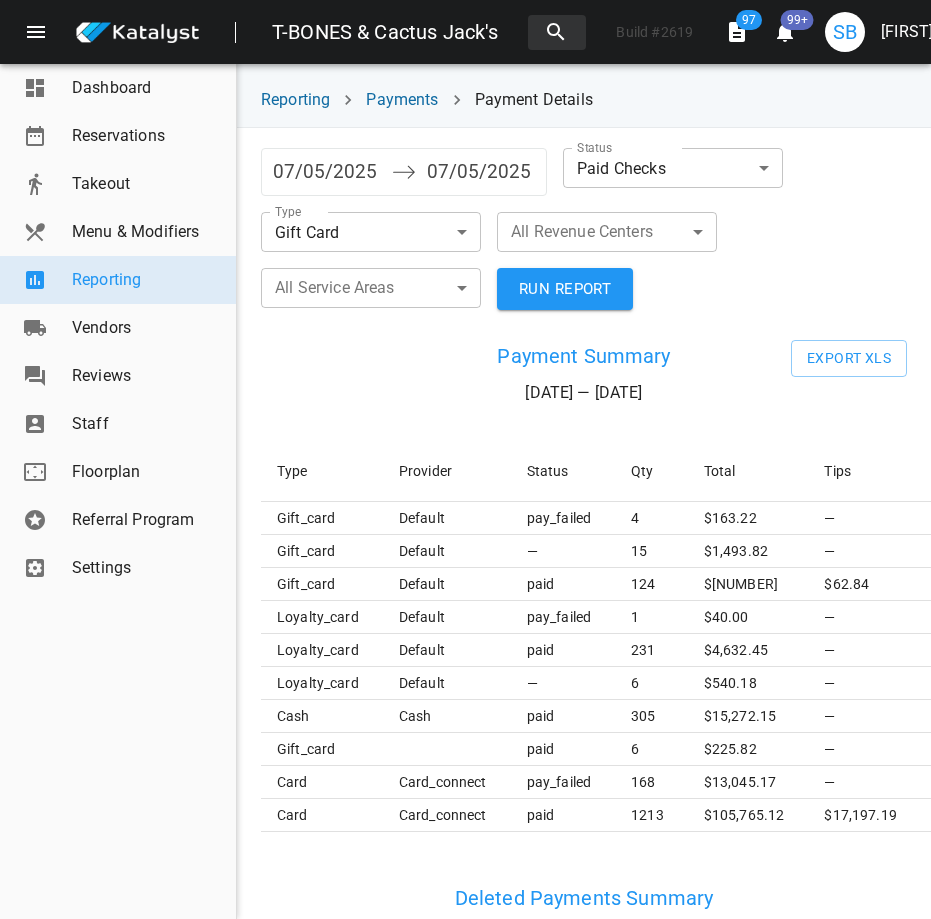 click on "RUN REPORT" at bounding box center (565, 289) 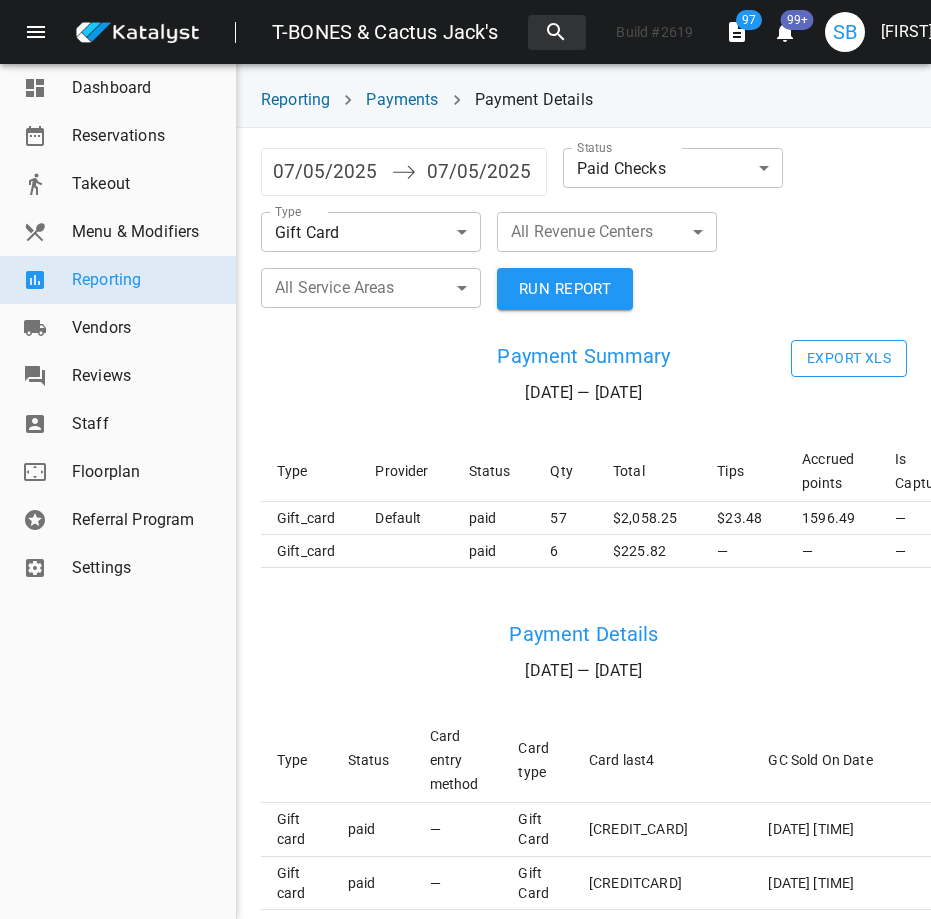 click on "Export XLS" at bounding box center (849, 358) 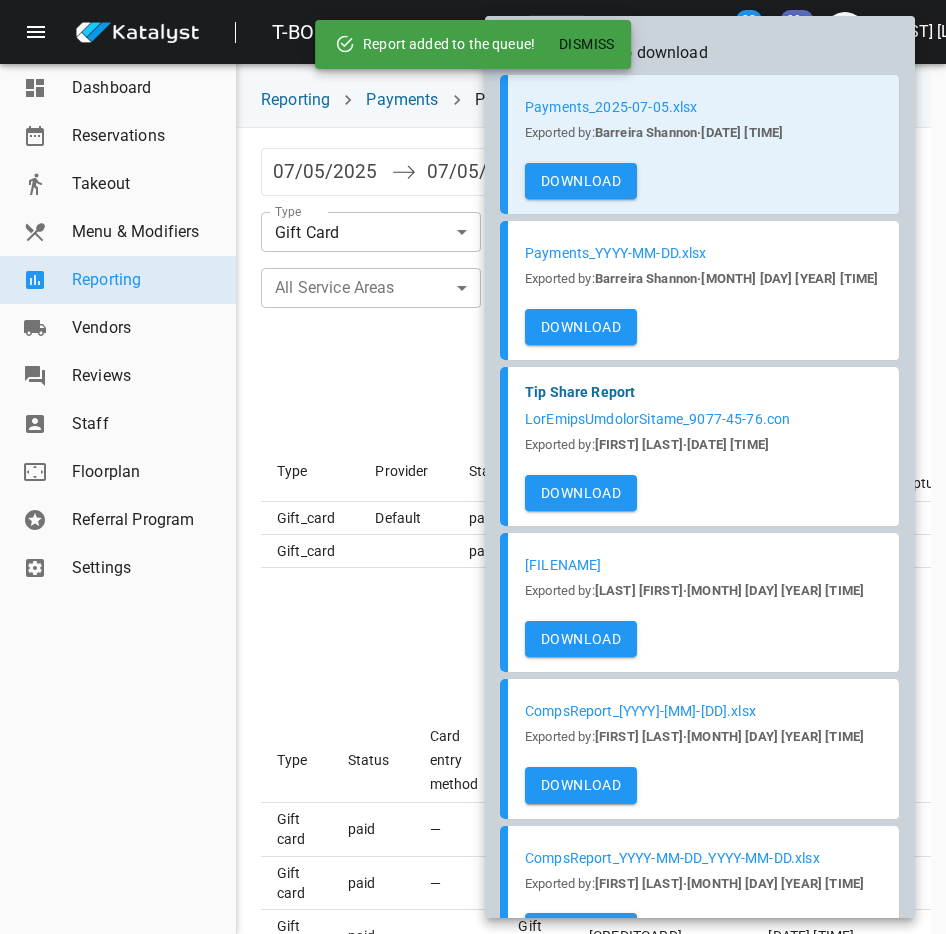 click on "Download" at bounding box center (581, 181) 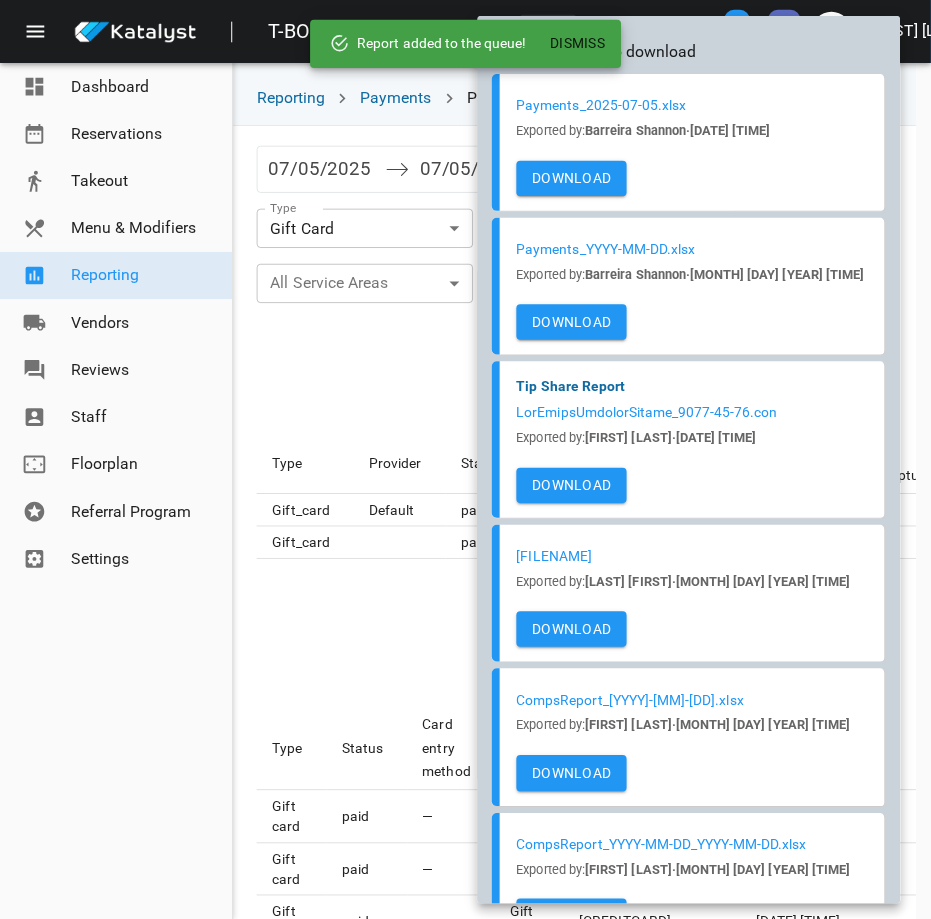 scroll, scrollTop: 3, scrollLeft: 0, axis: vertical 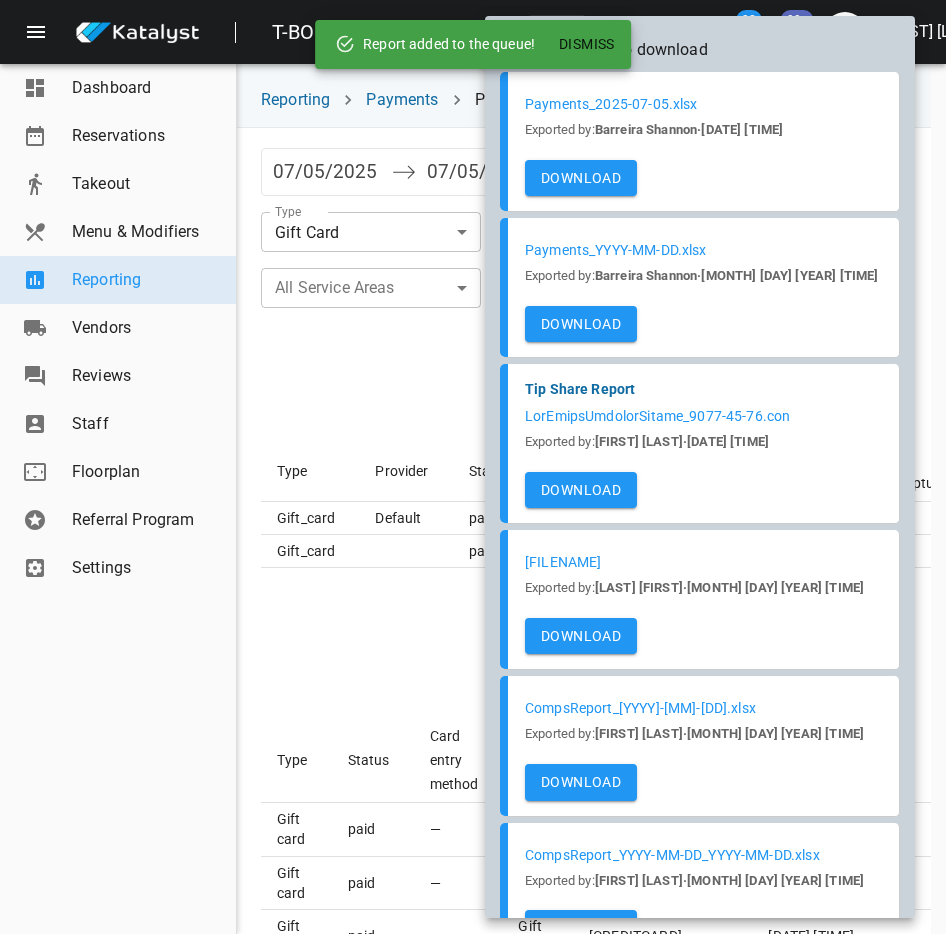 click at bounding box center [473, 467] 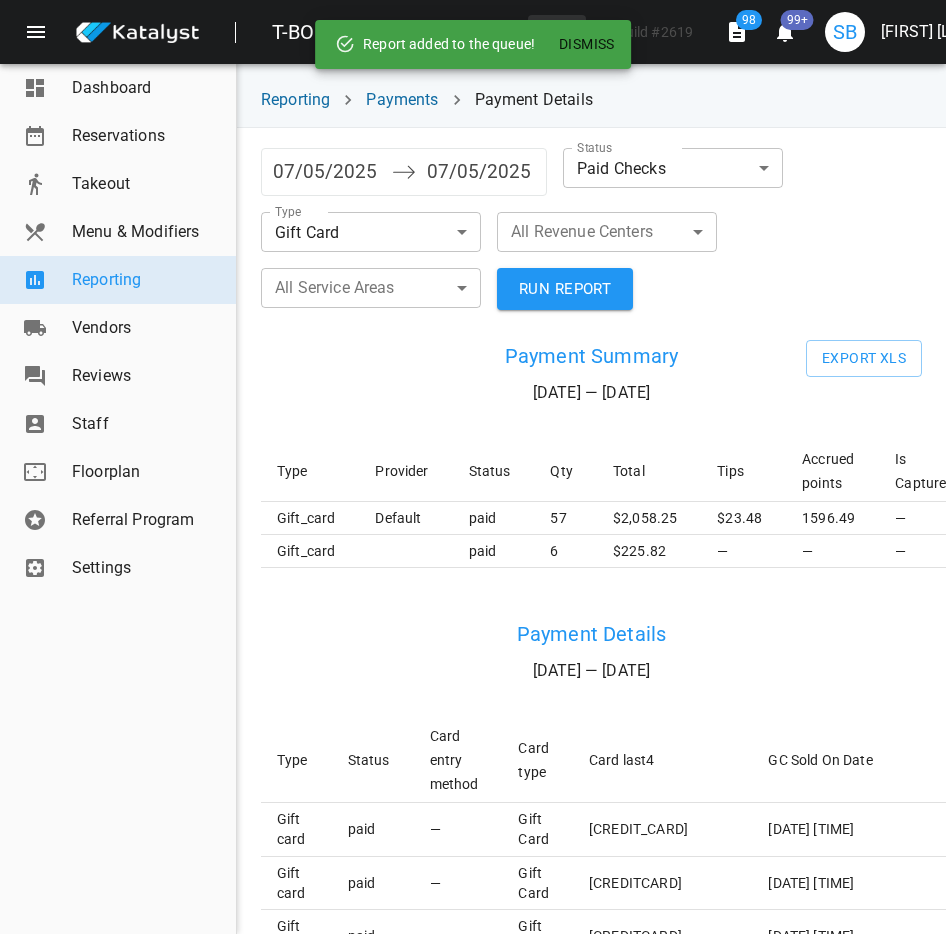 scroll, scrollTop: 0, scrollLeft: 0, axis: both 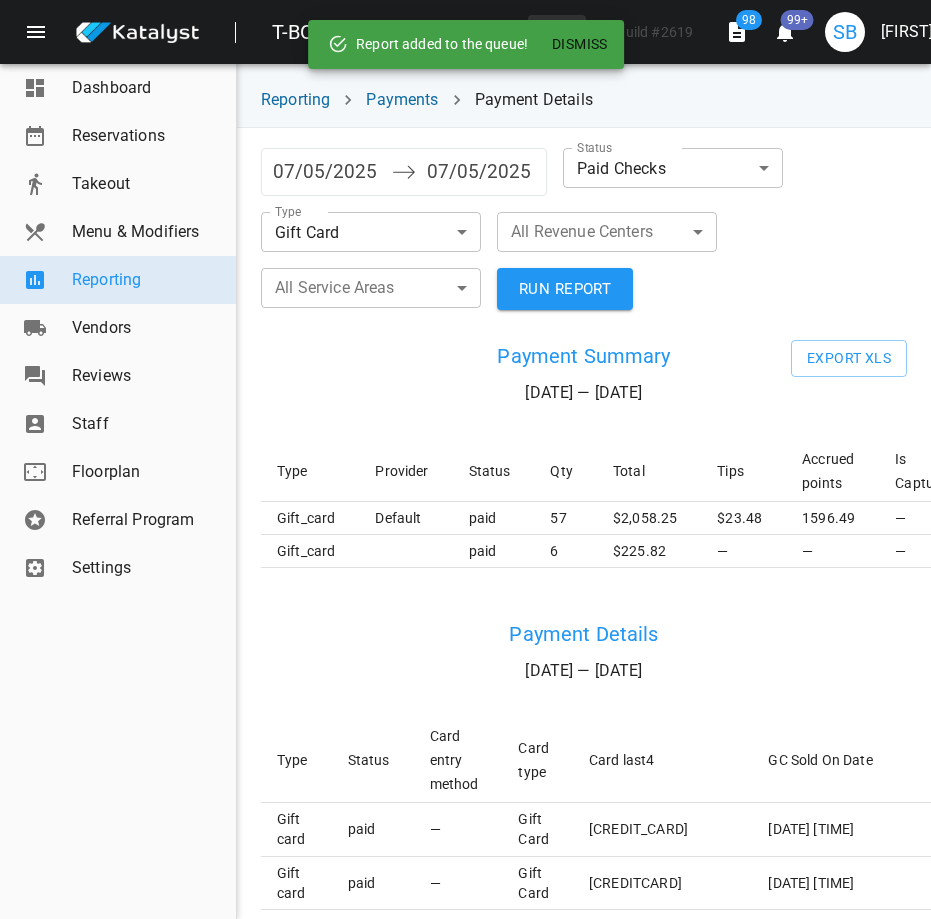 click on "[LAST] [FIRST]" at bounding box center (933, 32) 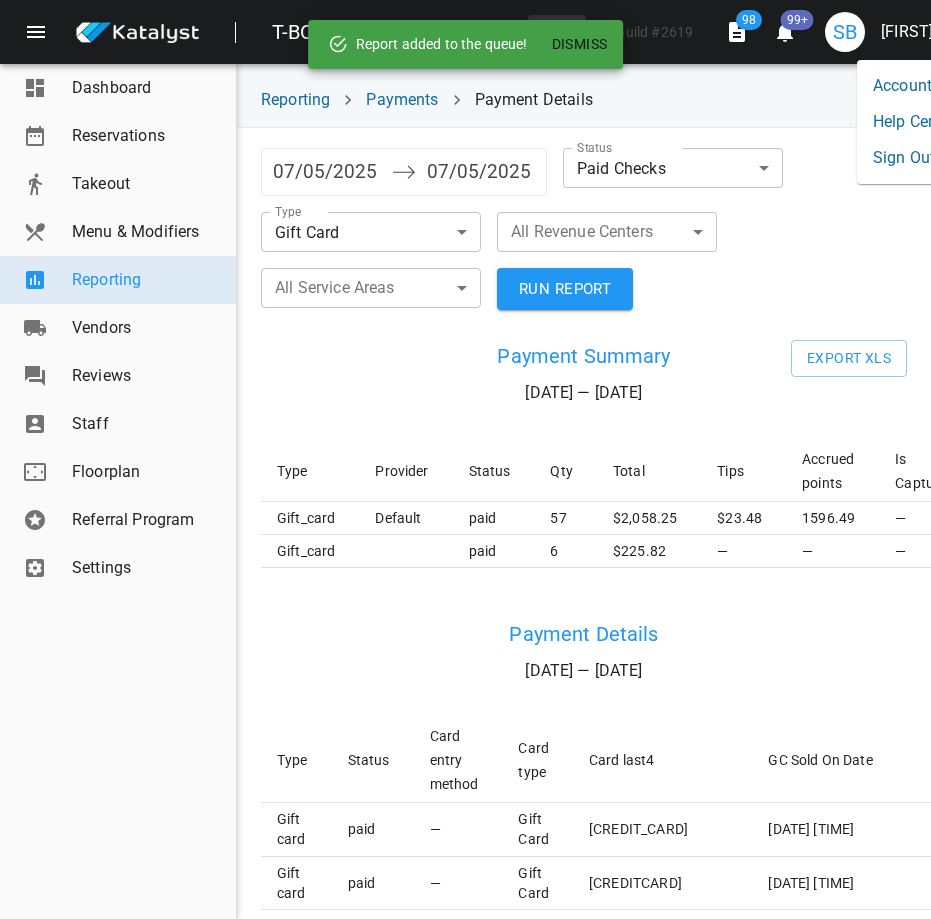 click on "Sign Out" at bounding box center (918, 158) 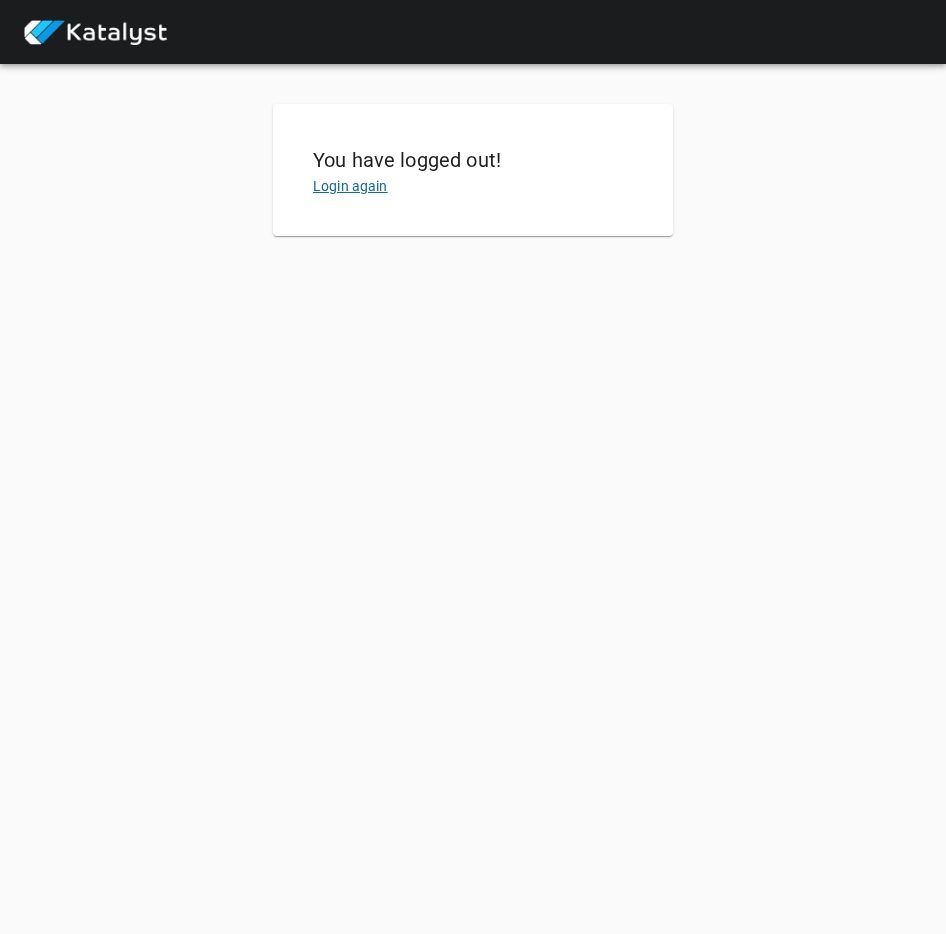 click on "Login again" at bounding box center (350, 186) 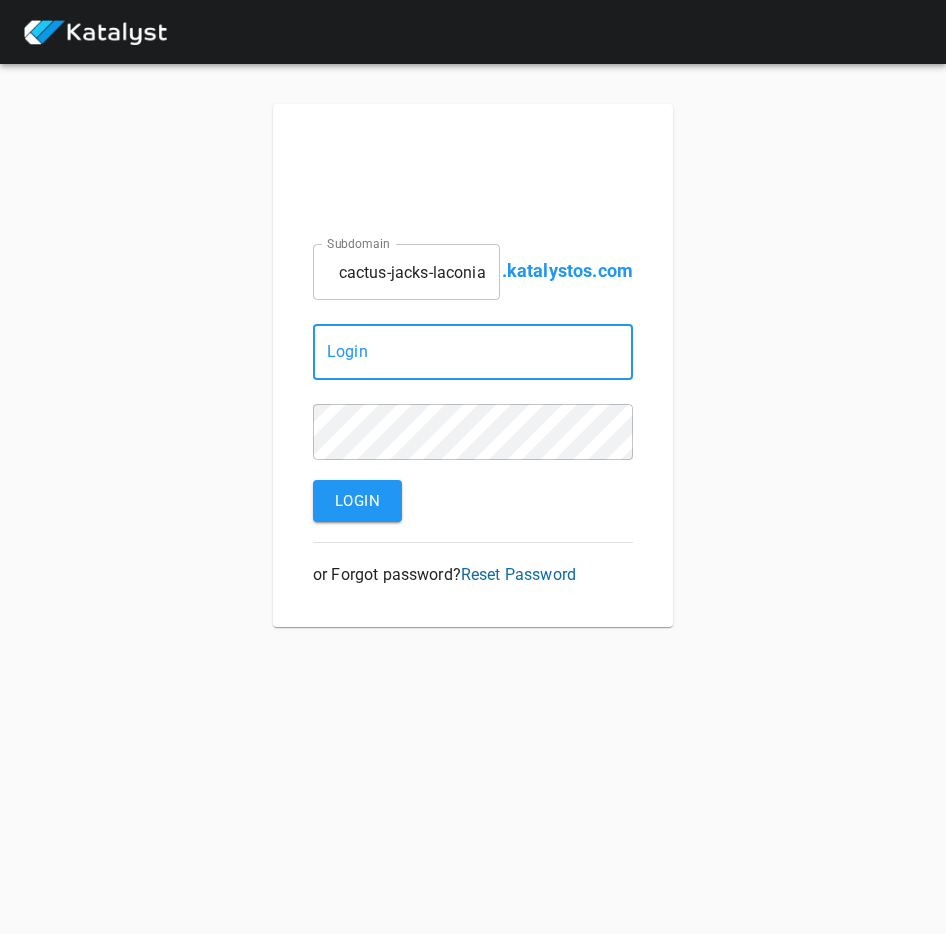 type on "shannon.barreira@greatnhrestaurants.com" 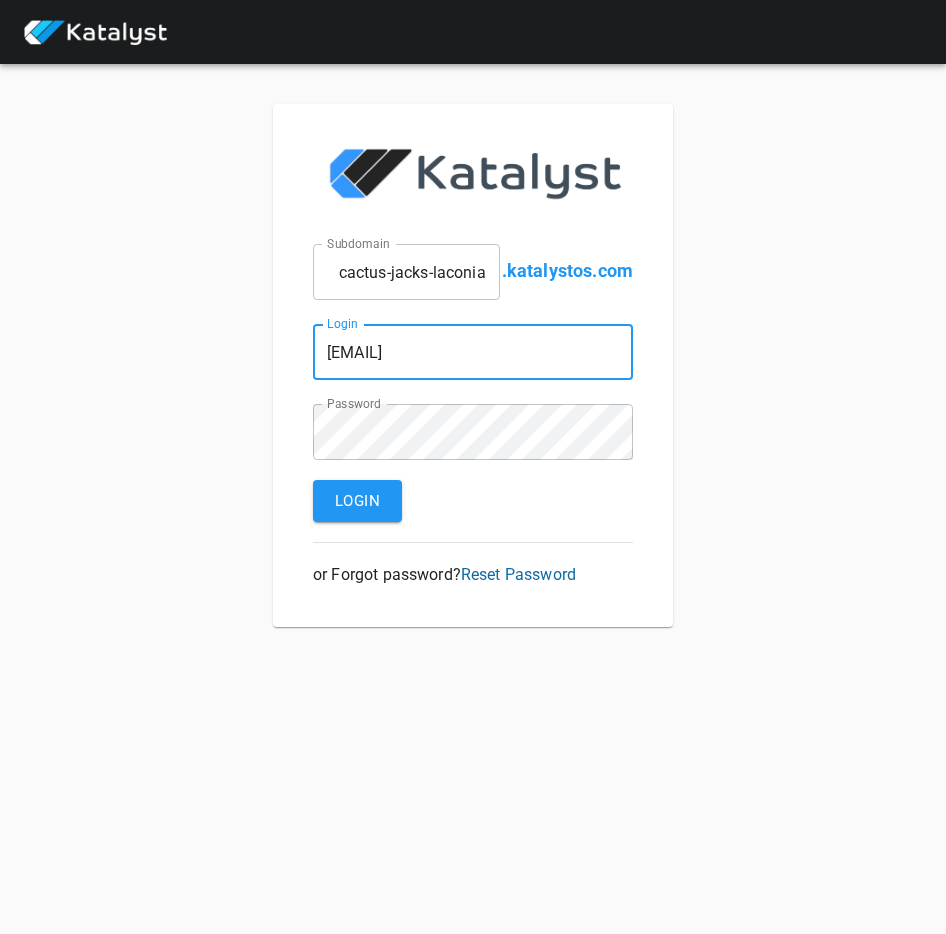 click on "cactus-jacks-laconia" at bounding box center (406, 272) 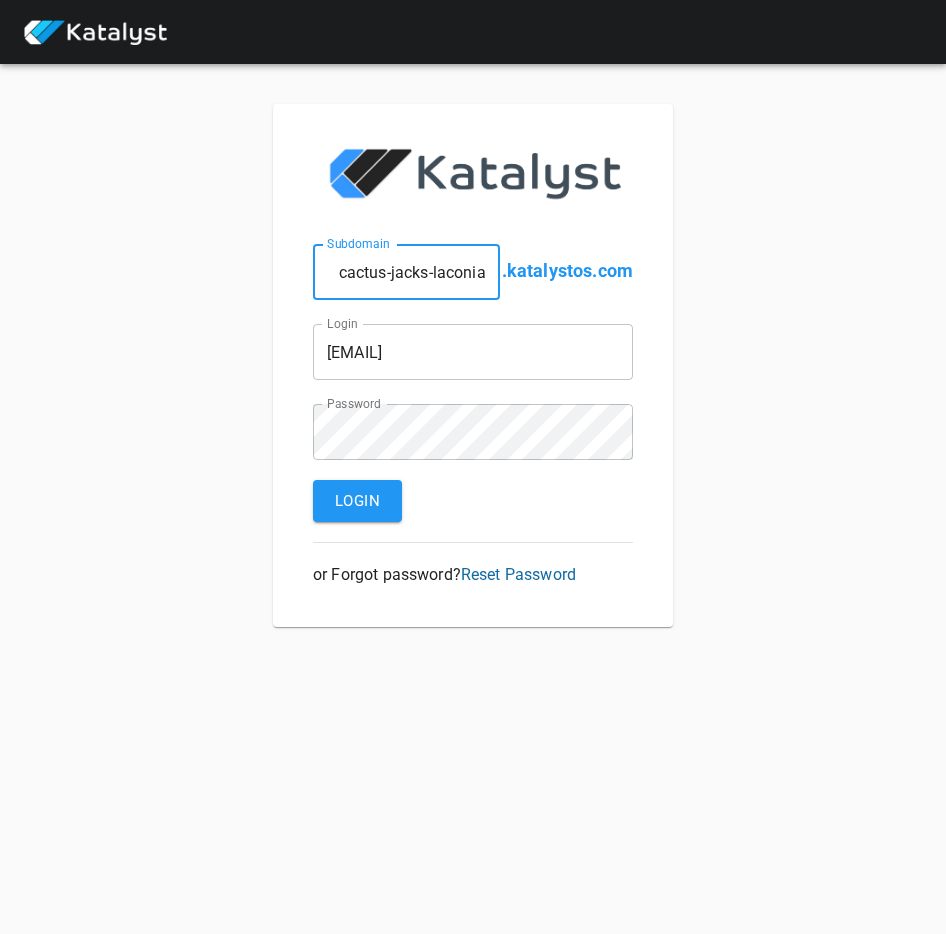 click on "cactus-jacks-laconia" at bounding box center (406, 272) 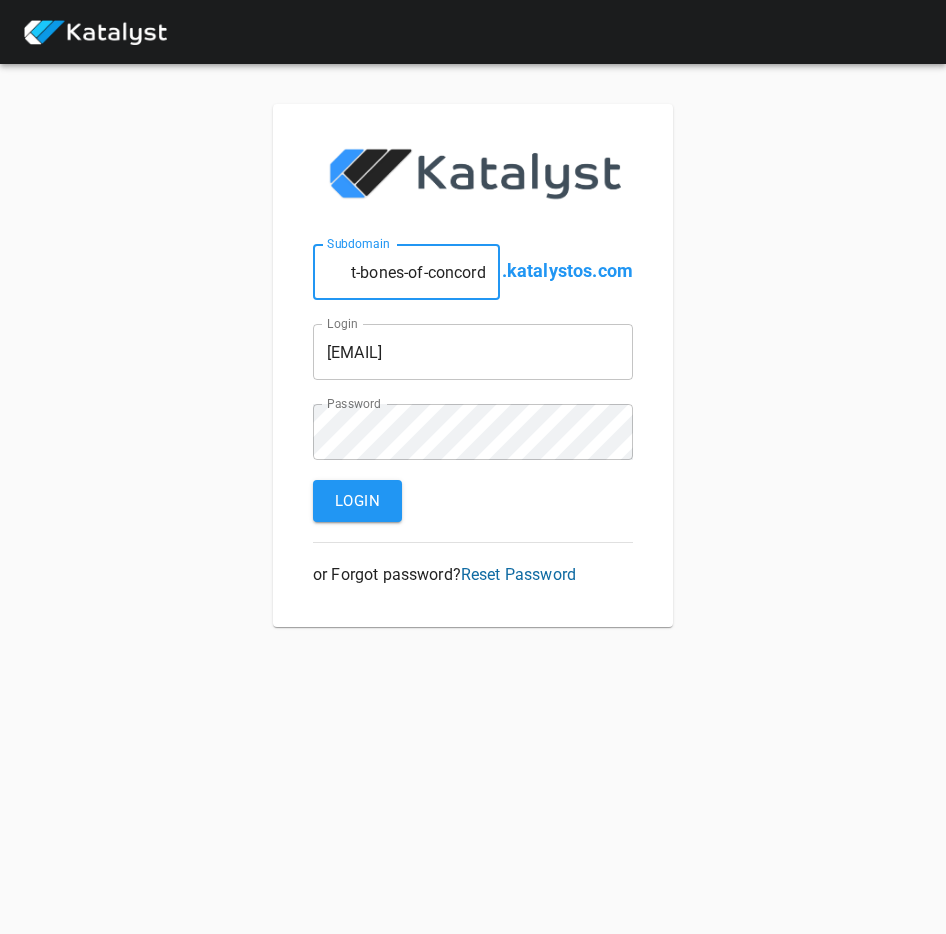 type on "t-bones-of-concord" 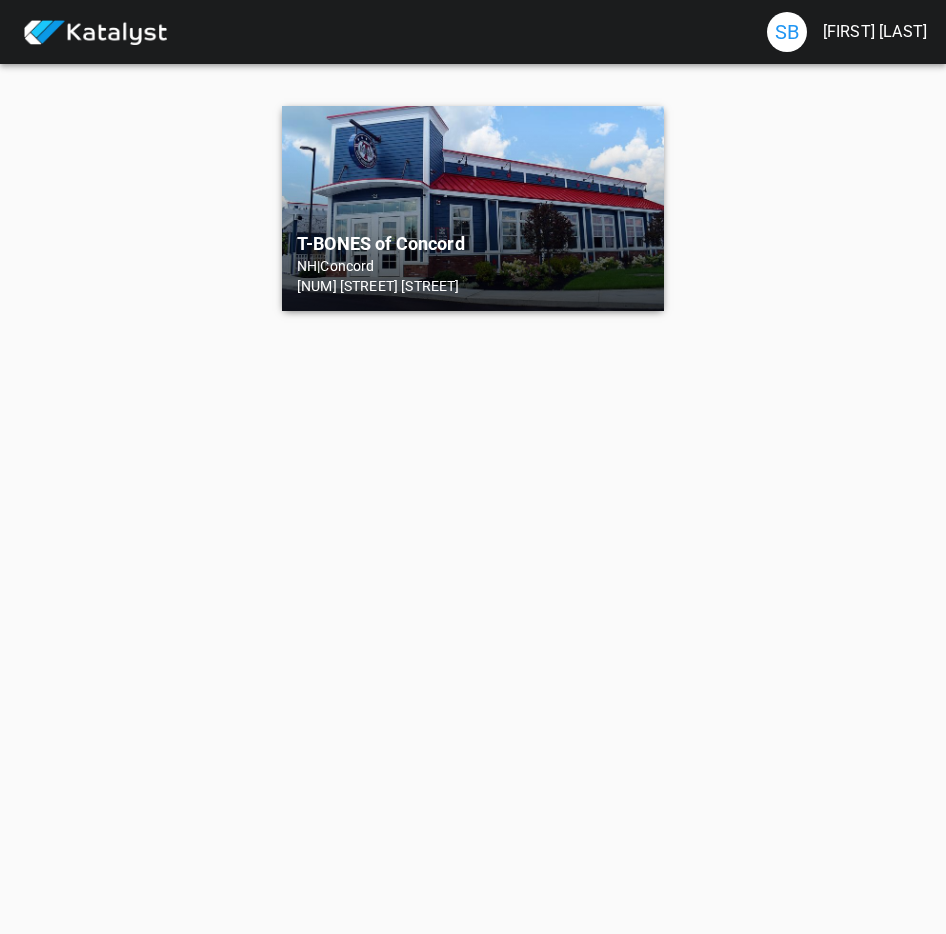 click on "T-BONES of Concord NH  |  Concord 404 S Main St" at bounding box center [473, 208] 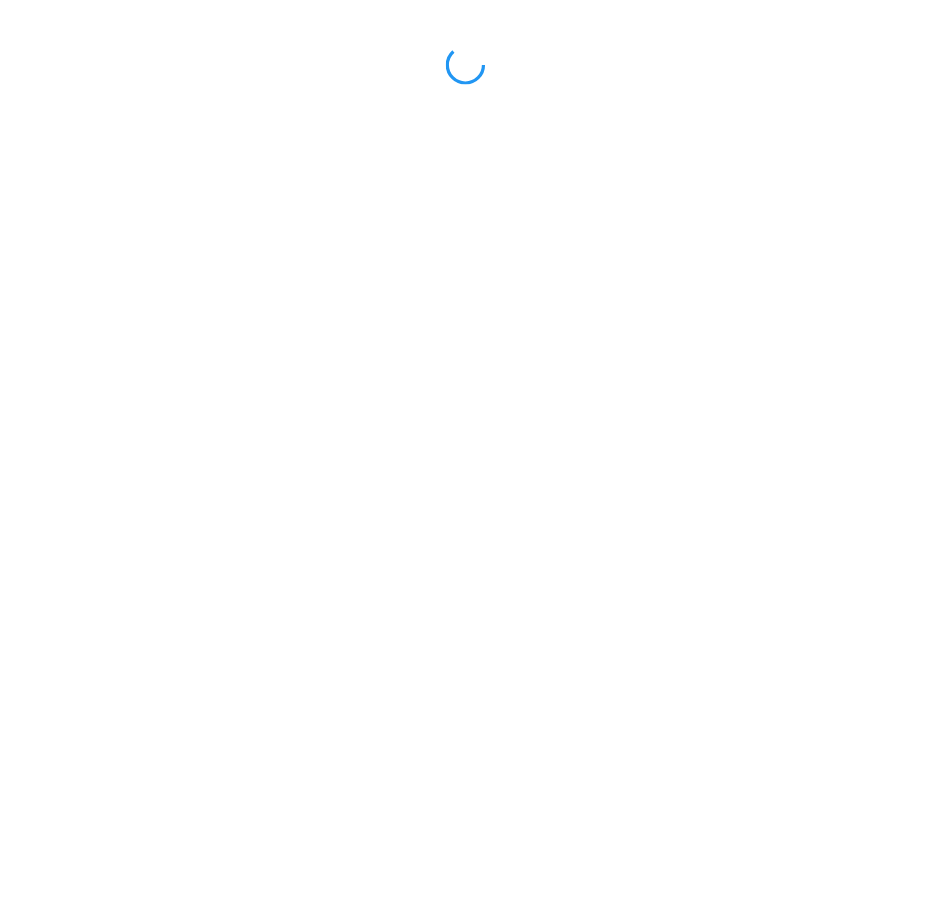 scroll, scrollTop: 0, scrollLeft: 0, axis: both 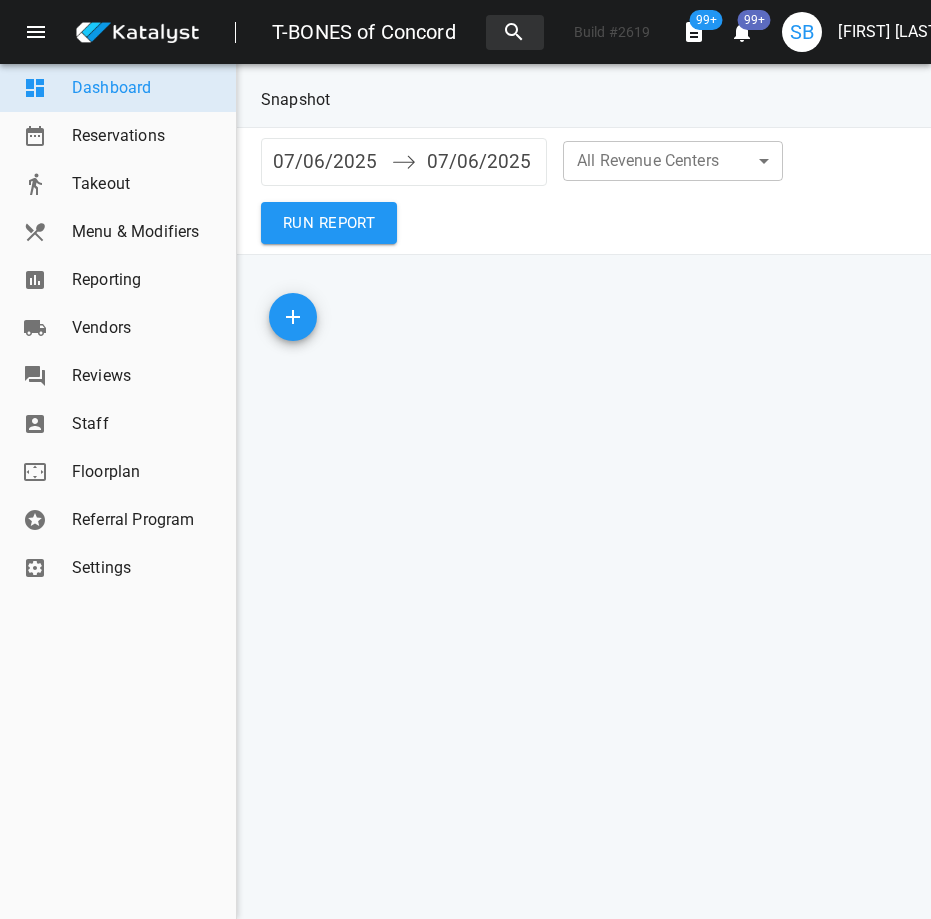 click on "Reporting" at bounding box center (146, 280) 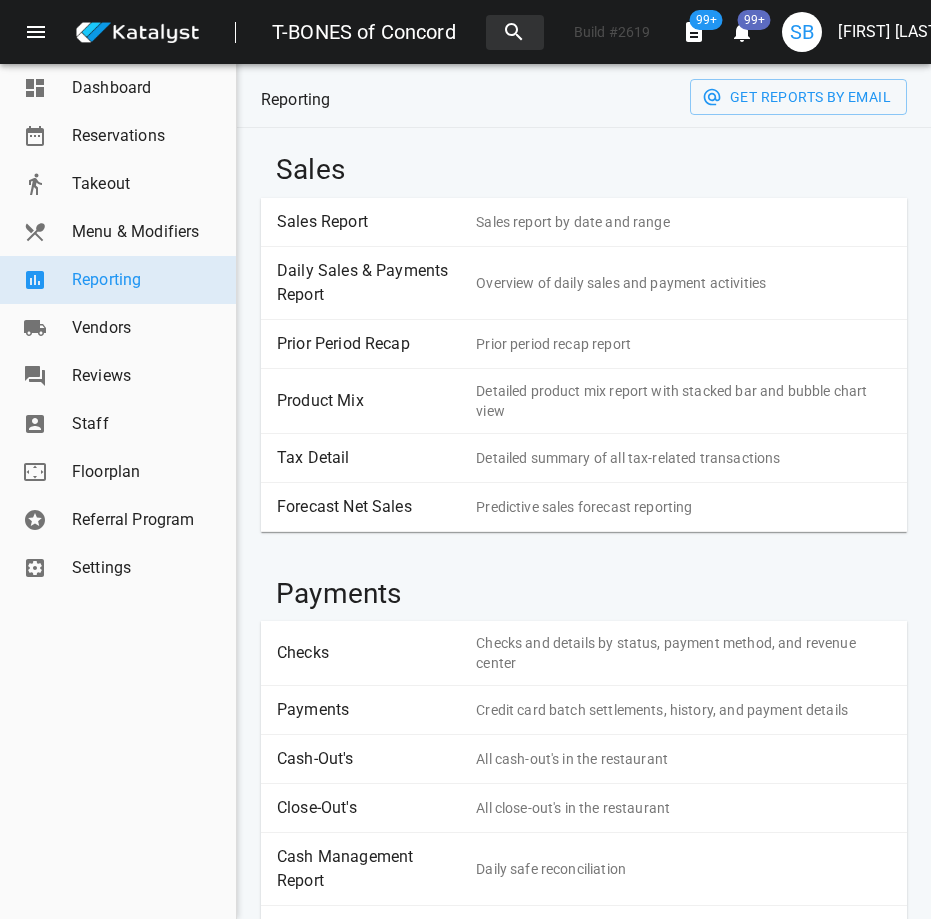 click on "Sales Report" at bounding box center [369, 222] 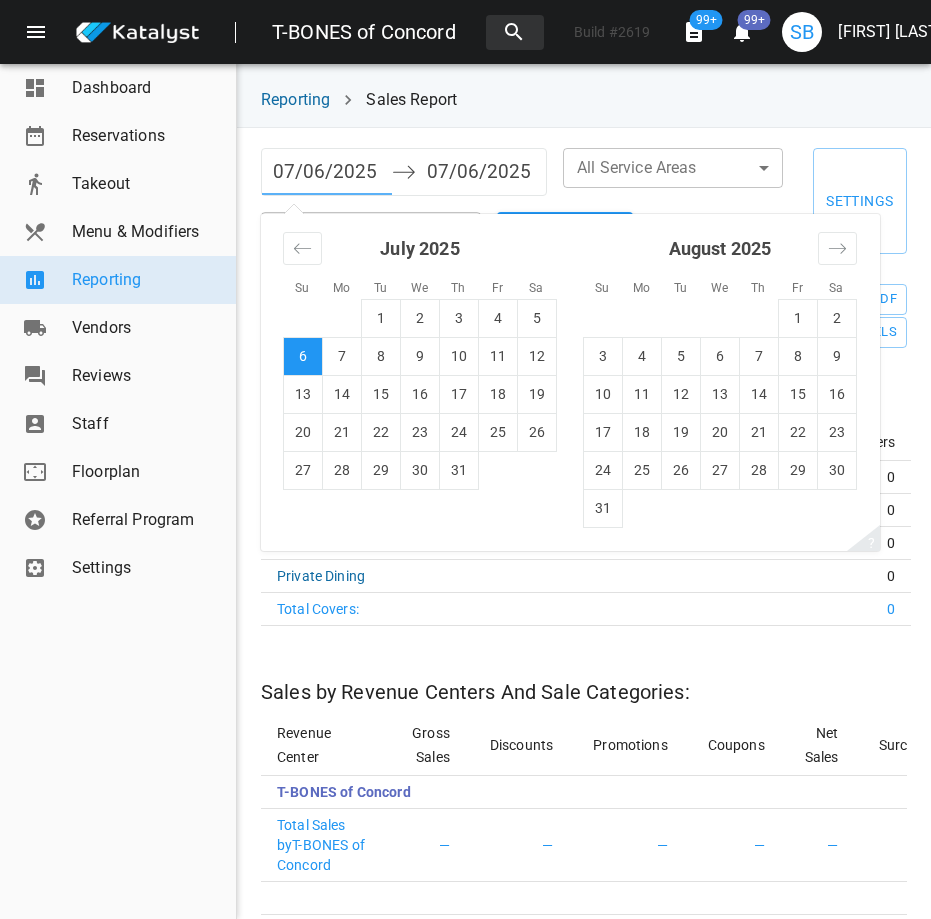 click on "07/06/2025" at bounding box center (327, 172) 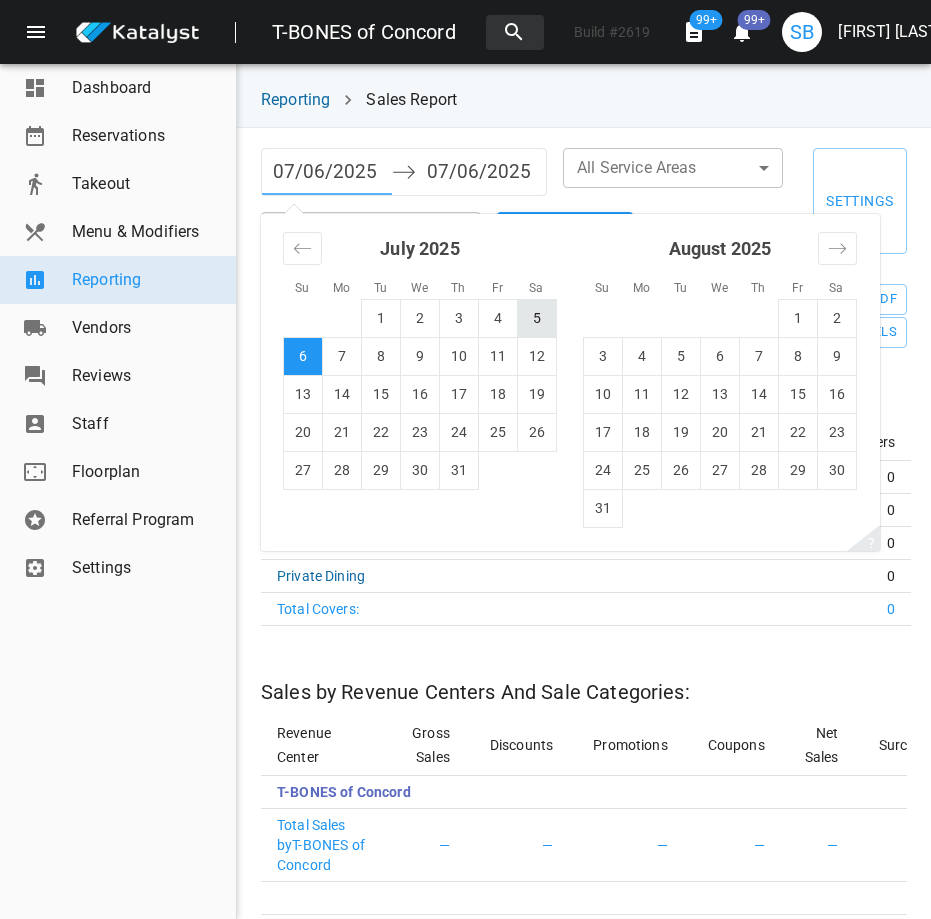 click on "5" at bounding box center (537, 318) 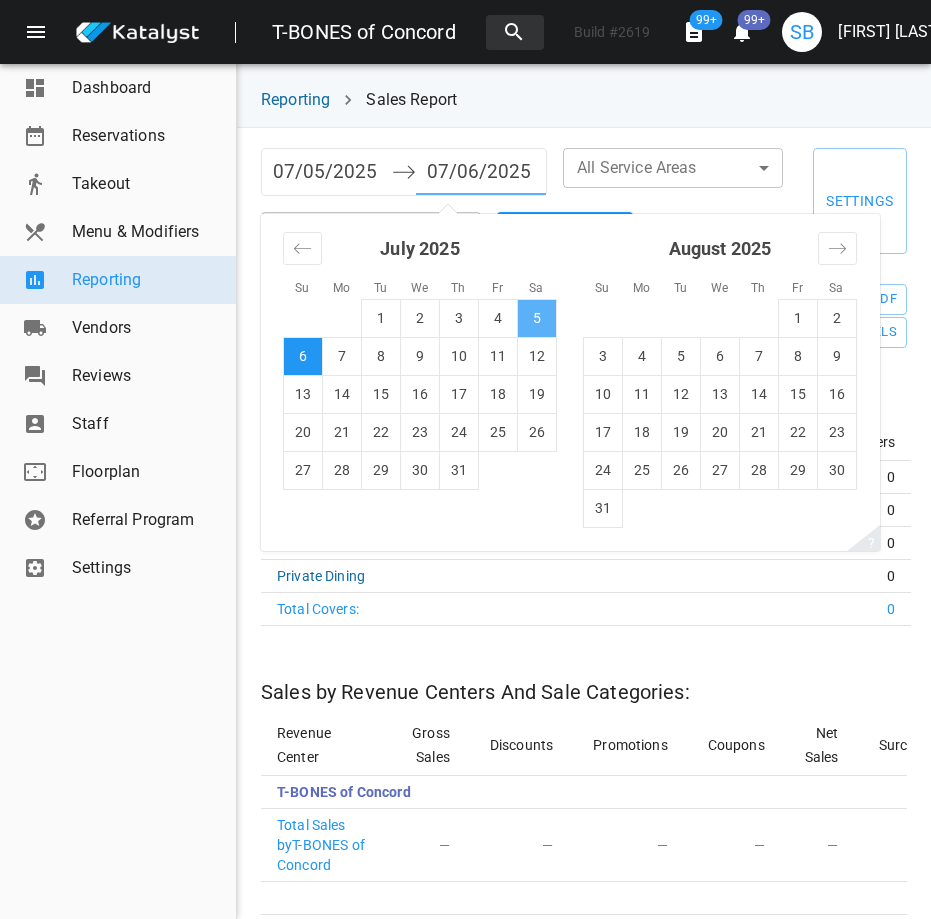 click on "5" at bounding box center (537, 318) 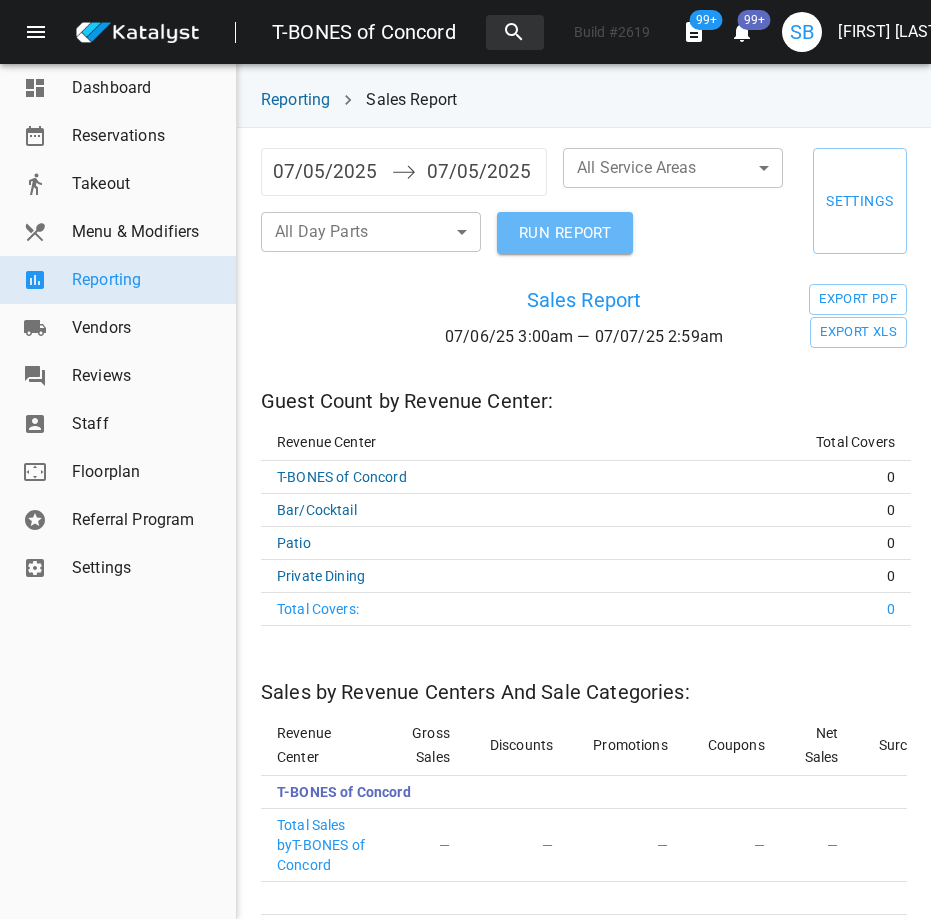 click on "RUN REPORT" at bounding box center [565, 233] 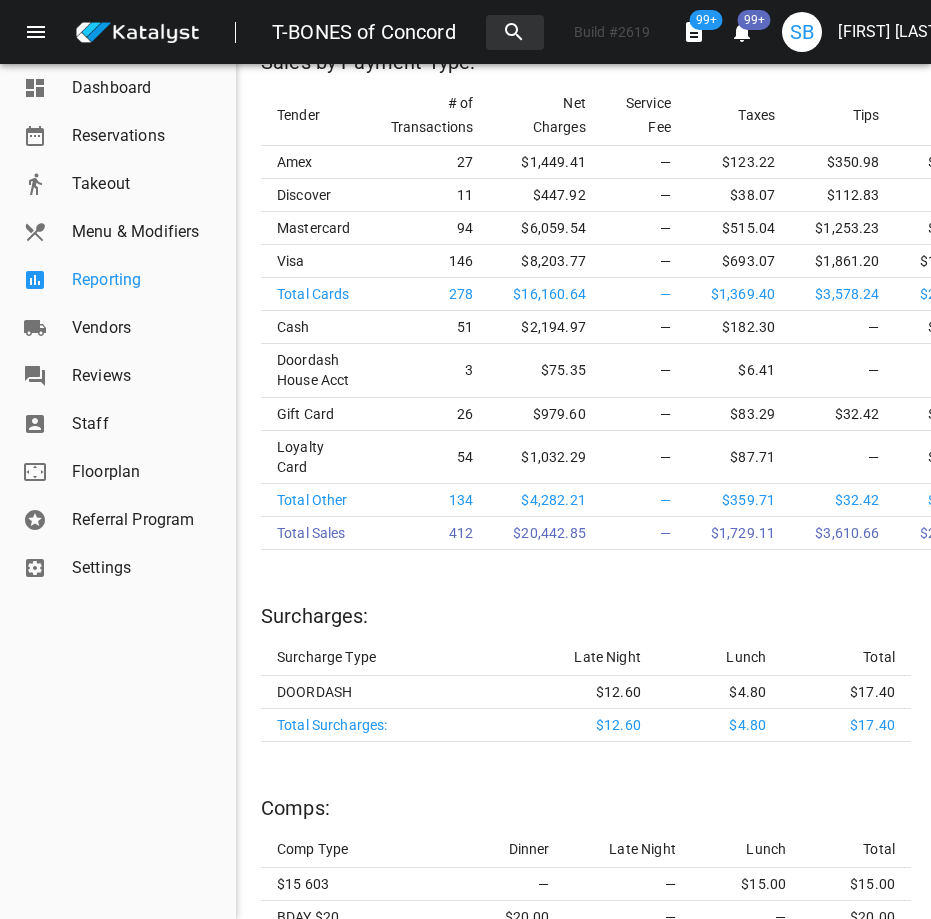 scroll, scrollTop: 4615, scrollLeft: 0, axis: vertical 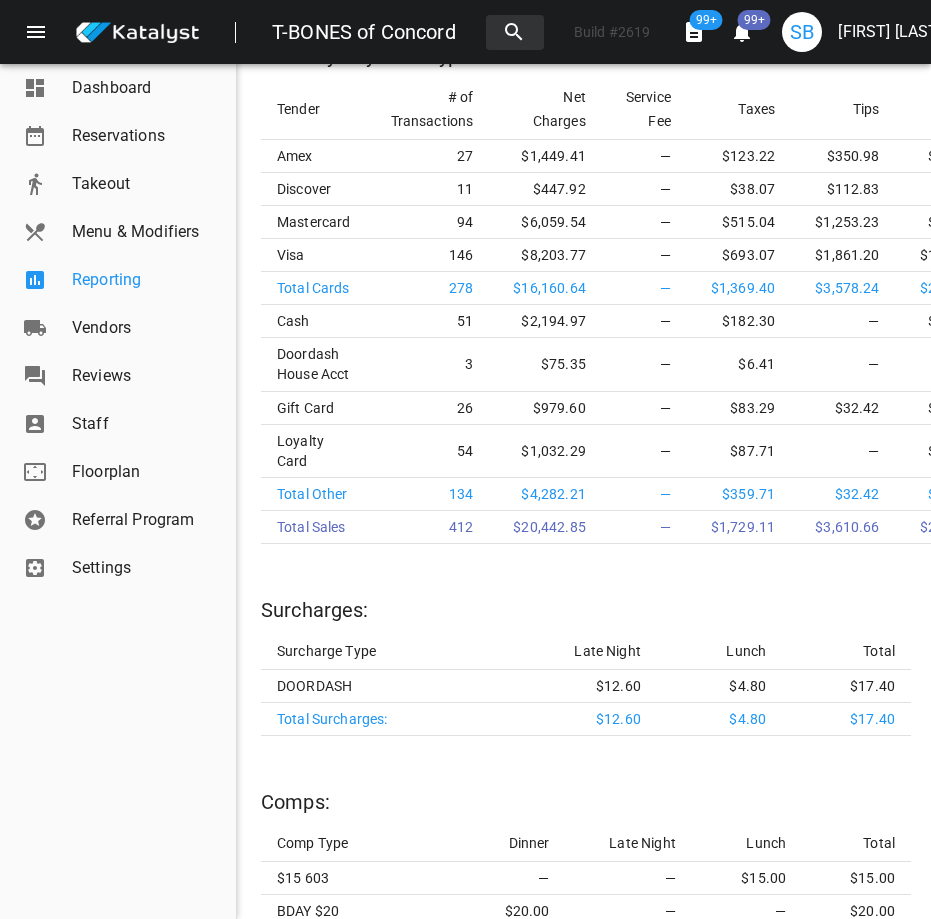 click on "Reporting" at bounding box center [146, 280] 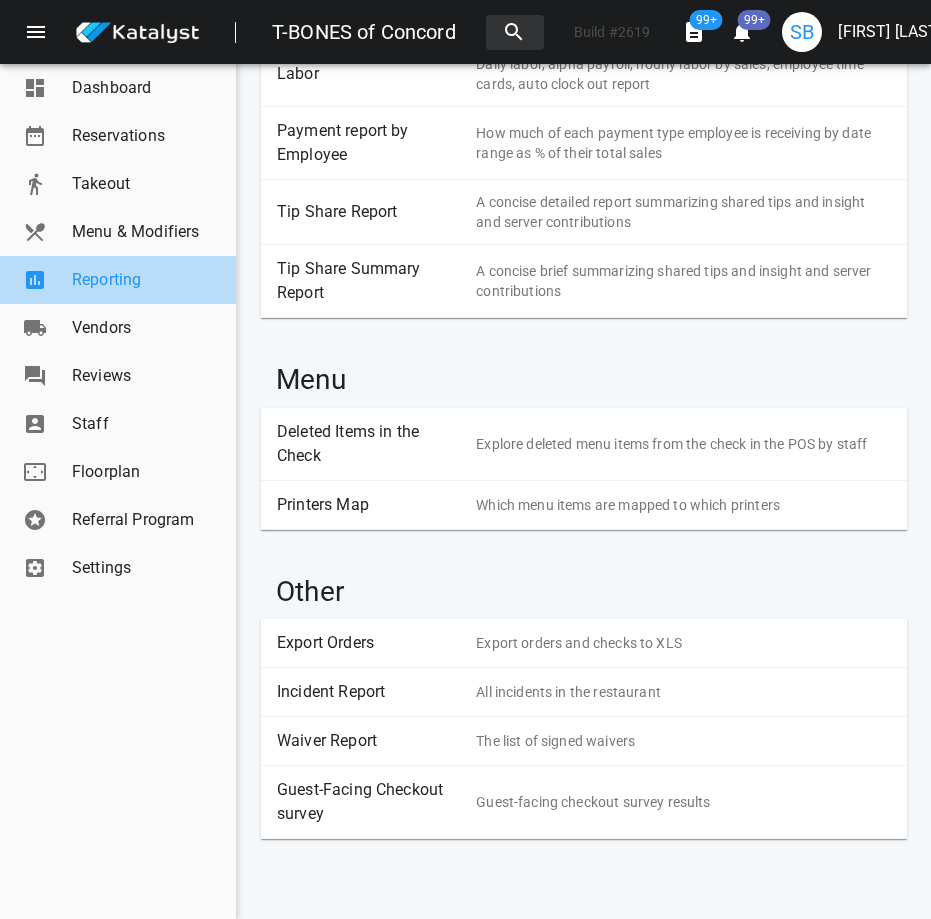 click on "Reporting" at bounding box center (146, 280) 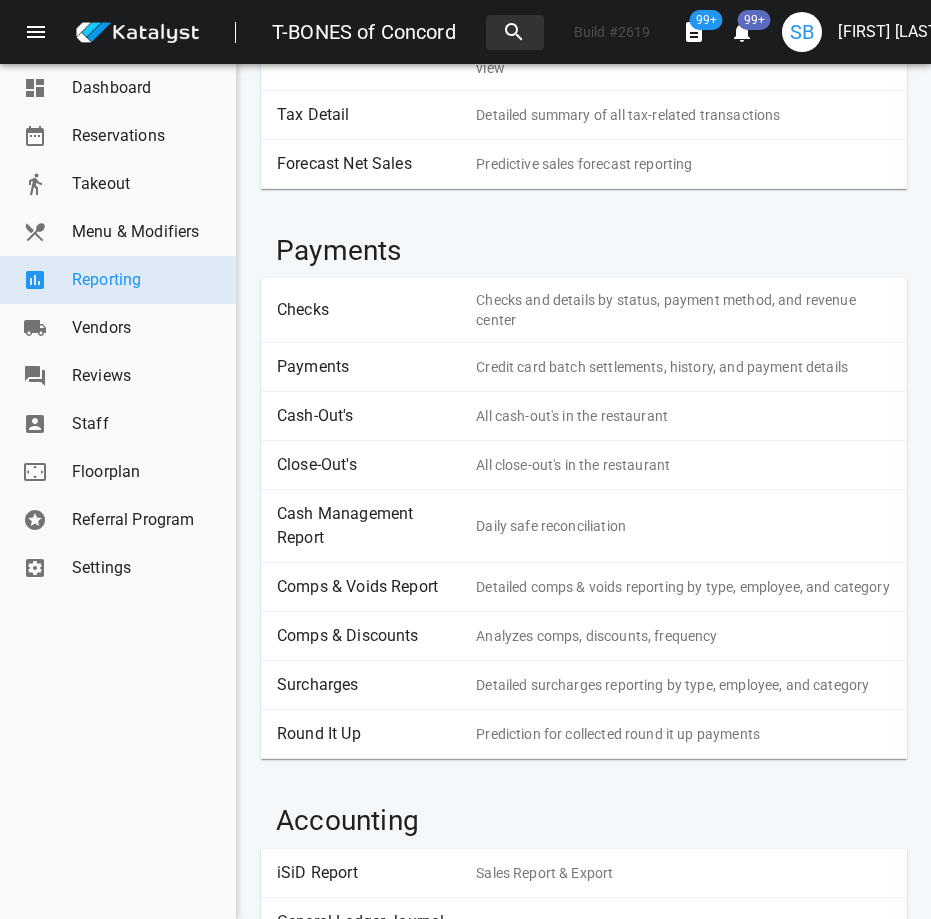 scroll, scrollTop: 148, scrollLeft: 0, axis: vertical 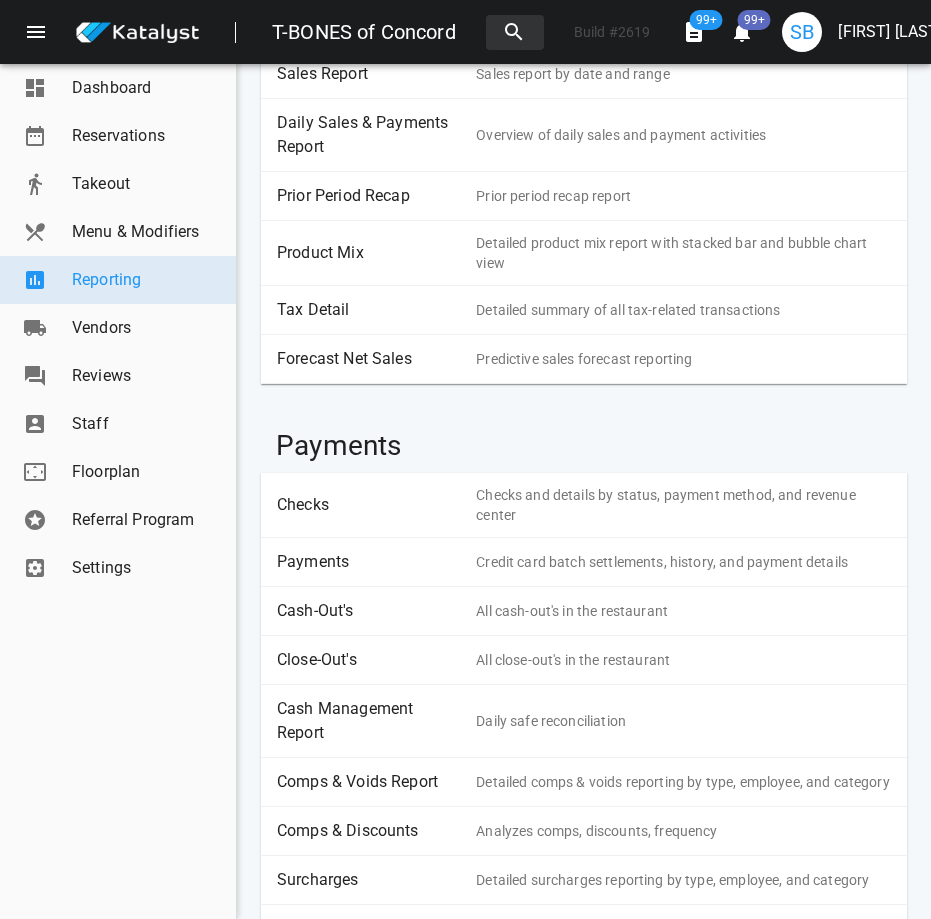 click on "Payments" at bounding box center [369, 562] 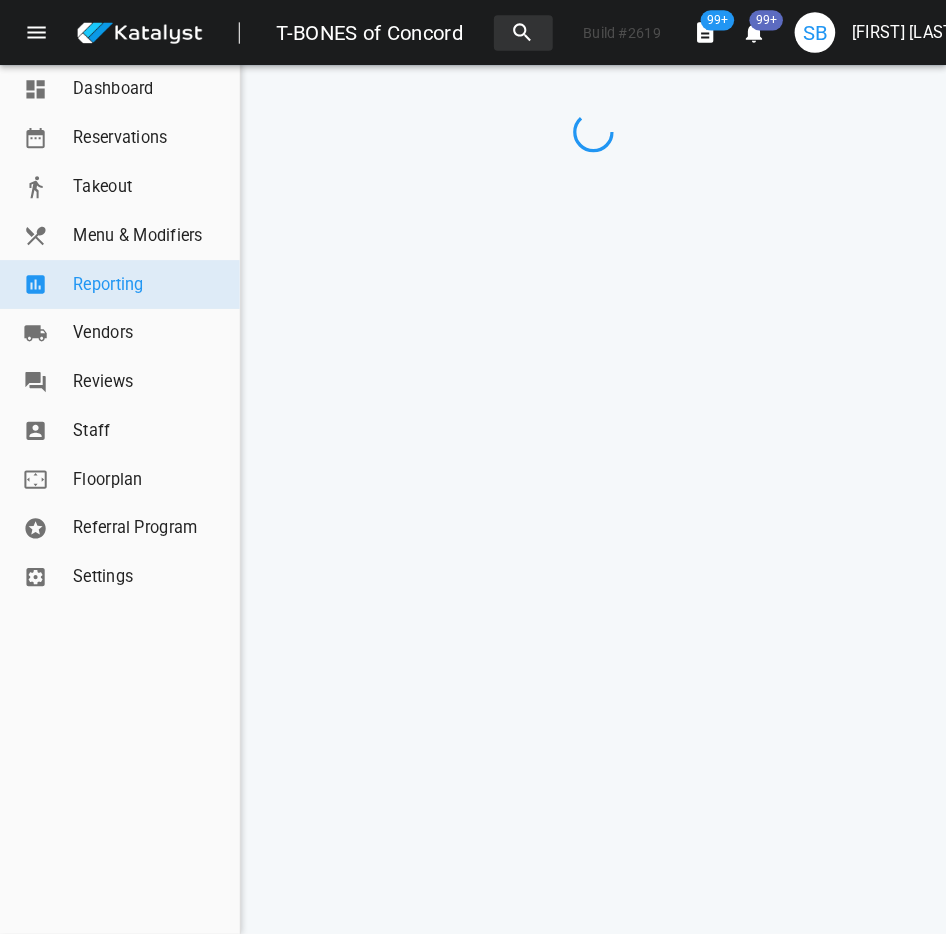 scroll, scrollTop: 0, scrollLeft: 0, axis: both 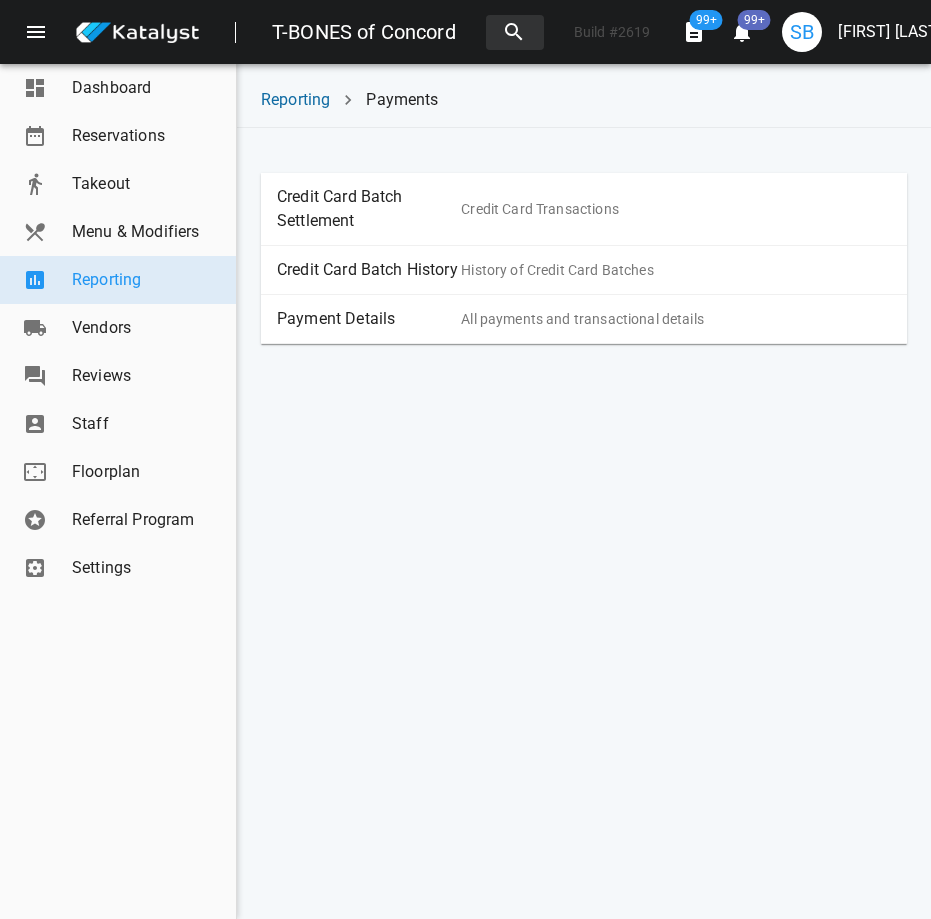 click on "Payment Details" at bounding box center [369, 319] 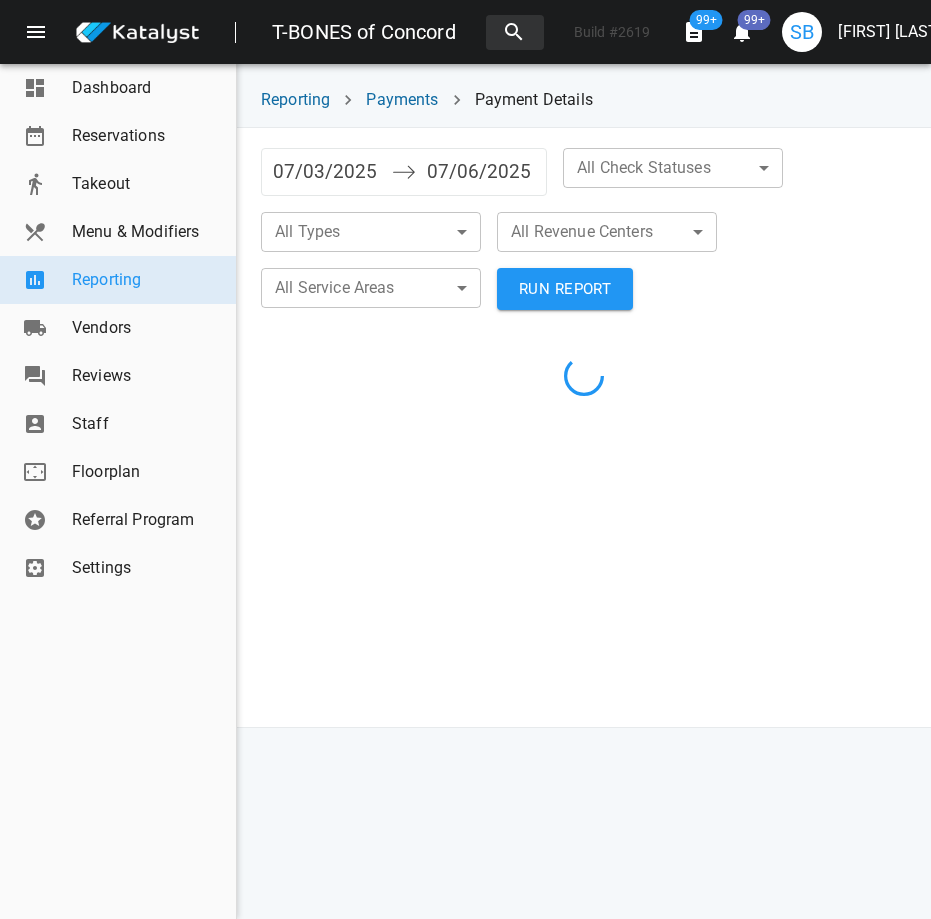 click on "07/03/2025" at bounding box center [327, 172] 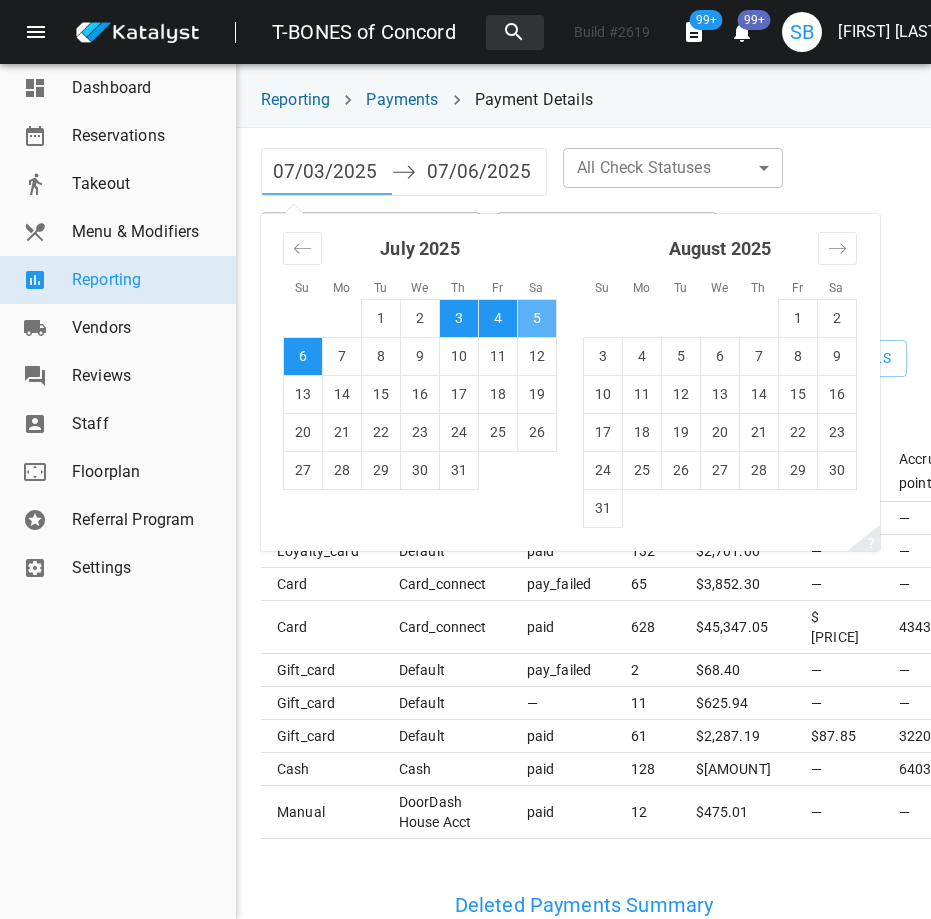 click on "5" at bounding box center (537, 318) 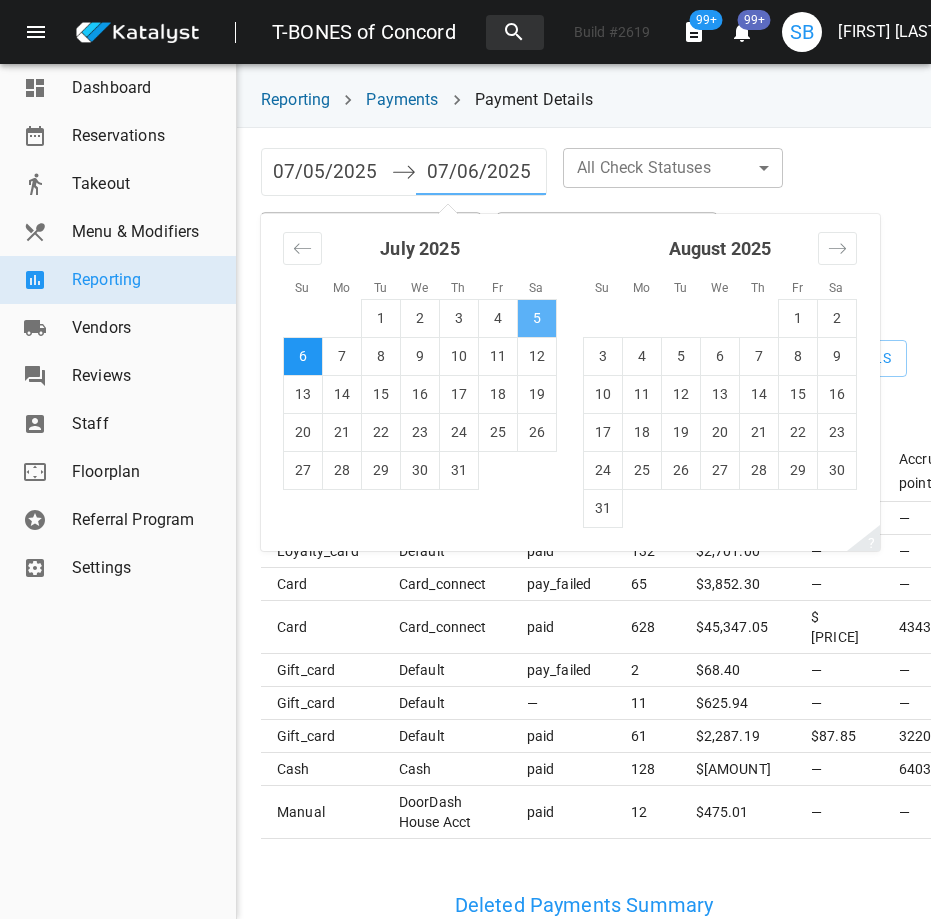 click on "5" at bounding box center [537, 318] 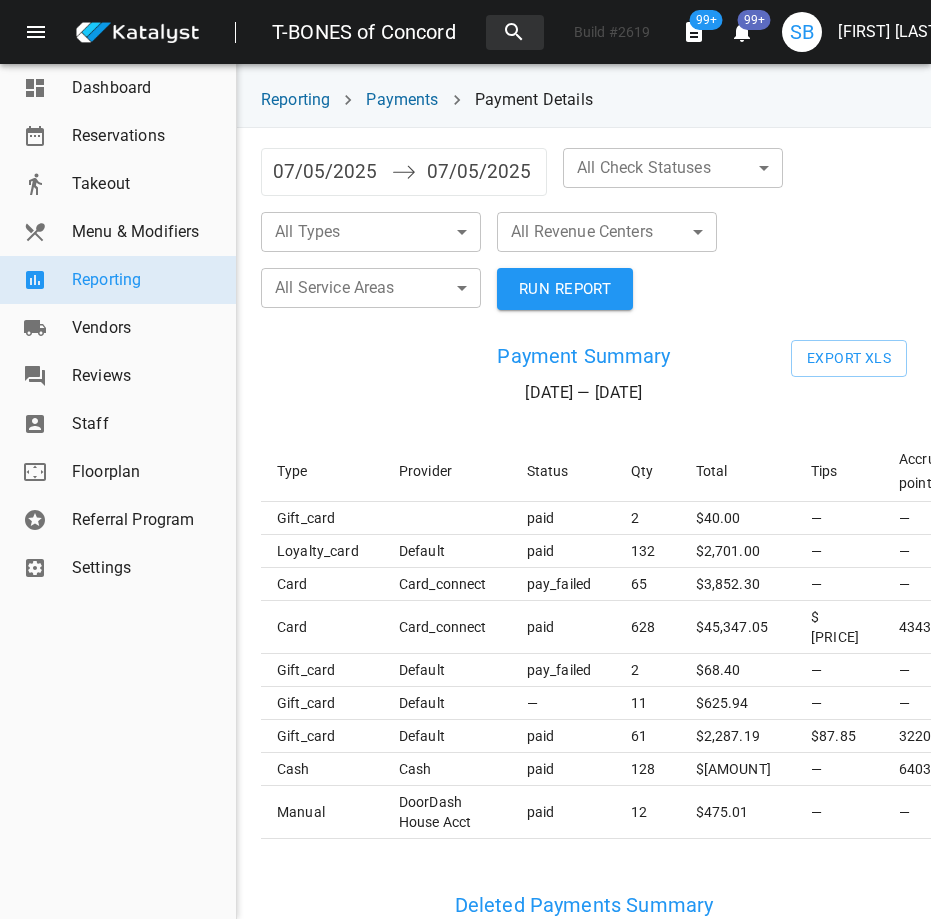 click on "[COMPANY] [LOCATION] Build # [NUMBER] [NUMBER]+ [NUMBER]+ [NAME] [NAME] Dashboard Reservations Takeout Menu & Modifiers Reporting Vendors Reviews Staff Floorplan Referral Program Settings Reporting Payments Payment Details [DATE] — [DATE] Export XLS Type Provider Status Qty Total Tips Accrued points Is Captured gift_card paid 2 $ [AMOUNT] — — — loyalty_card default paid 132 $ [AMOUNT] — — No card card_connect paid 628 $ [AMOUNT] $[AMOUNT] [AMOUNT] Yes gift_card default pay_failed 2 $ [AMOUNT] — — — gift_card default $" at bounding box center (465, 459) 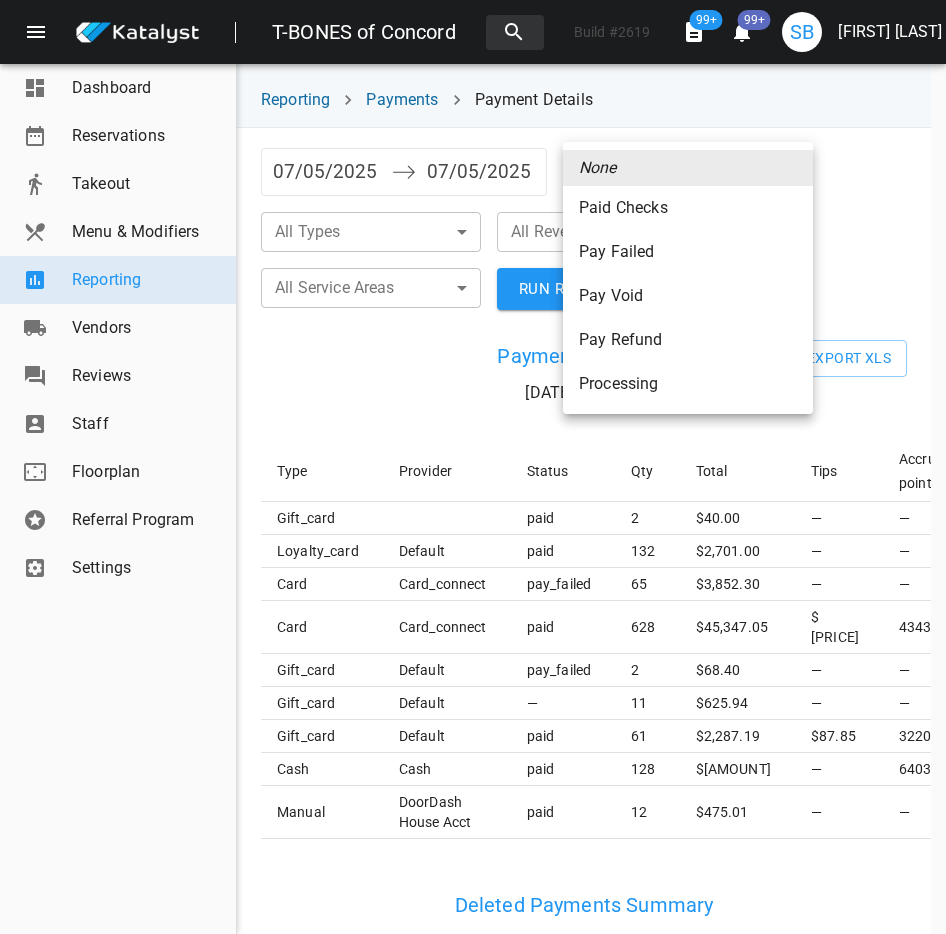 click on "Paid Checks" at bounding box center (688, 208) 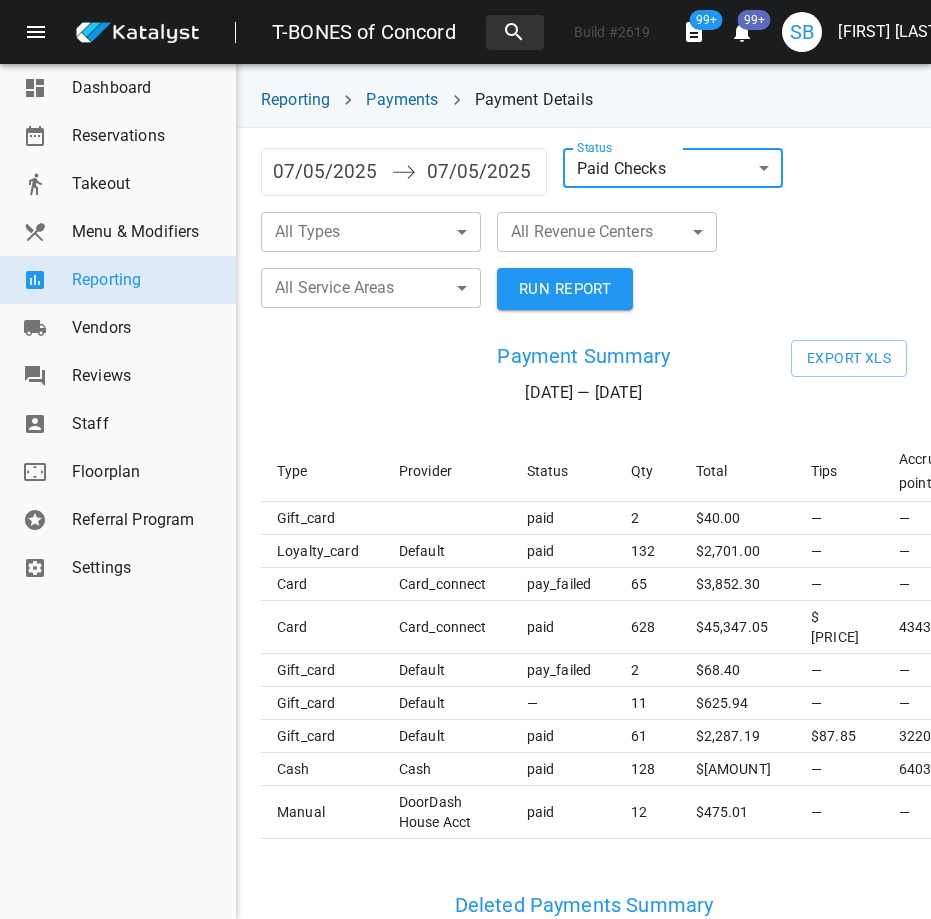 click on "T-BONES of Concord Build #  2619 99+ 99+ SB Shannon Barreira Dashboard Reservations Takeout Menu & Modifiers Reporting Vendors Reviews Staff Floorplan Referral Program Settings Reporting Payments Payment Details 07/05/2025 Navigate forward to interact with the calendar and select a date. Press the question mark key to get the keyboard shortcuts for changing dates. 07/05/2025 Navigate backward to interact with the calendar and select a date. Press the question mark key to get the keyboard shortcuts for changing dates. Status Paid Checks paid ​ All Types ​ ​ All Revenue Centers ​ ​ All Service Areas ​ ​ RUN REPORT   Payment Summary 07/05/25 — 07/05/25 Export XLS Type Provider Status Qty Total Tips Accrued points Is Captured gift_card paid 2 $ 40.00 — — — loyalty_card default paid 132 $ 2,701.00 — — — card card_connect pay_failed 65 $ 3,852.30 — — No card card_connect paid 628 $ 45,347.05 $7,483.31 43431.49 Yes gift_card default pay_failed 2 $ 68.40 — — — gift_card default" at bounding box center [465, 459] 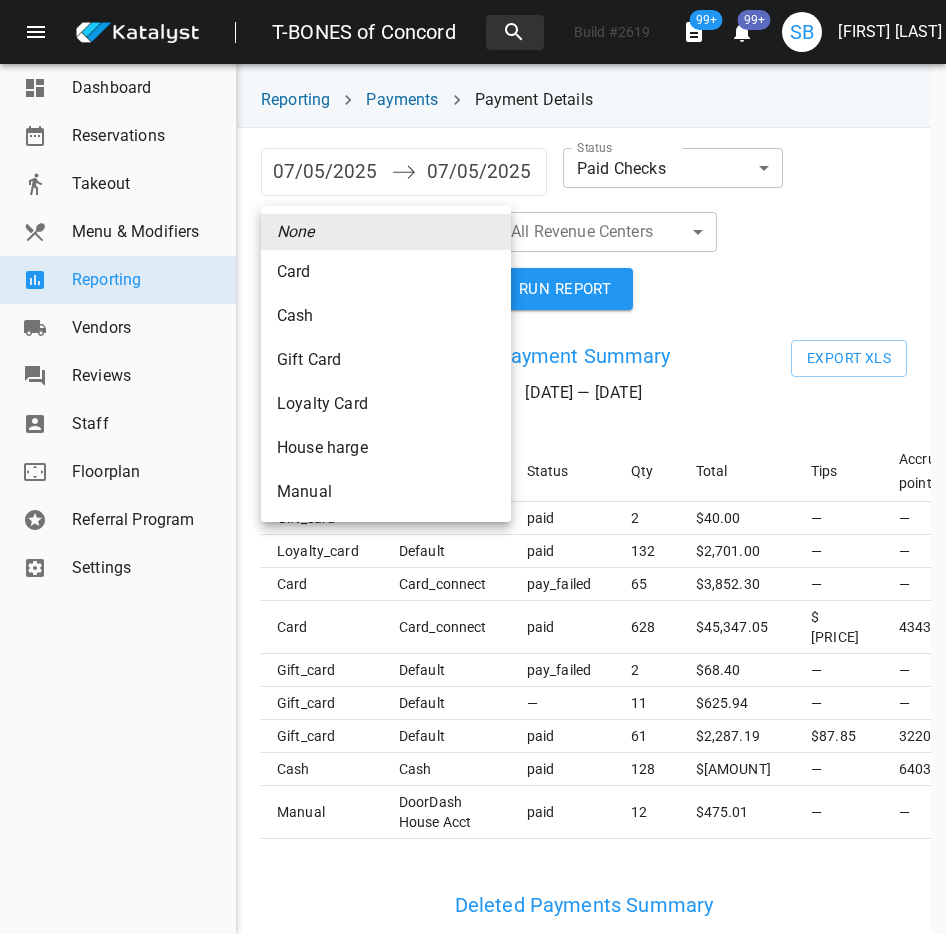 click on "Gift Card" at bounding box center [386, 272] 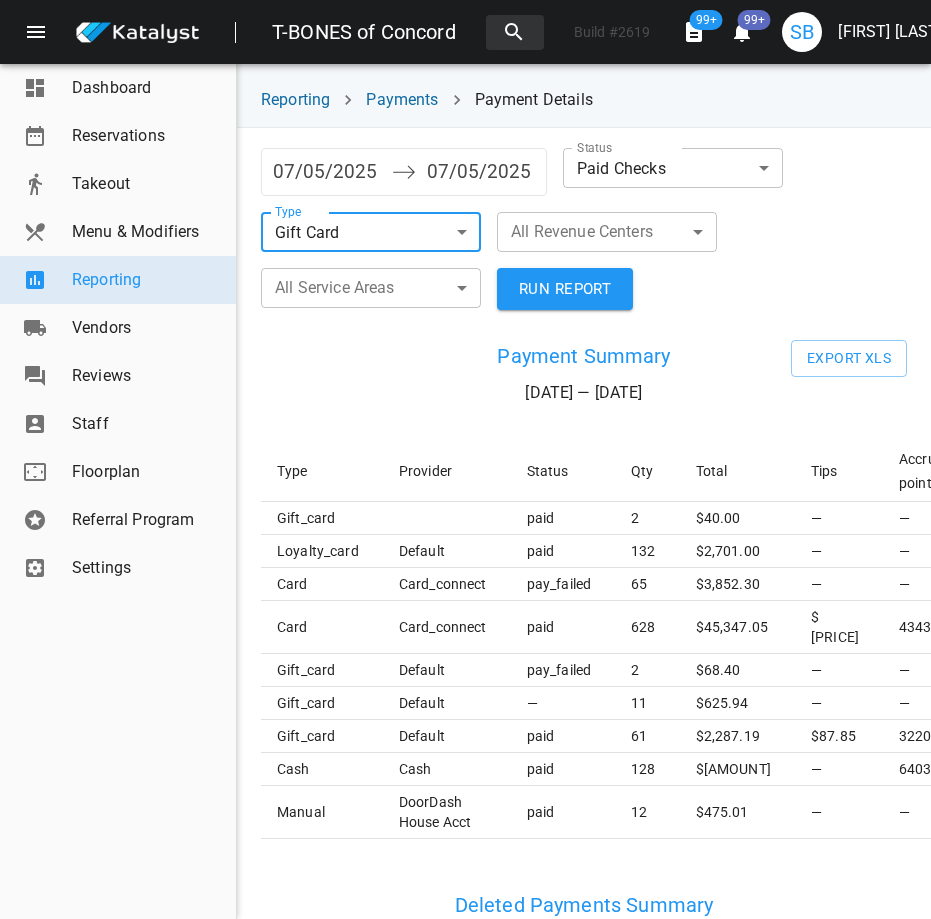 click on "RUN REPORT" at bounding box center (565, 289) 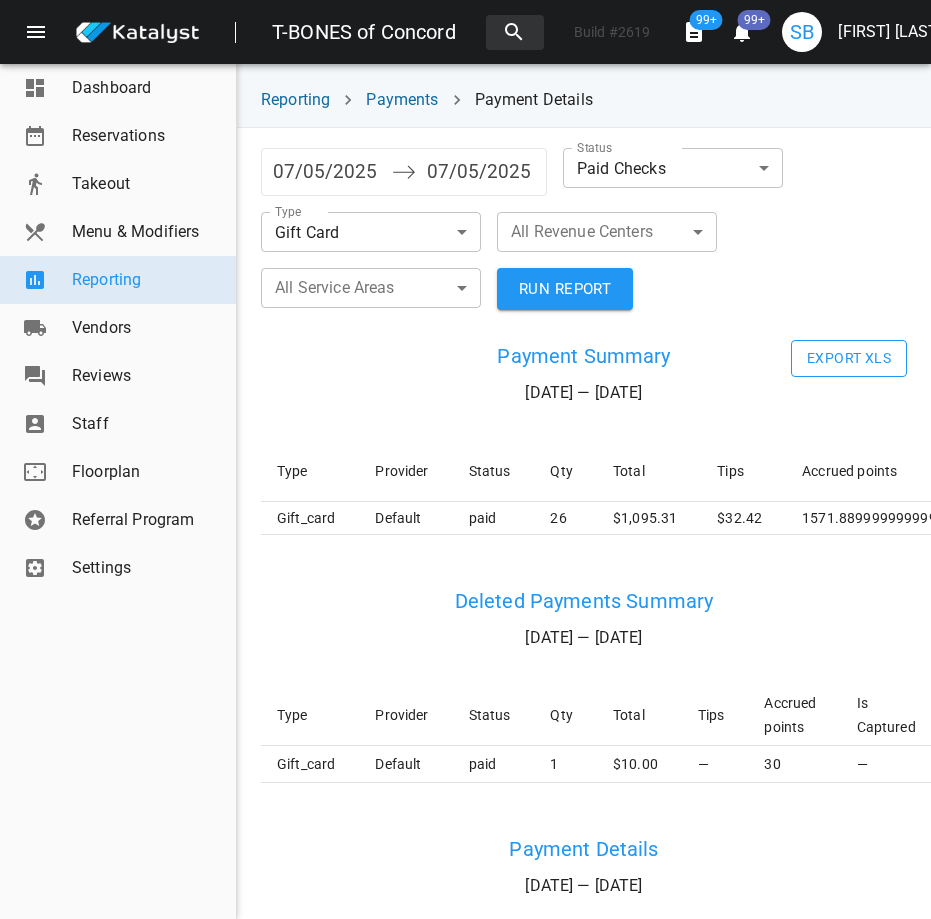 click on "Export XLS" at bounding box center (849, 358) 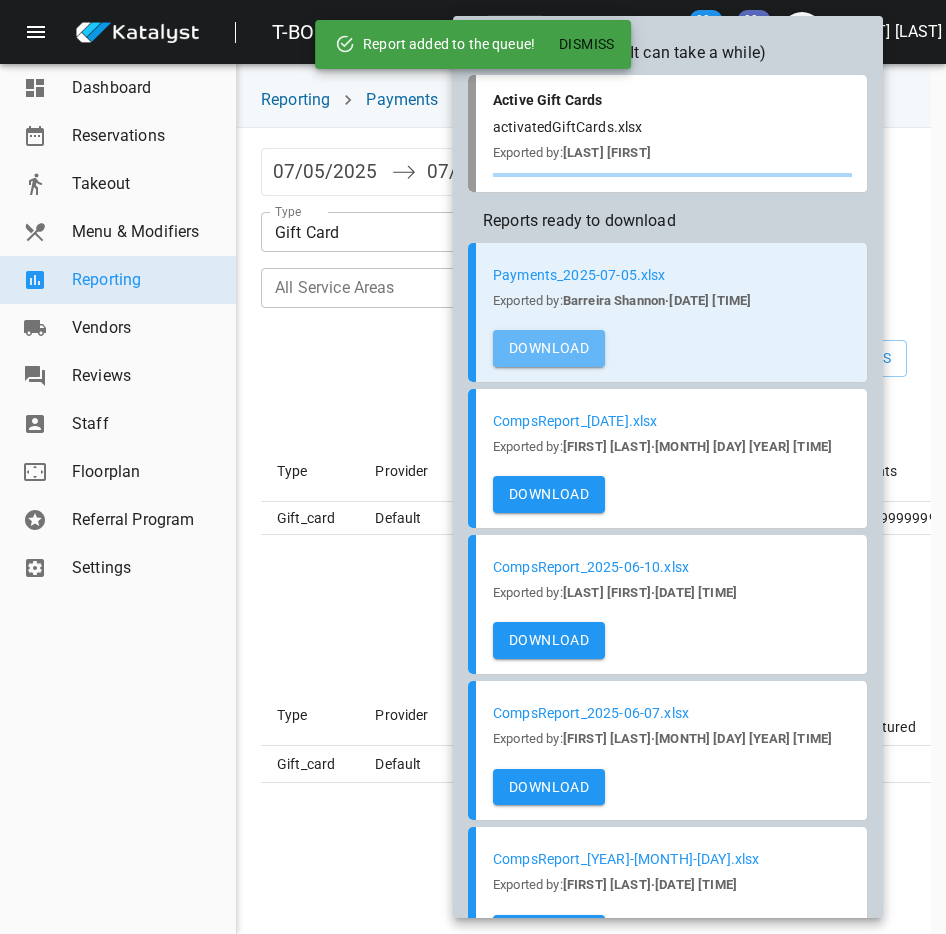 drag, startPoint x: 559, startPoint y: 333, endPoint x: 487, endPoint y: 331, distance: 72.02777 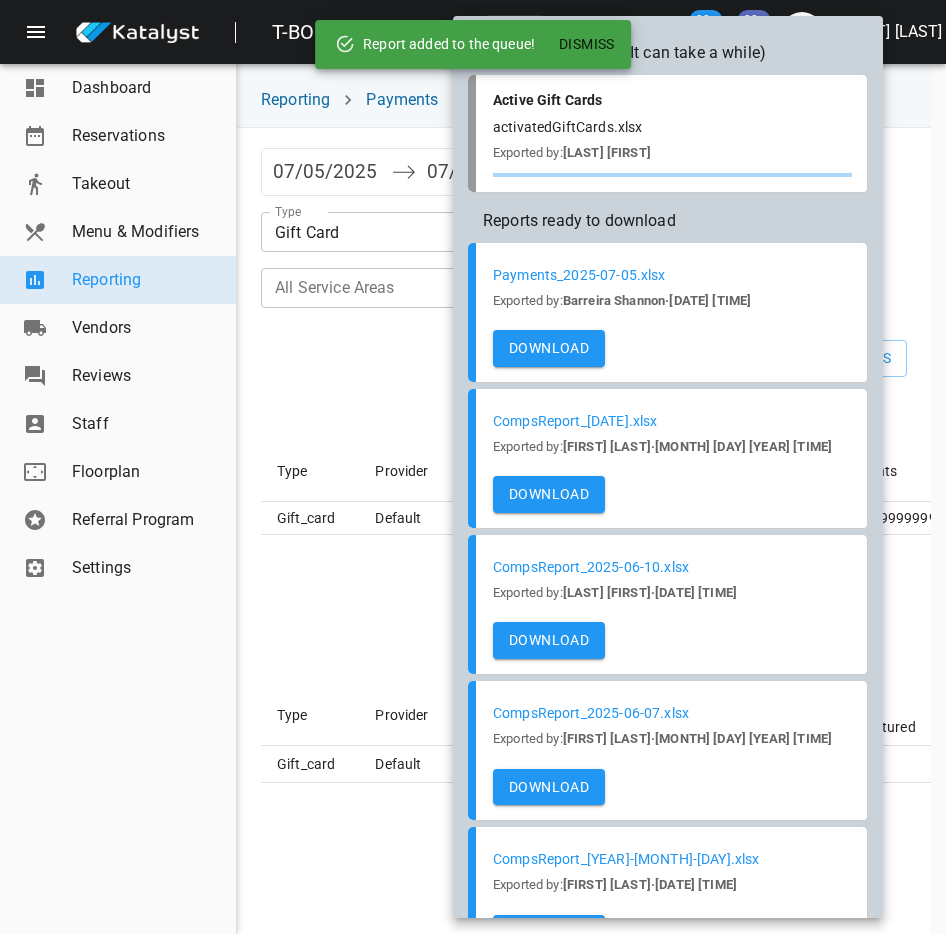 click at bounding box center [473, 467] 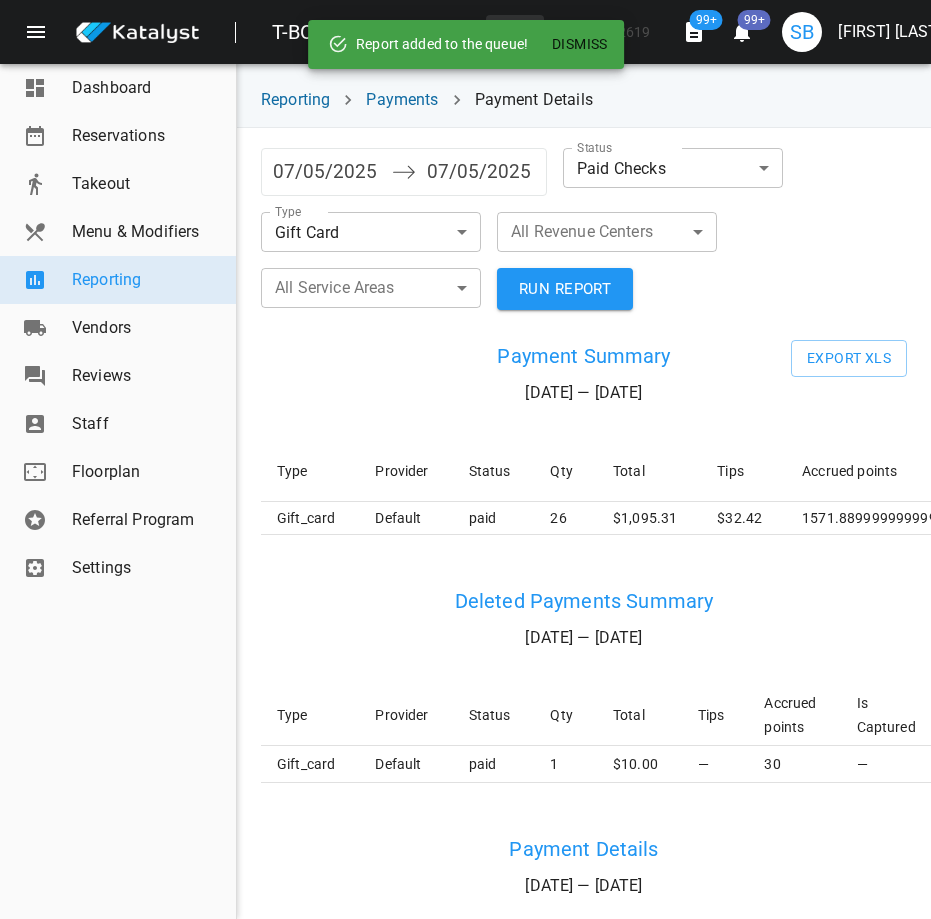 click on "Loremip Dolorsit" at bounding box center [890, 32] 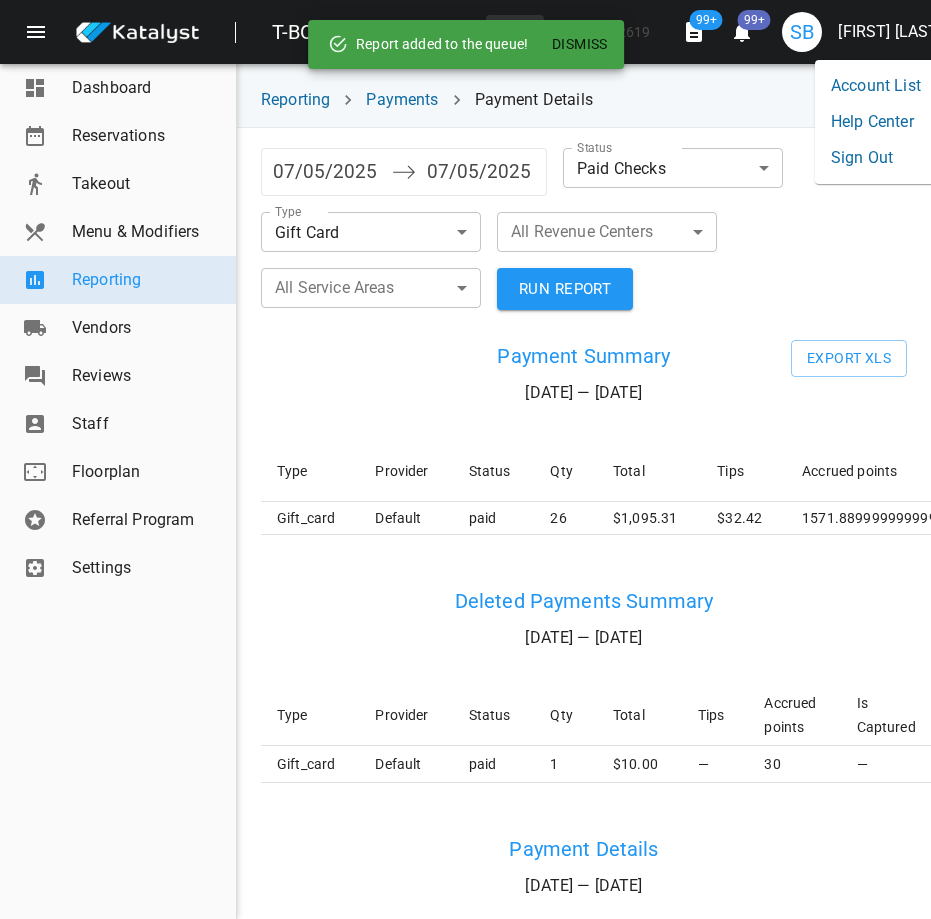 click on "Sign Out" at bounding box center (876, 158) 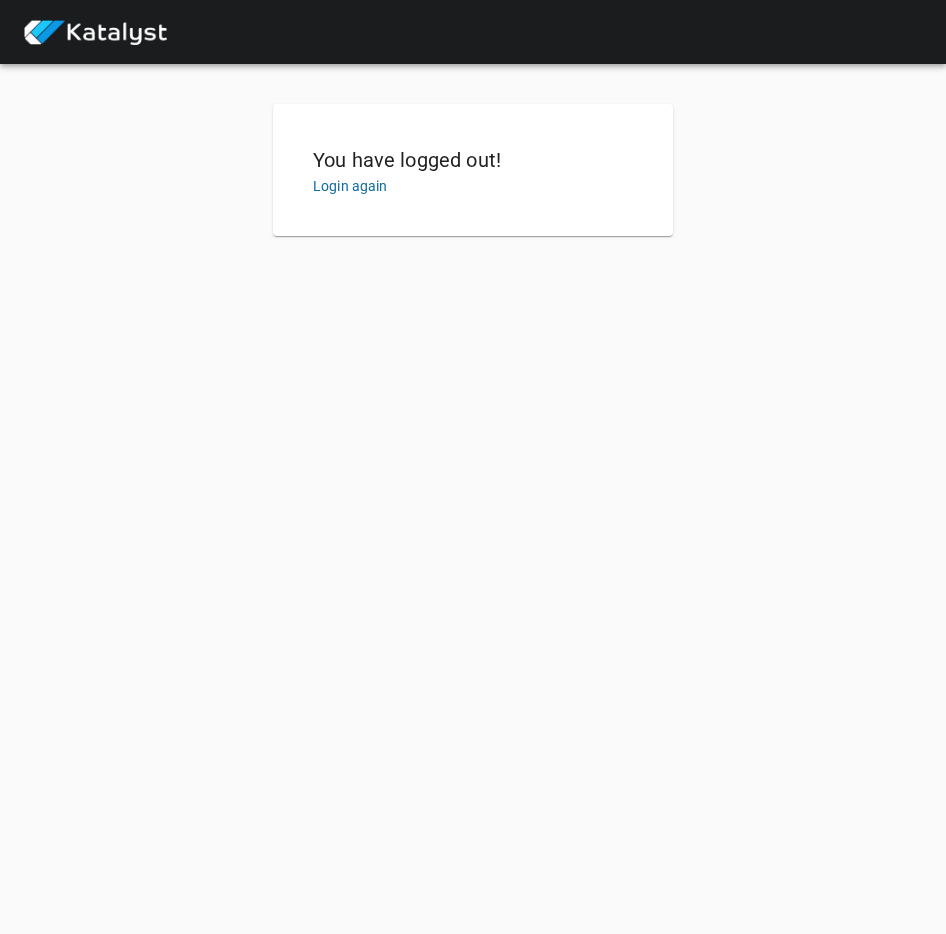 click on "You have logged out! Login again" at bounding box center [473, 170] 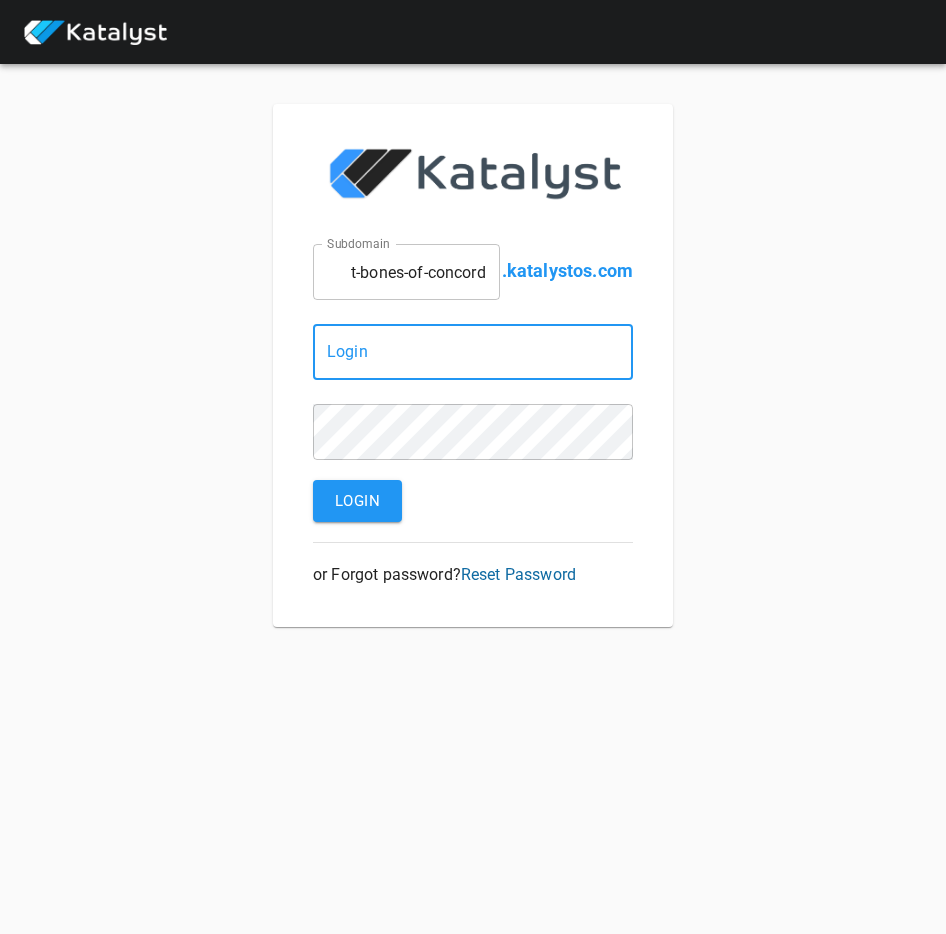 type on "shannon.barreira@greatnhrestaurants.com" 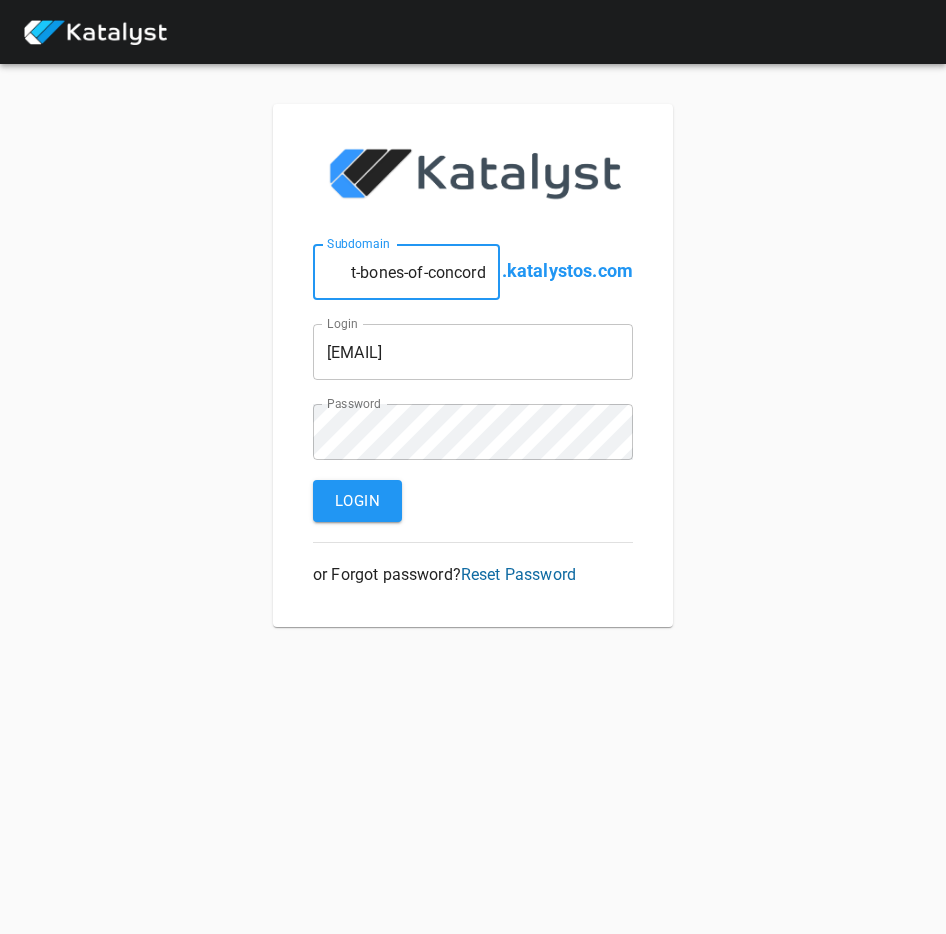 click on "t-bones-of-concord" at bounding box center (406, 272) 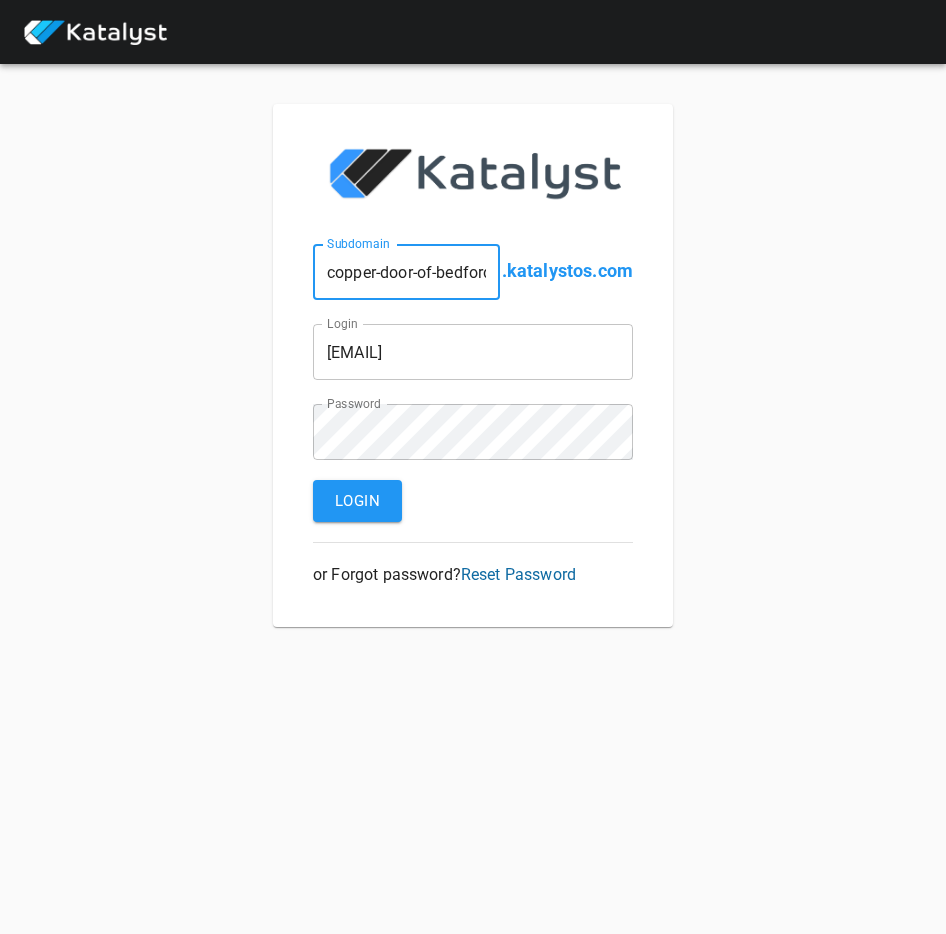 scroll, scrollTop: 0, scrollLeft: 9, axis: horizontal 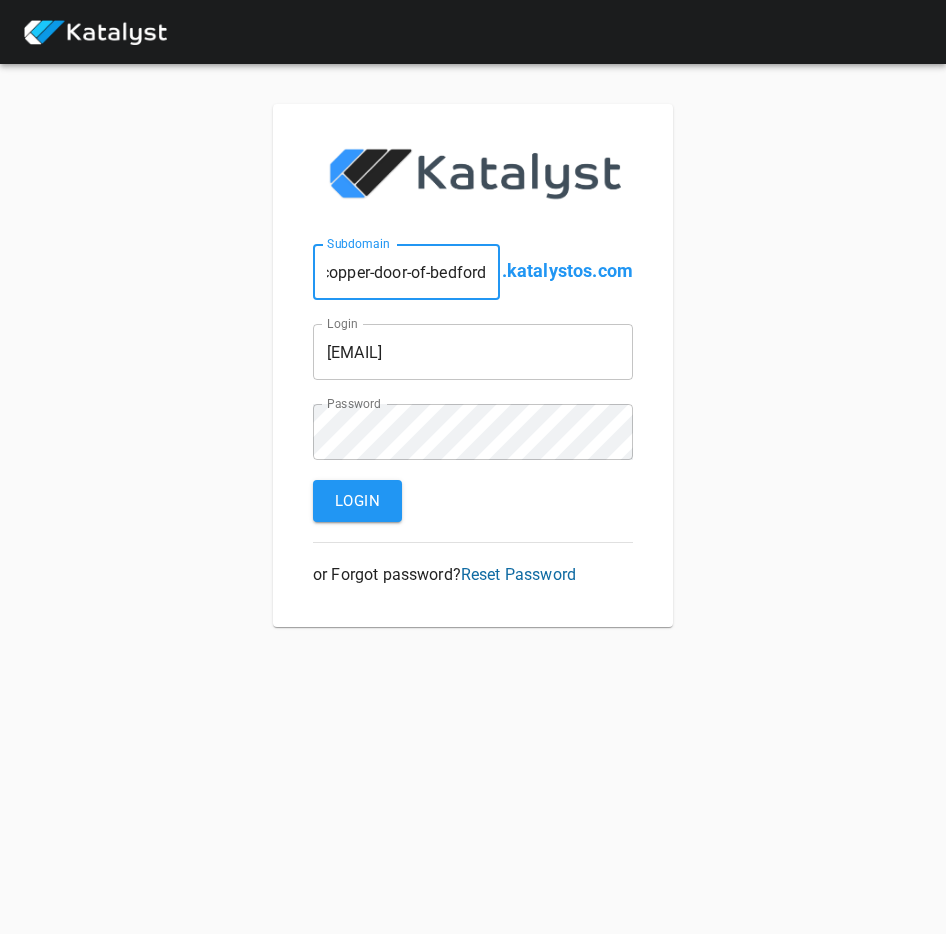 type on "copper-door-of-bedford" 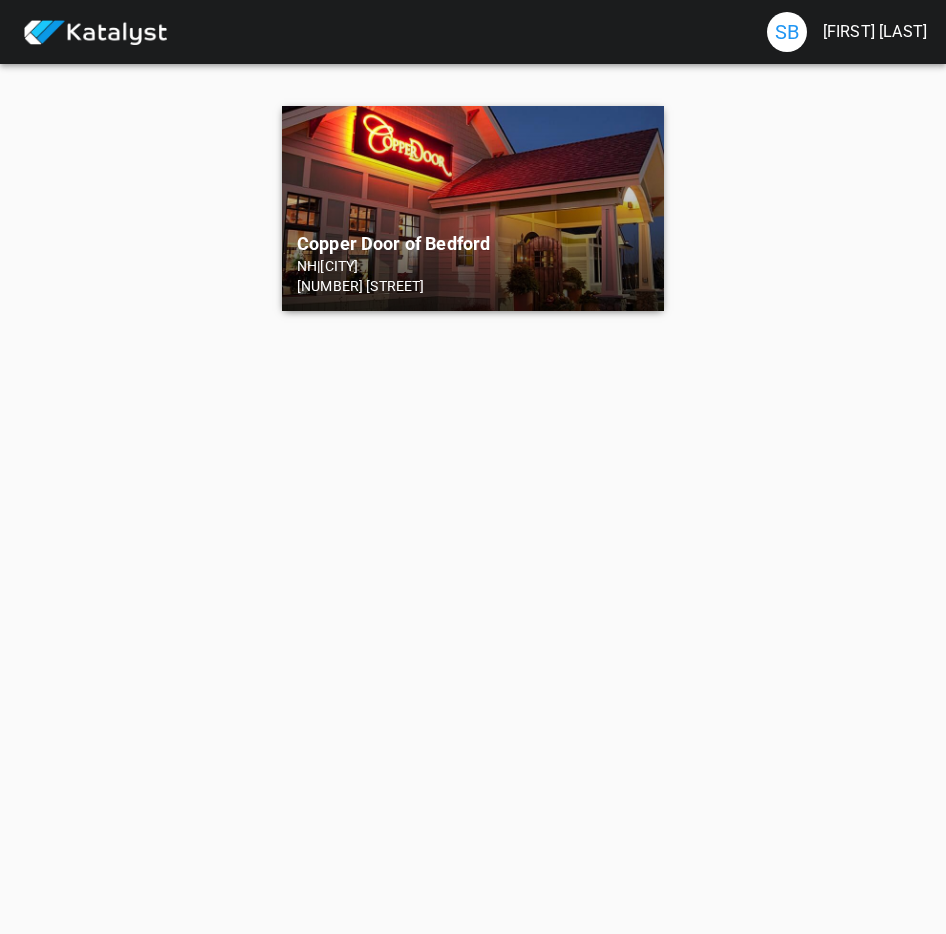 click on "Copper Door of Bedford NH  |  Bedford 15 Leavy Drive" at bounding box center (473, 208) 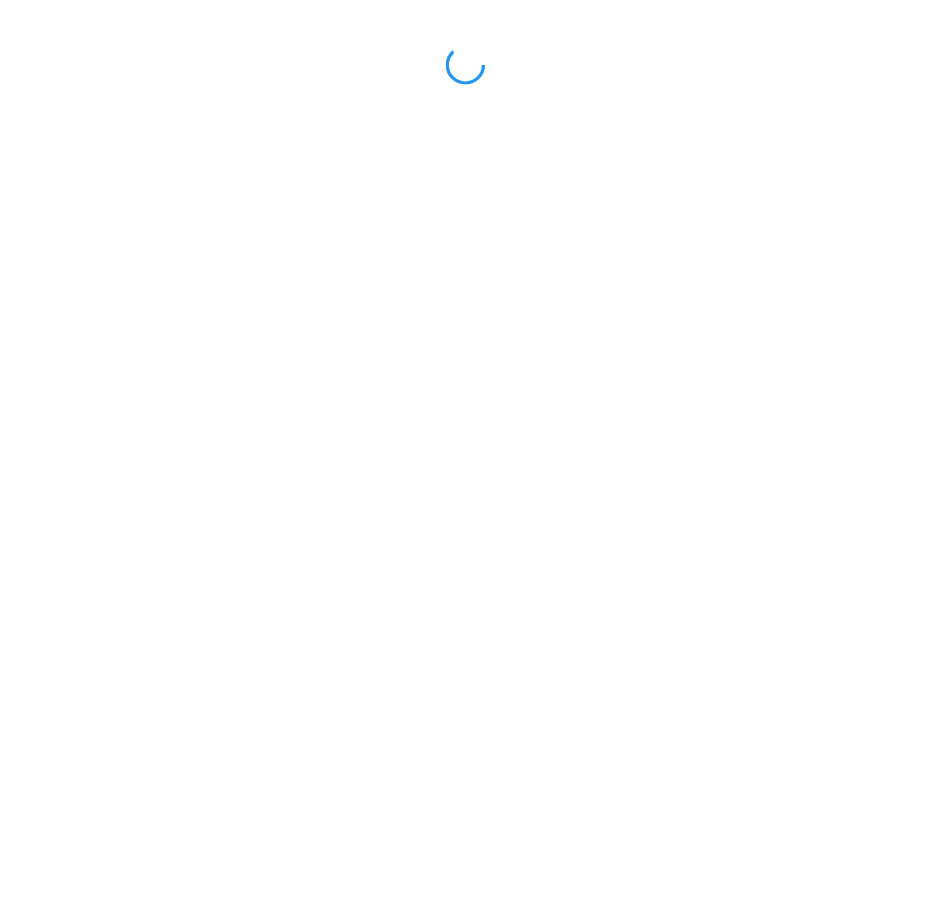 scroll, scrollTop: 0, scrollLeft: 0, axis: both 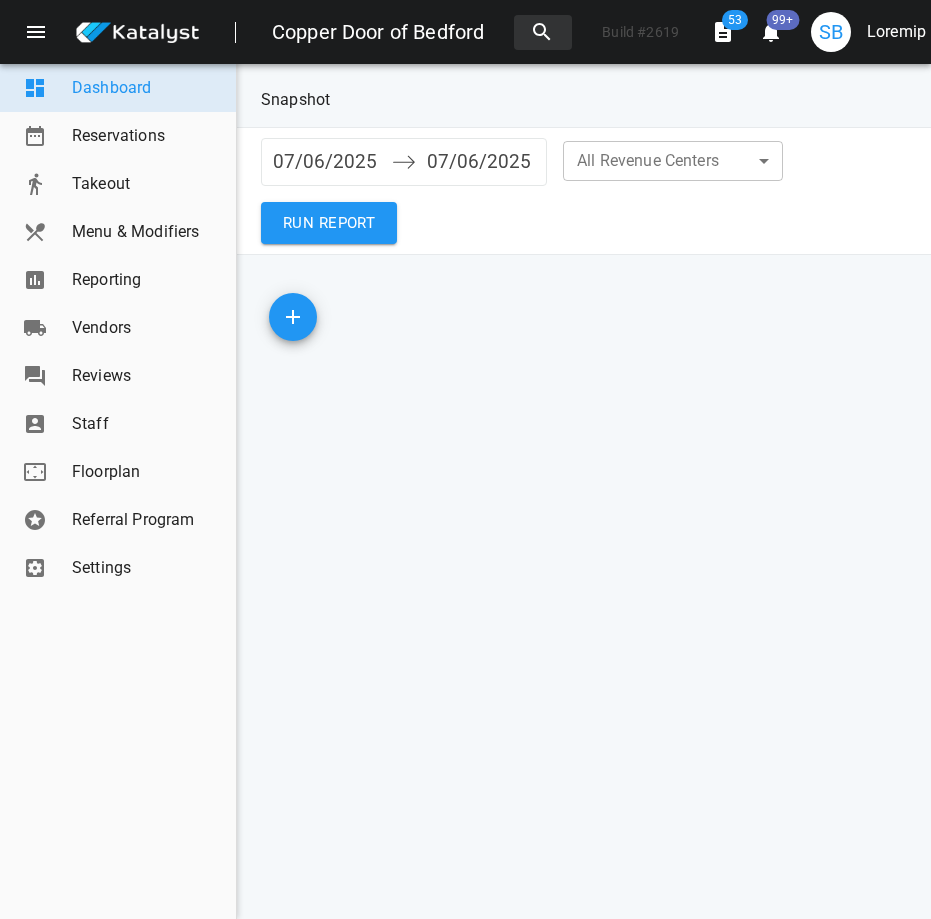 click on "Reporting" at bounding box center [146, 280] 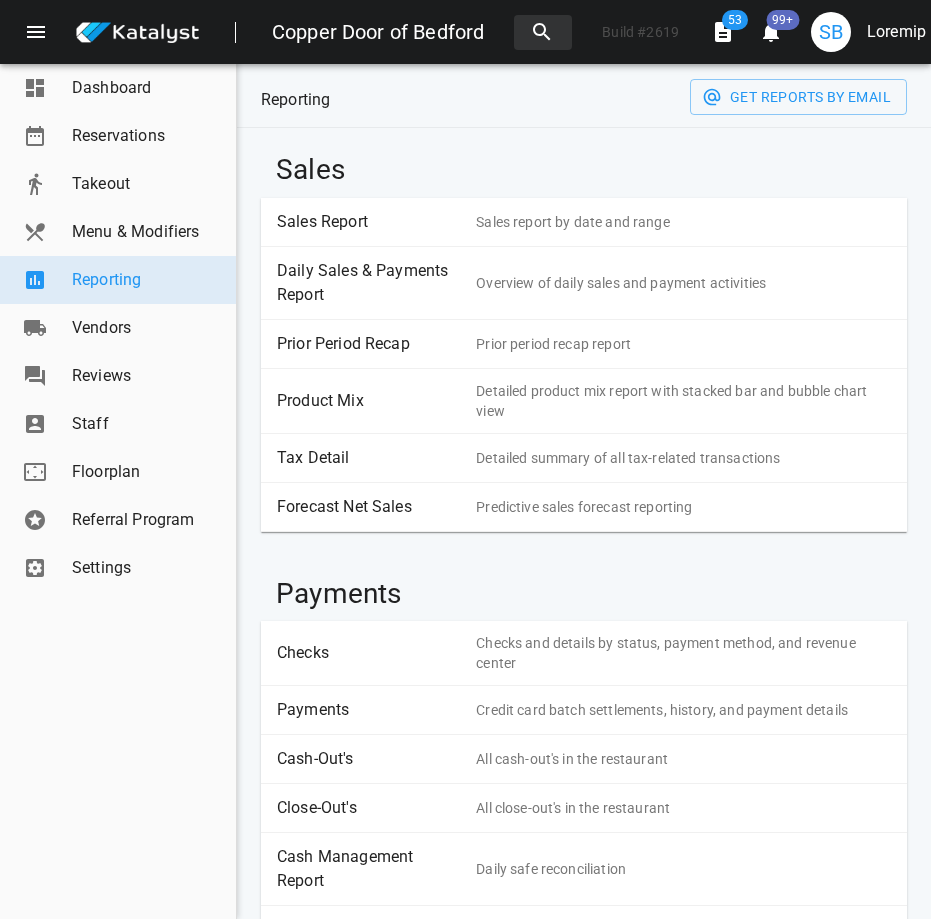 click on "Sales Report" at bounding box center [369, 222] 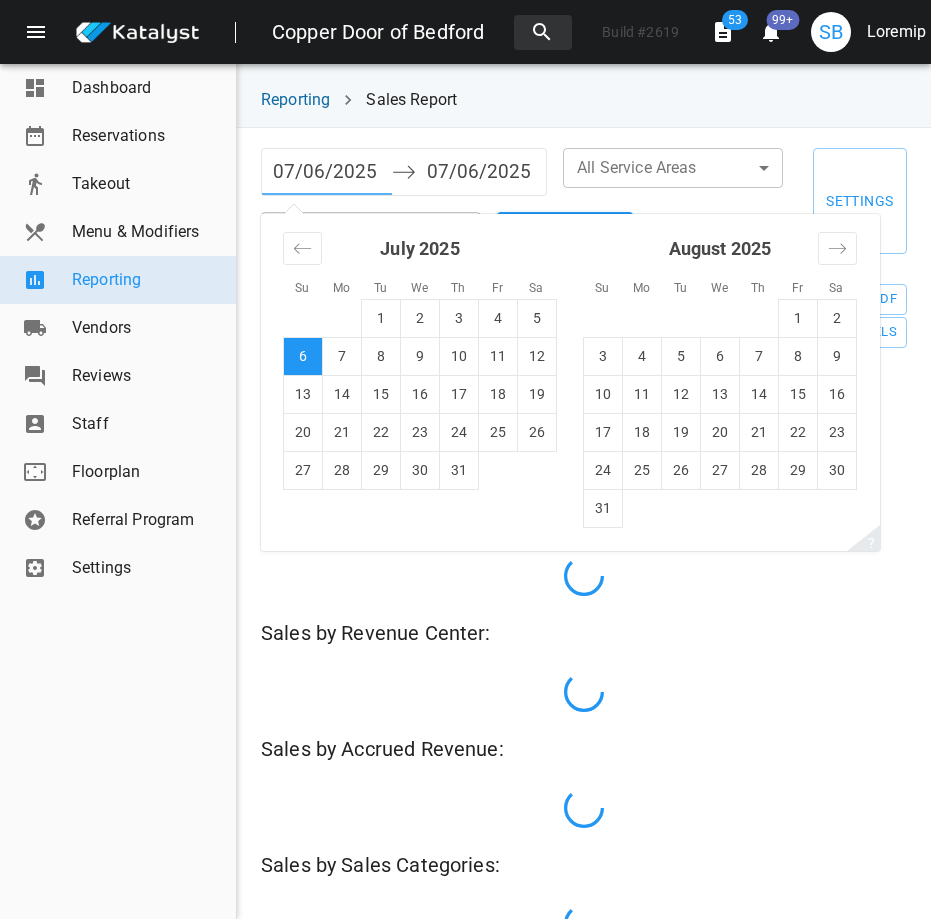 click on "07/06/2025" at bounding box center [327, 172] 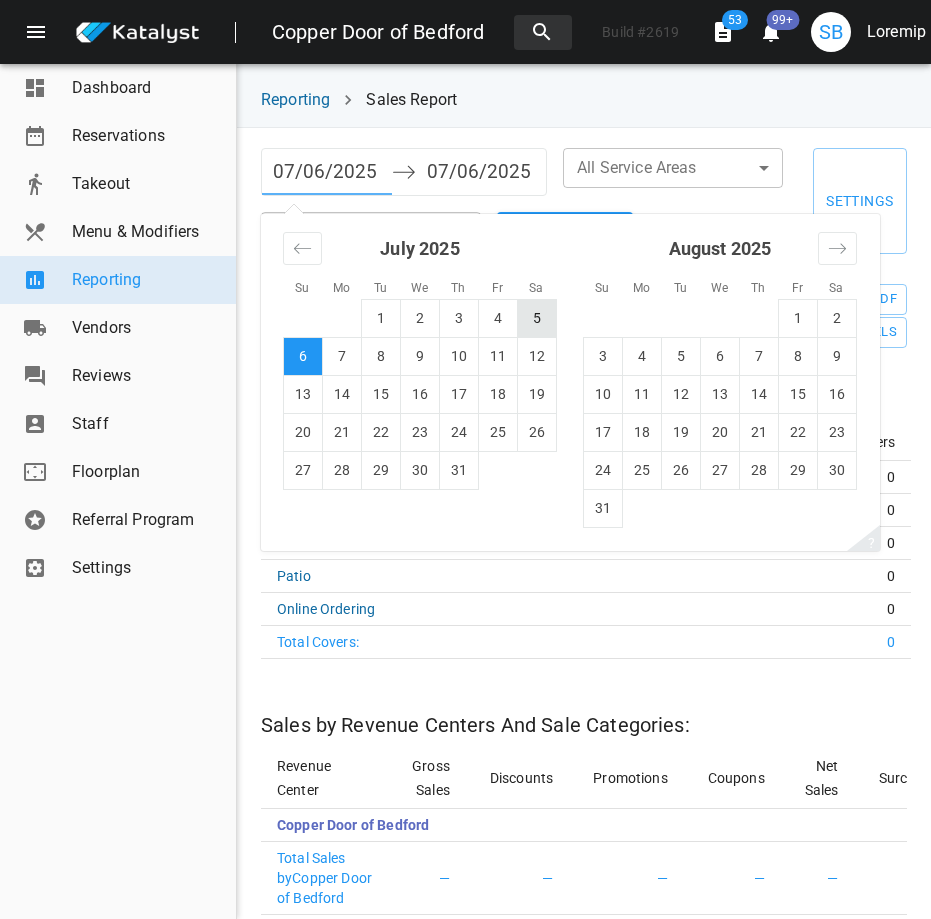 click on "5" at bounding box center (537, 318) 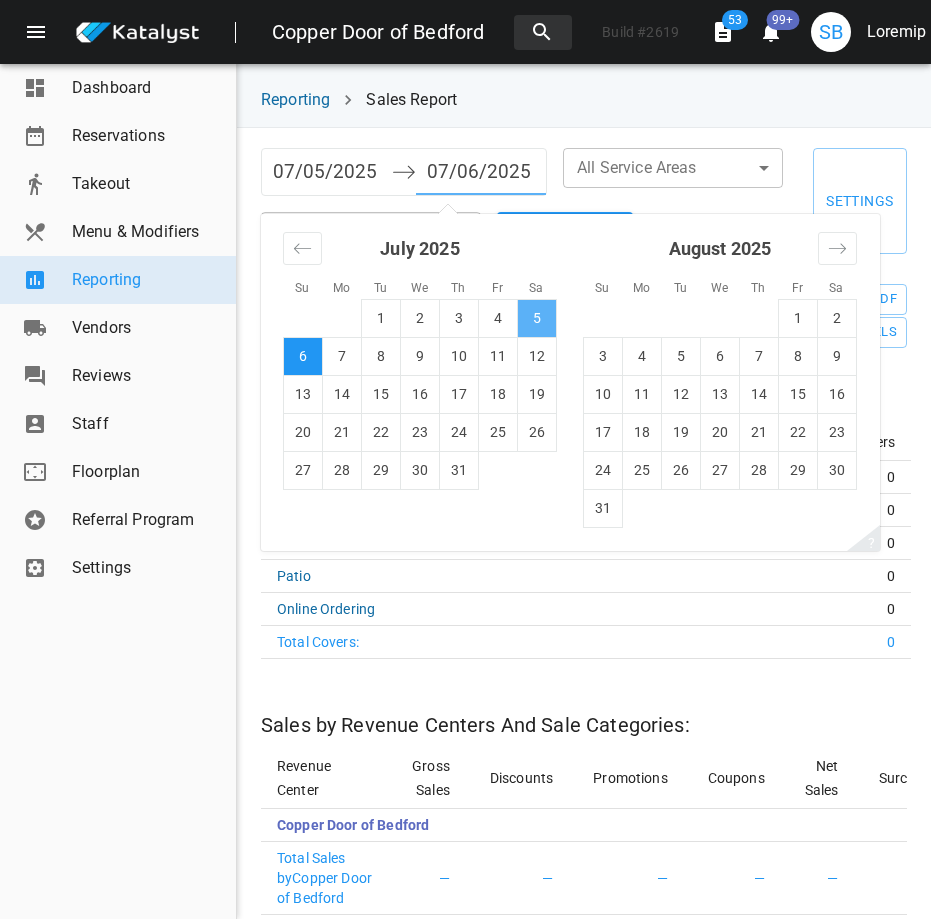 click on "5" at bounding box center [537, 318] 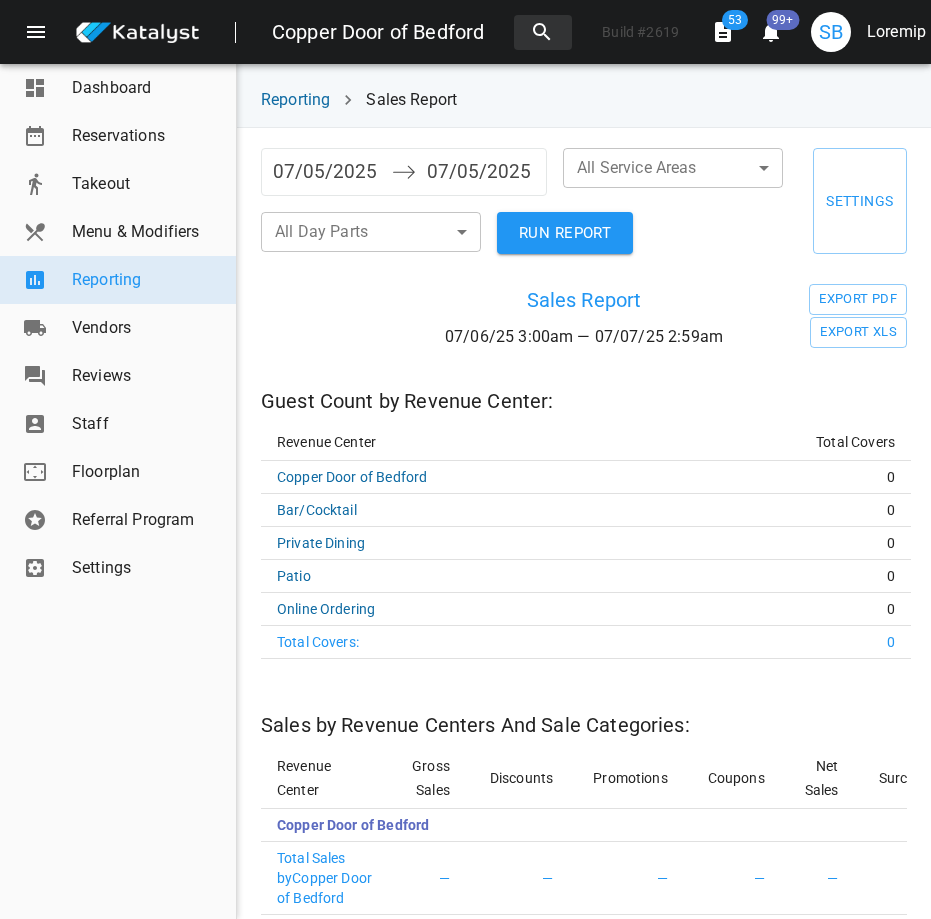 click on "RUN REPORT" at bounding box center (565, 233) 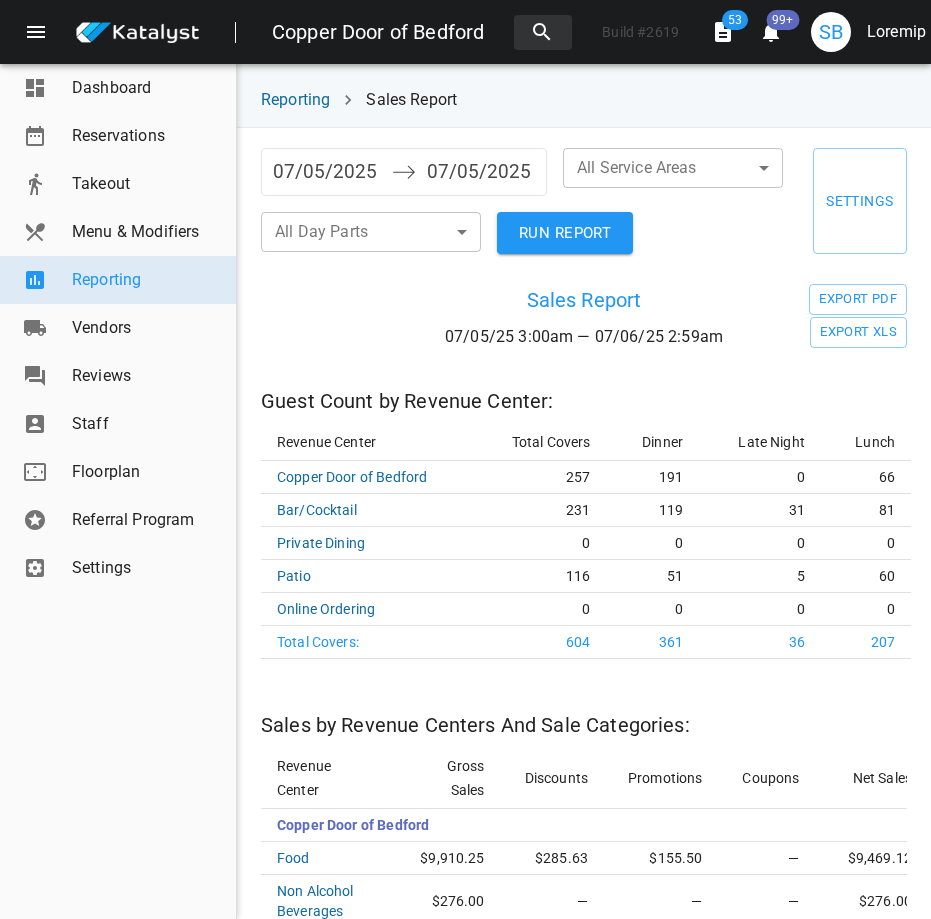 scroll, scrollTop: 15, scrollLeft: 0, axis: vertical 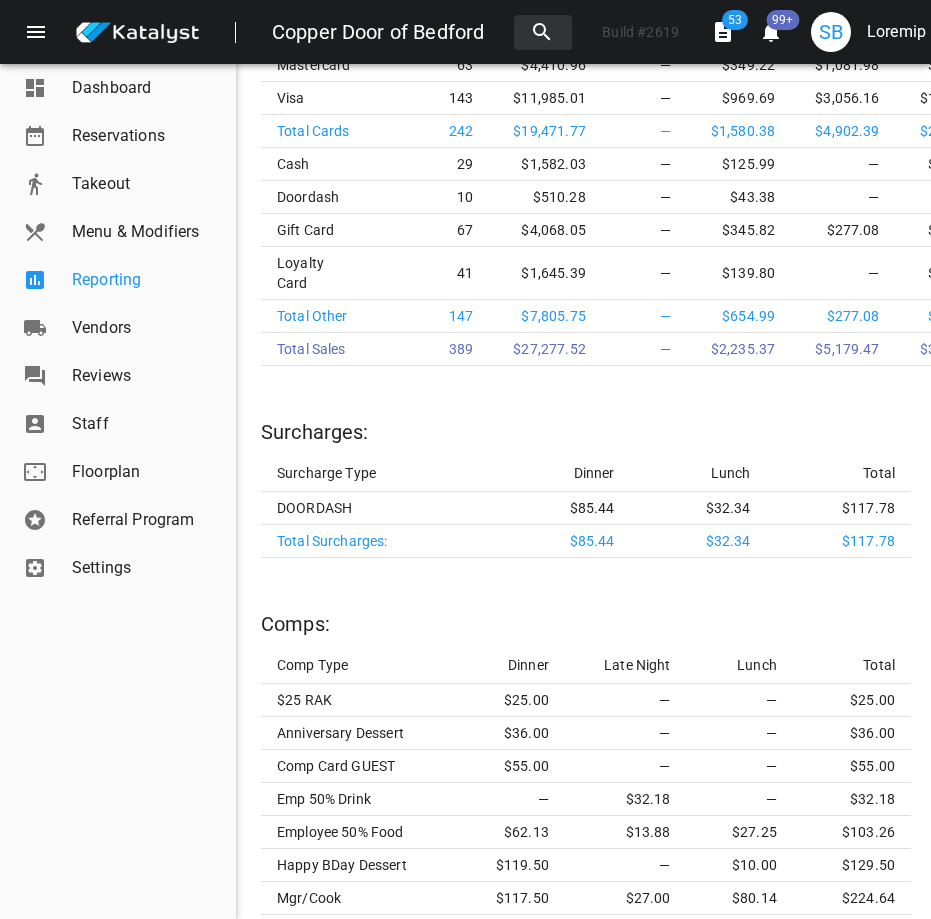 click on "Reporting" at bounding box center (146, 280) 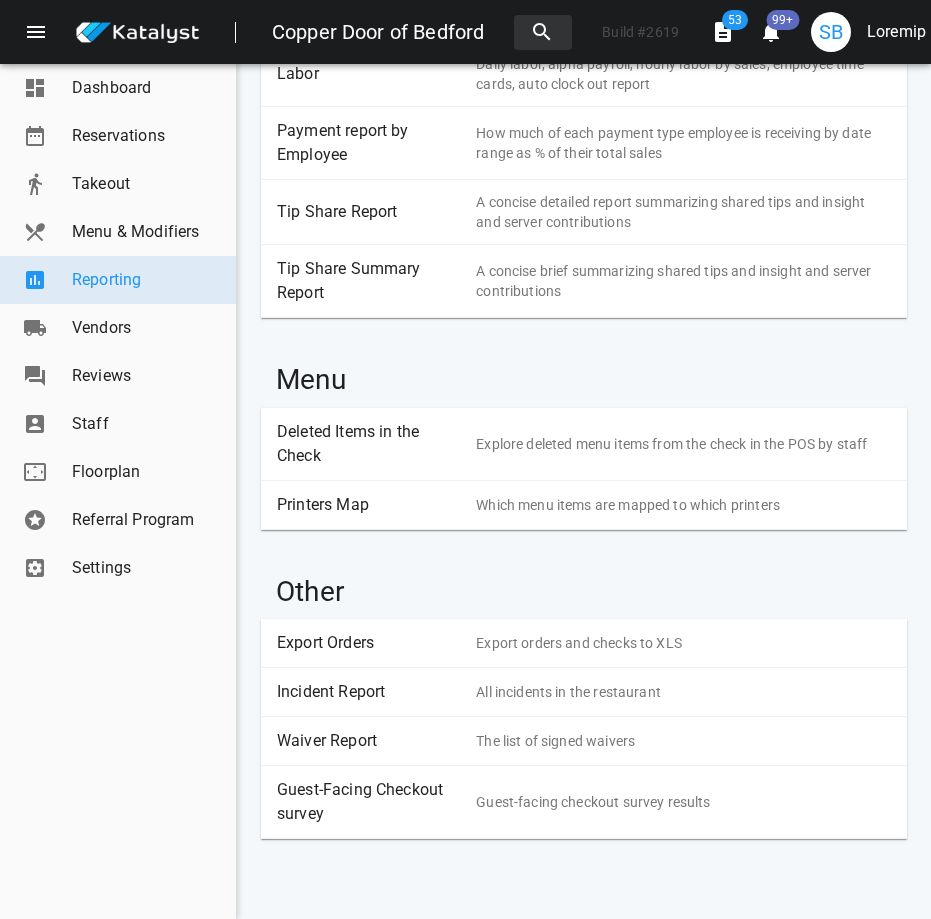 scroll, scrollTop: 0, scrollLeft: 0, axis: both 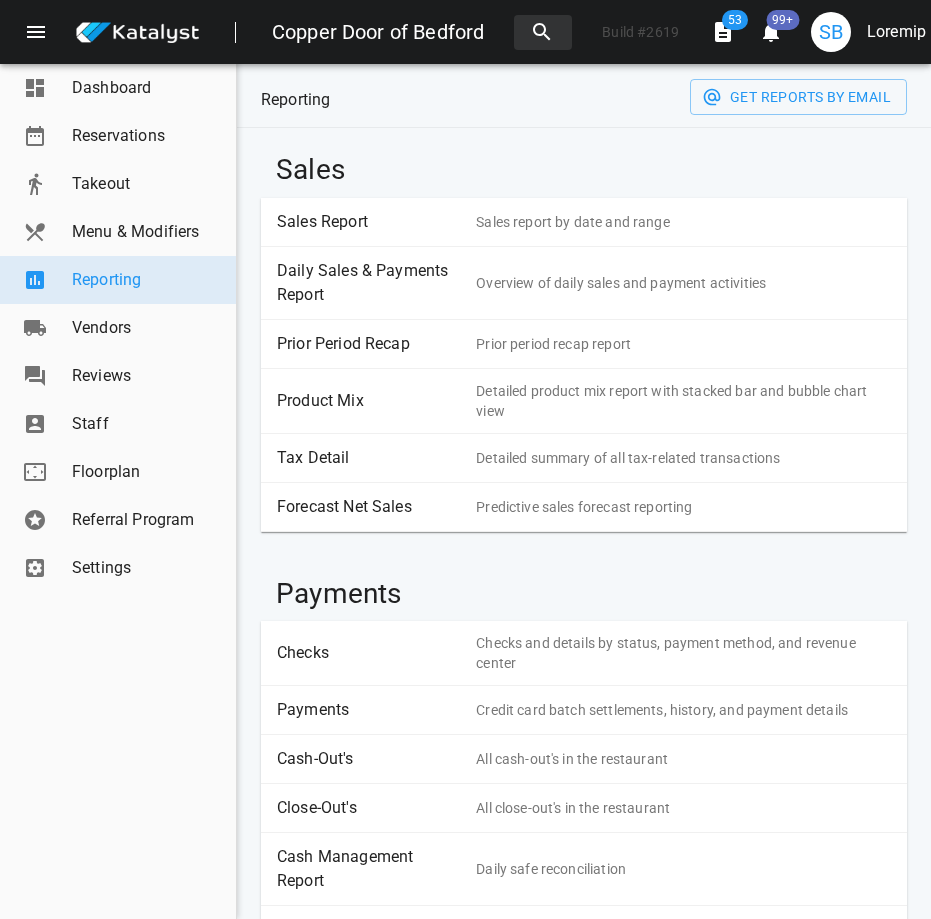 click on "Payments" at bounding box center (369, 710) 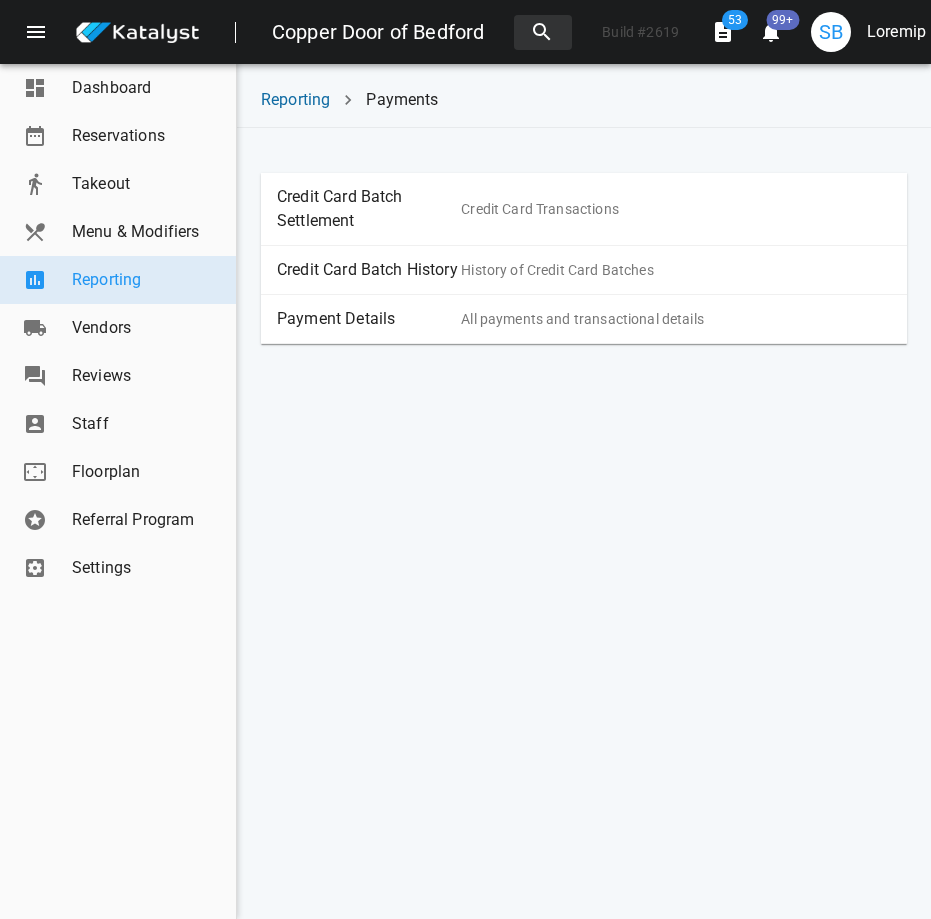 click on "Payment Details" at bounding box center (369, 319) 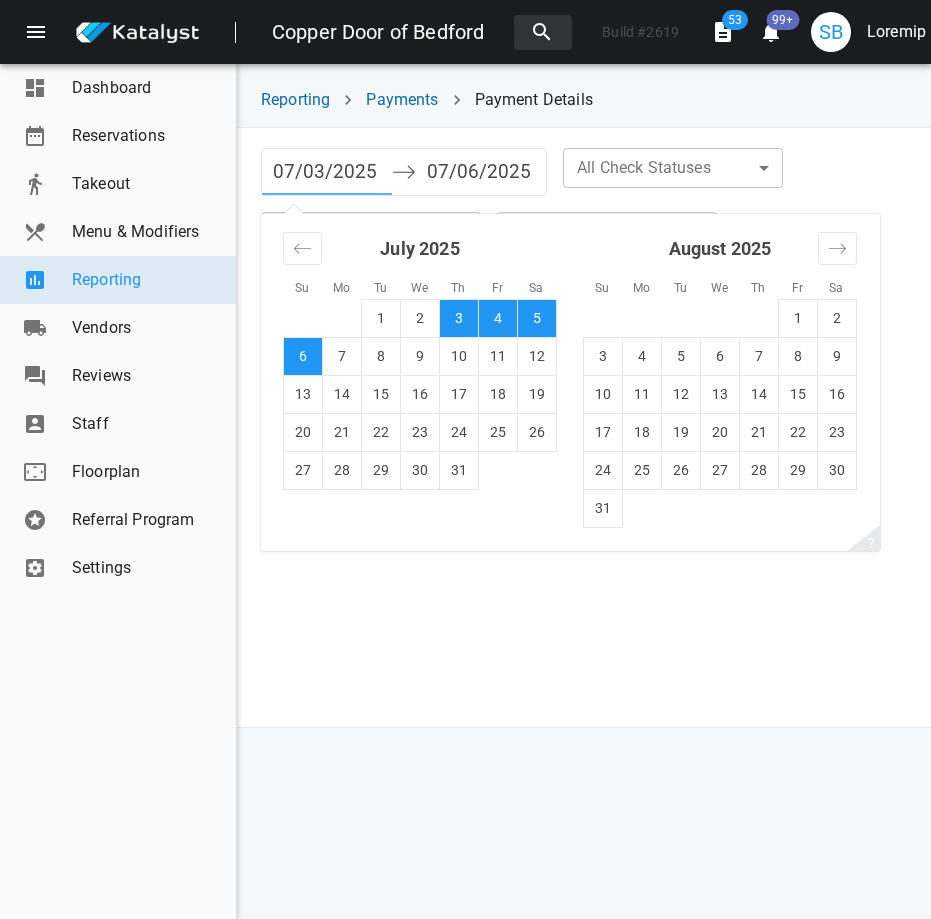 click on "07/03/2025" at bounding box center [327, 172] 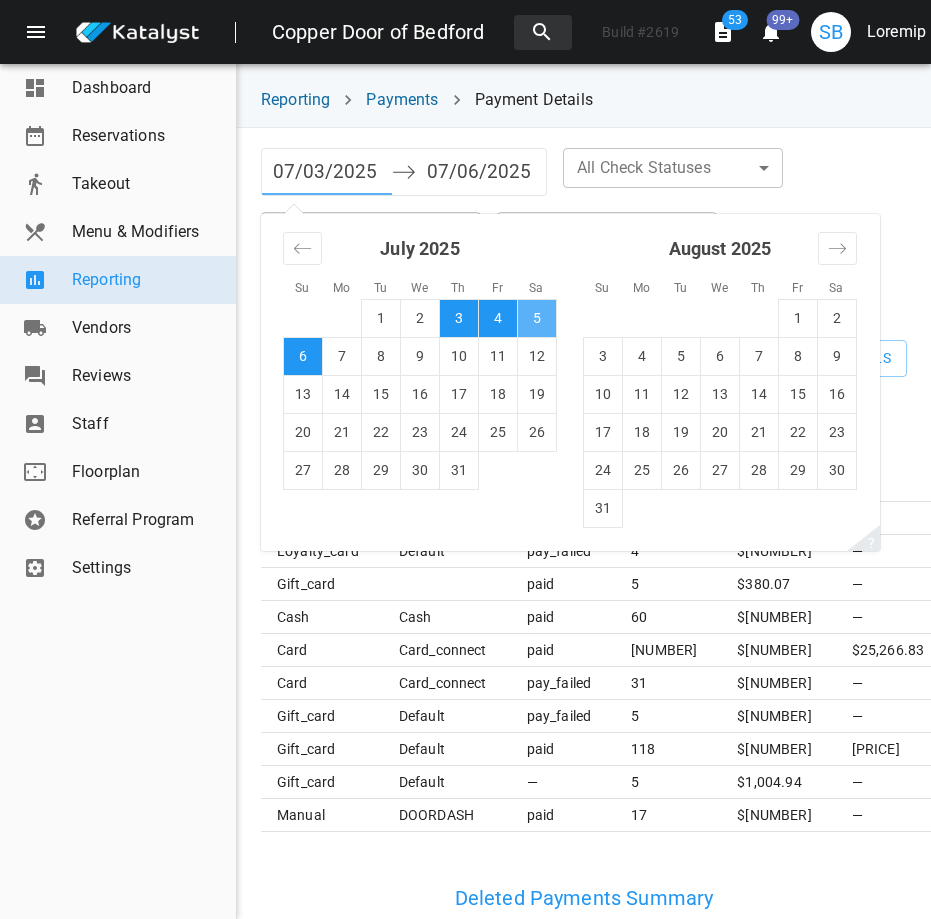 click on "5" at bounding box center [537, 318] 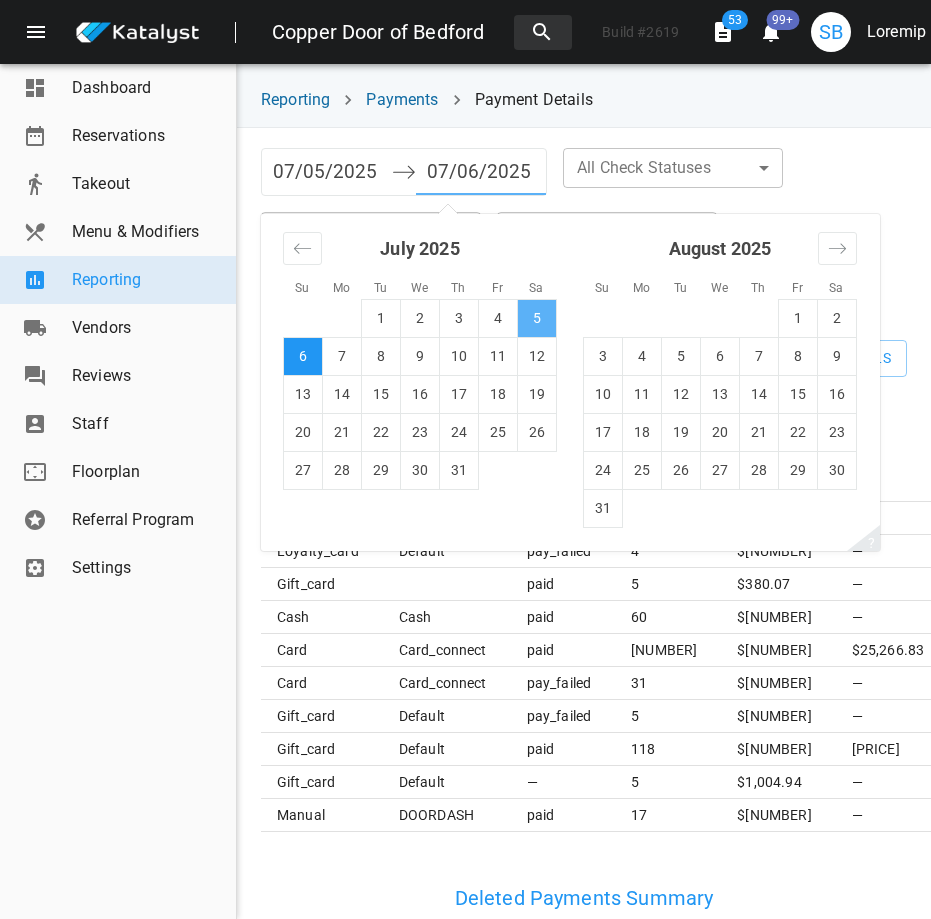click on "5" at bounding box center [537, 318] 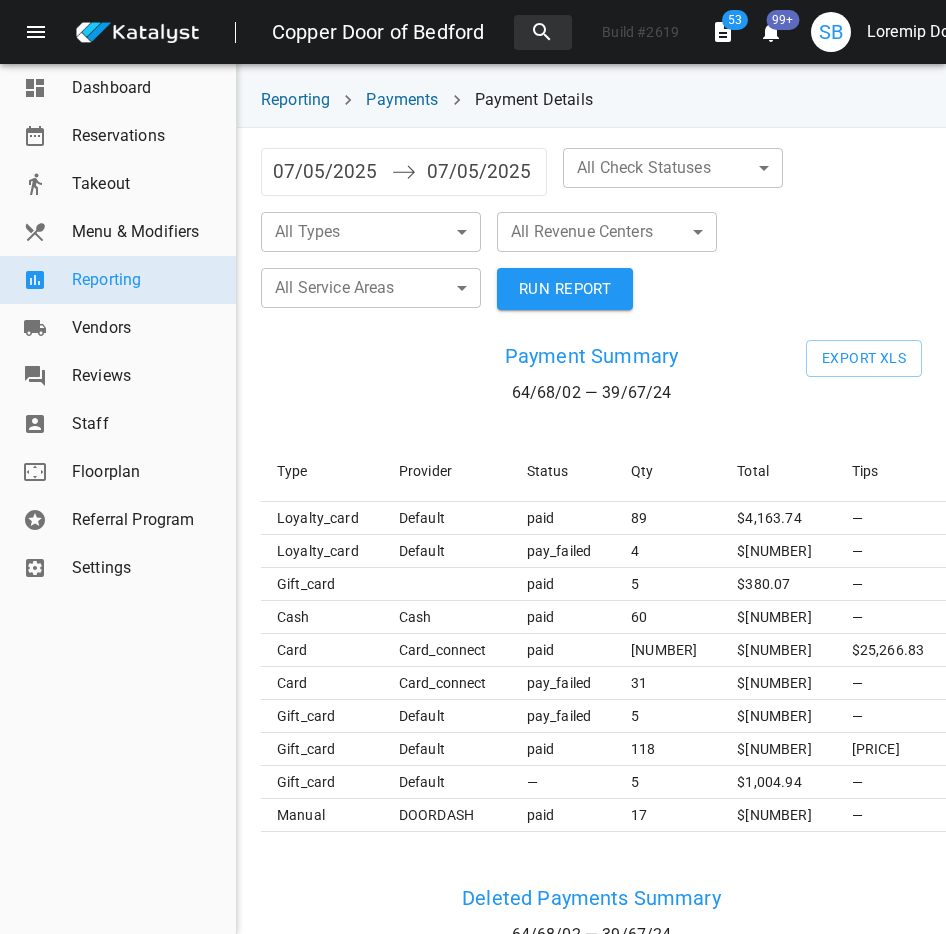 click on "Copper Door of Bedford Build #  2619 53 99+ SB Shannon Barreira Dashboard Reservations Takeout Menu & Modifiers Reporting Vendors Reviews Staff Floorplan Referral Program Settings Reporting Payments Payment Details 07/05/2025 Navigate forward to interact with the calendar and select a date. Press the question mark key to get the keyboard shortcuts for changing dates. 07/05/2025 Navigate backward to interact with the calendar and select a date. Press the question mark key to get the keyboard shortcuts for changing dates. All Check Statuses ​ ​ All Types ​ ​ All Revenue Centers ​ ​ All Service Areas ​ ​ RUN REPORT   Payment Summary 07/05/25 — 07/05/25 Export XLS Type Provider Status Qty Total Tips Accrued points Is Captured loyalty_card default paid 89 $ 4,163.74 — — — loyalty_card default pay_failed 4 $ 74.13 — — — gift_card paid 5 $ 380.07 — — — cash cash paid 60 $ 3,597.30 — 2347.74 — card card_connect paid 528 $ 54,730.16 $10,254.17 35880.66 Yes card card_connect 31" at bounding box center [473, 467] 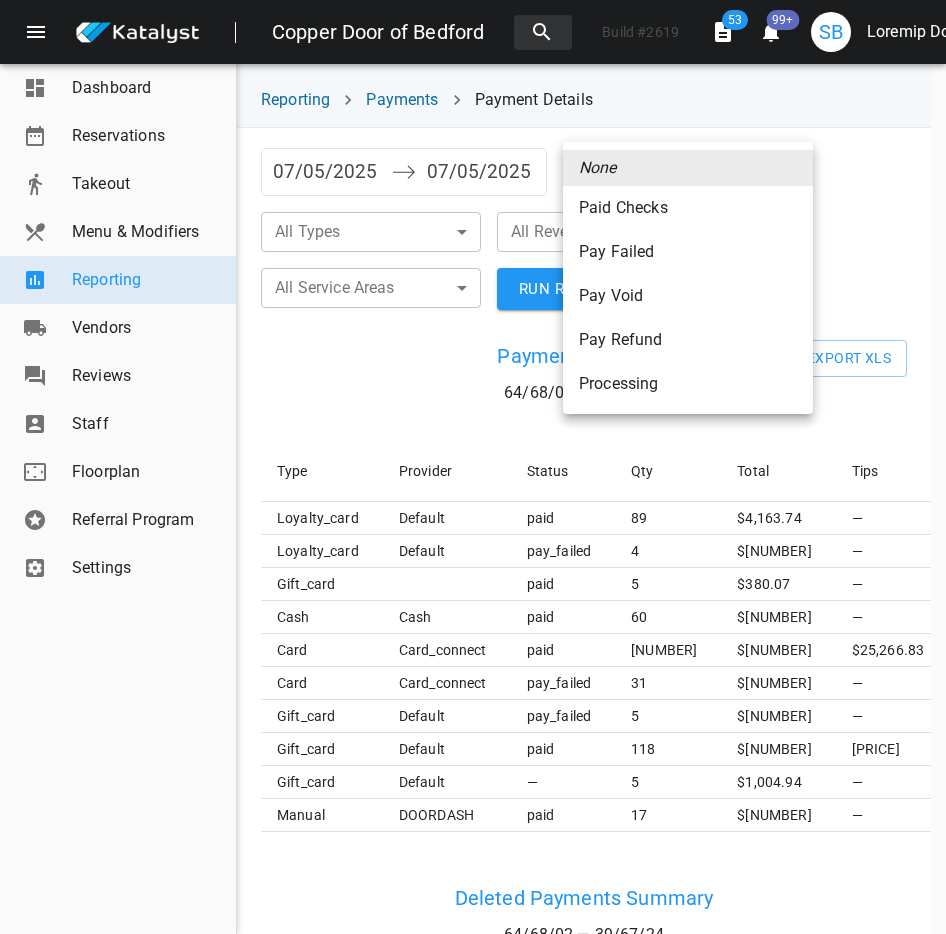 click on "Paid Checks" at bounding box center (688, 208) 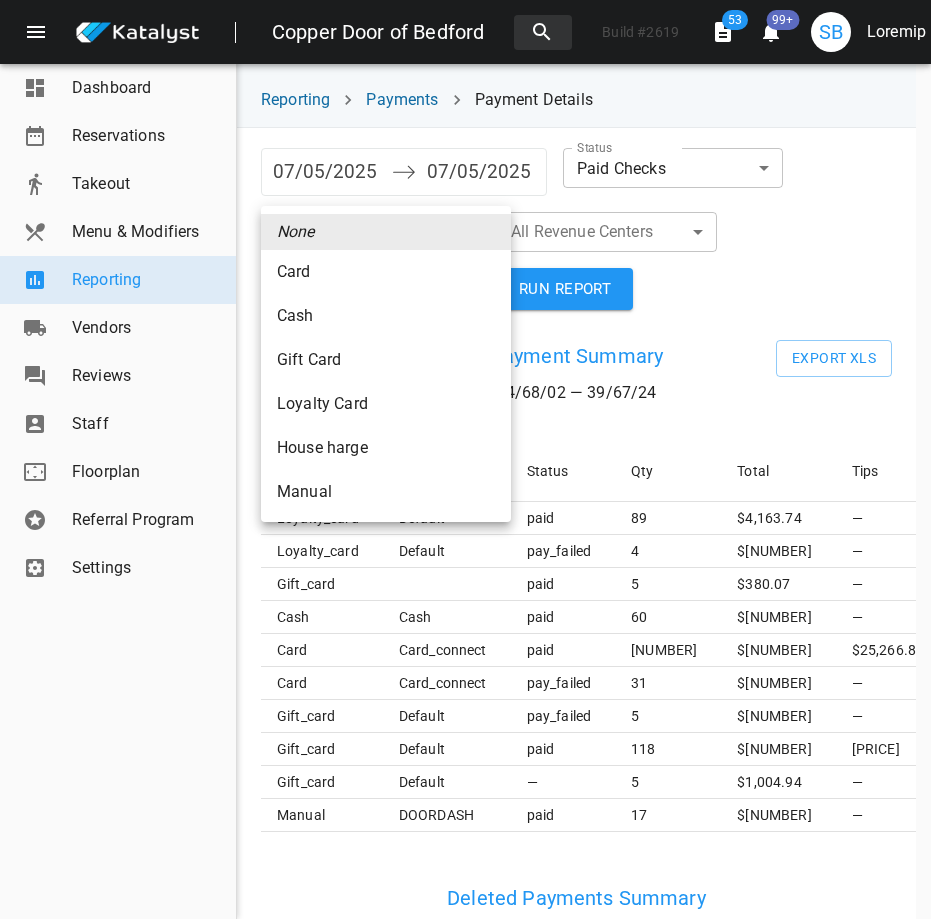 click on "Copper Door of Bedford Build #  2619 53 99+ SB Shannon Barreira Dashboard Reservations Takeout Menu & Modifiers Reporting Vendors Reviews Staff Floorplan Referral Program Settings Reporting Payments Payment Details 07/05/2025 Navigate forward to interact with the calendar and select a date. Press the question mark key to get the keyboard shortcuts for changing dates. 07/05/2025 Navigate backward to interact with the calendar and select a date. Press the question mark key to get the keyboard shortcuts for changing dates. Status Paid Checks paid ​ All Types ​ ​ All Revenue Centers ​ ​ All Service Areas ​ ​ RUN REPORT   Payment Summary 07/05/25 — 07/05/25 Export XLS Type Provider Status Qty Total Tips Accrued points Is Captured loyalty_card default paid 89 $ 4,163.74 — — — loyalty_card default pay_failed 4 $ 74.13 — — — gift_card paid 5 $ 380.07 — — — cash cash paid 60 $ 3,597.30 — 2347.74 — card card_connect paid 528 $ 54,730.16 $10,254.17 35880.66 Yes card card_connect 31" at bounding box center (465, 459) 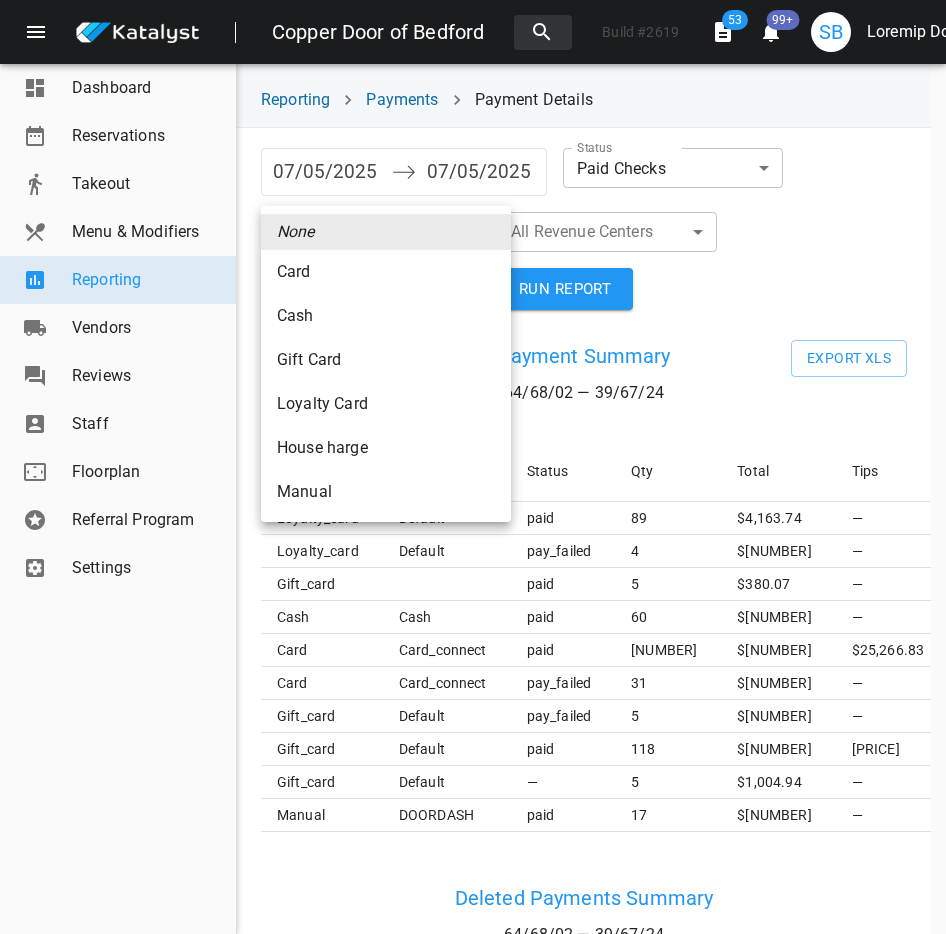 click on "Gift Card" at bounding box center (386, 272) 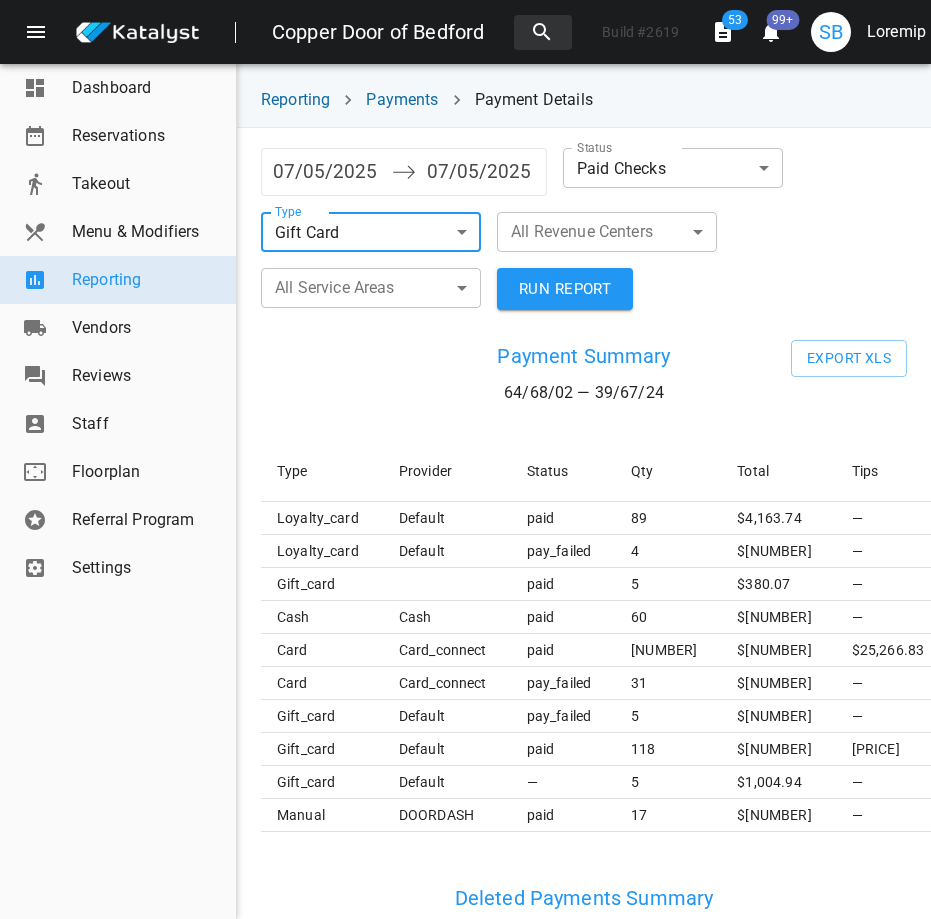 click on "RUN REPORT" at bounding box center (565, 289) 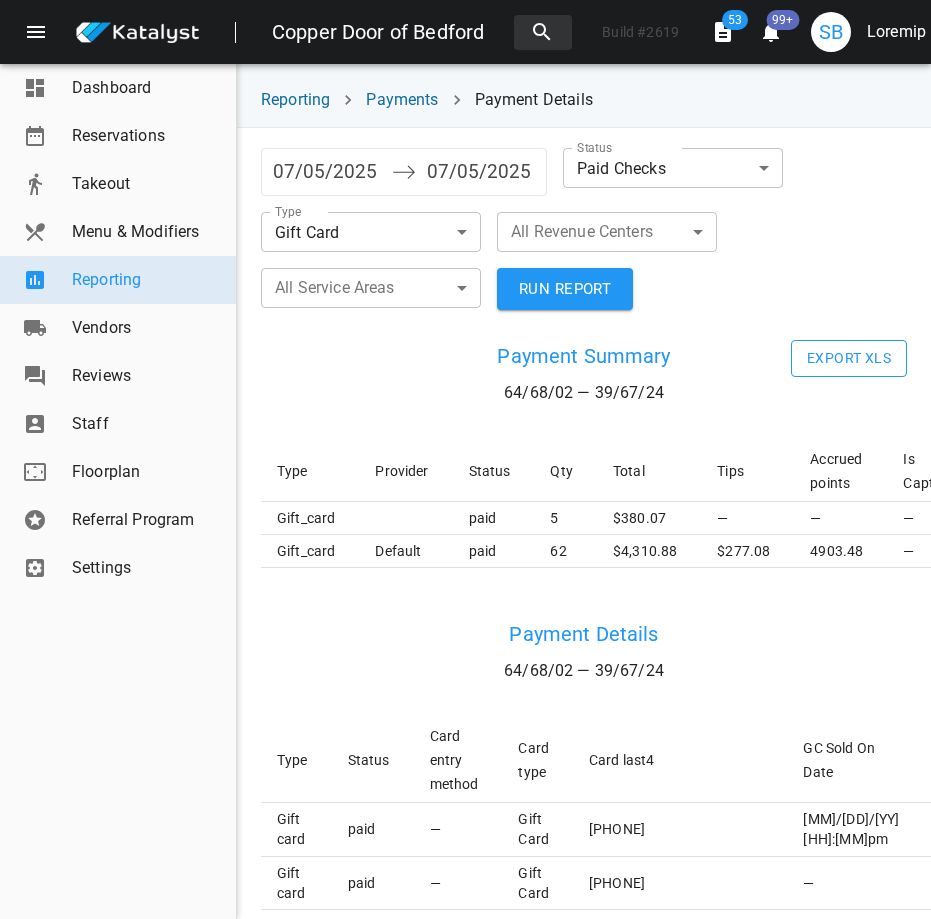 click on "Export XLS" at bounding box center (849, 358) 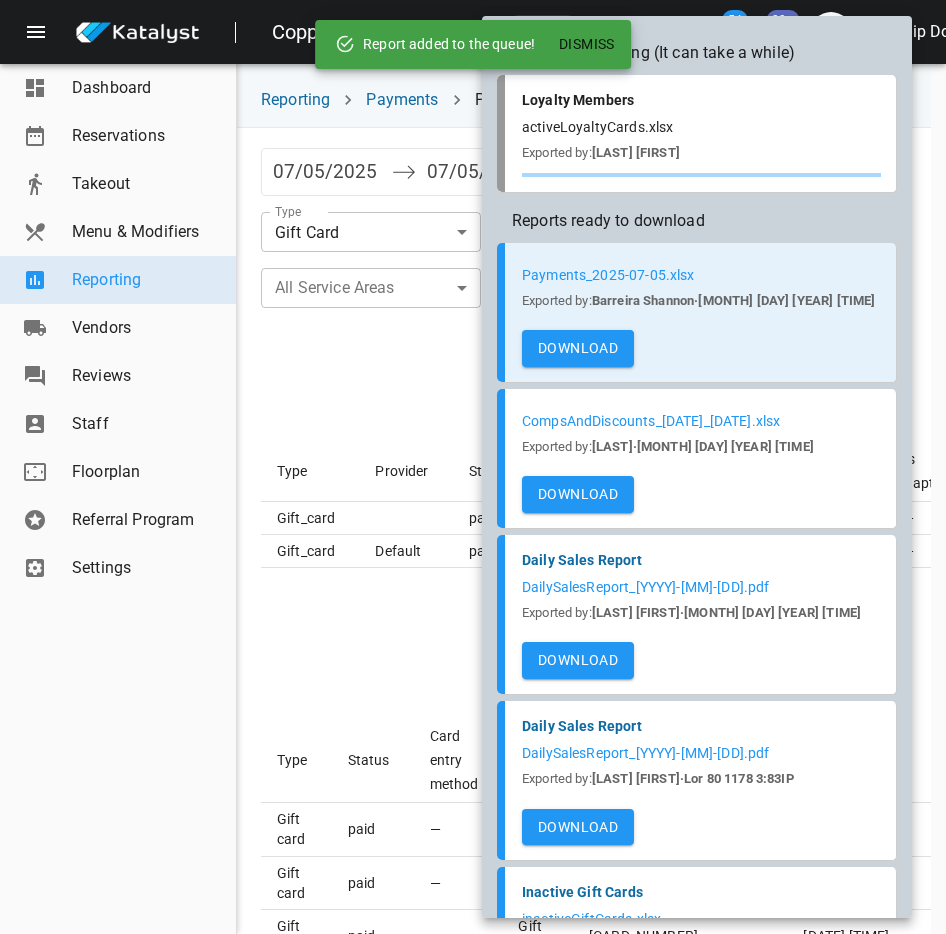 click on "Download" at bounding box center [578, 348] 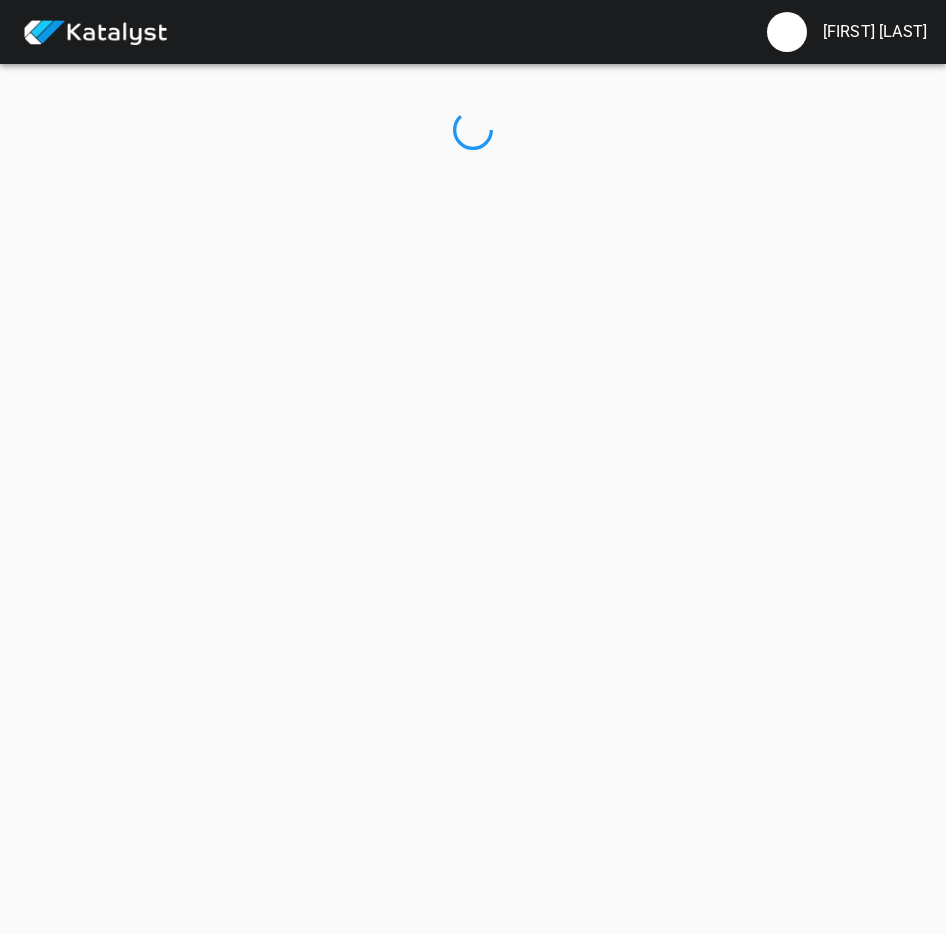 scroll, scrollTop: 0, scrollLeft: 0, axis: both 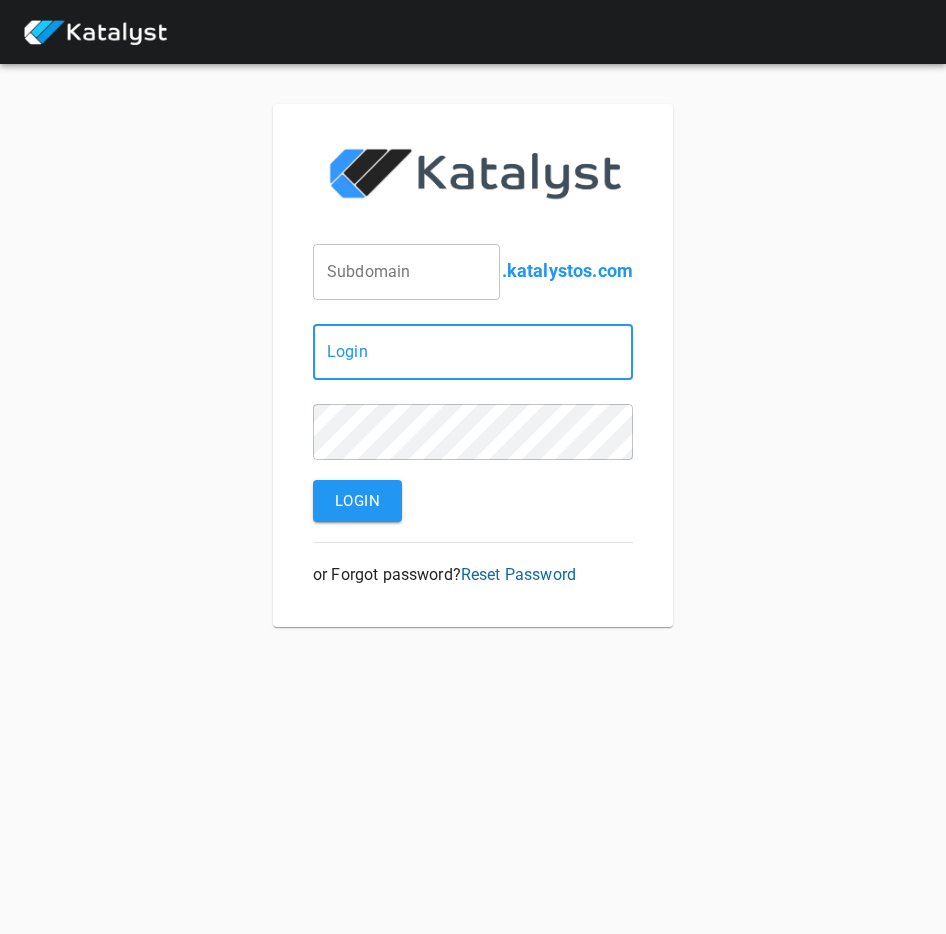 type on "[EMAIL]" 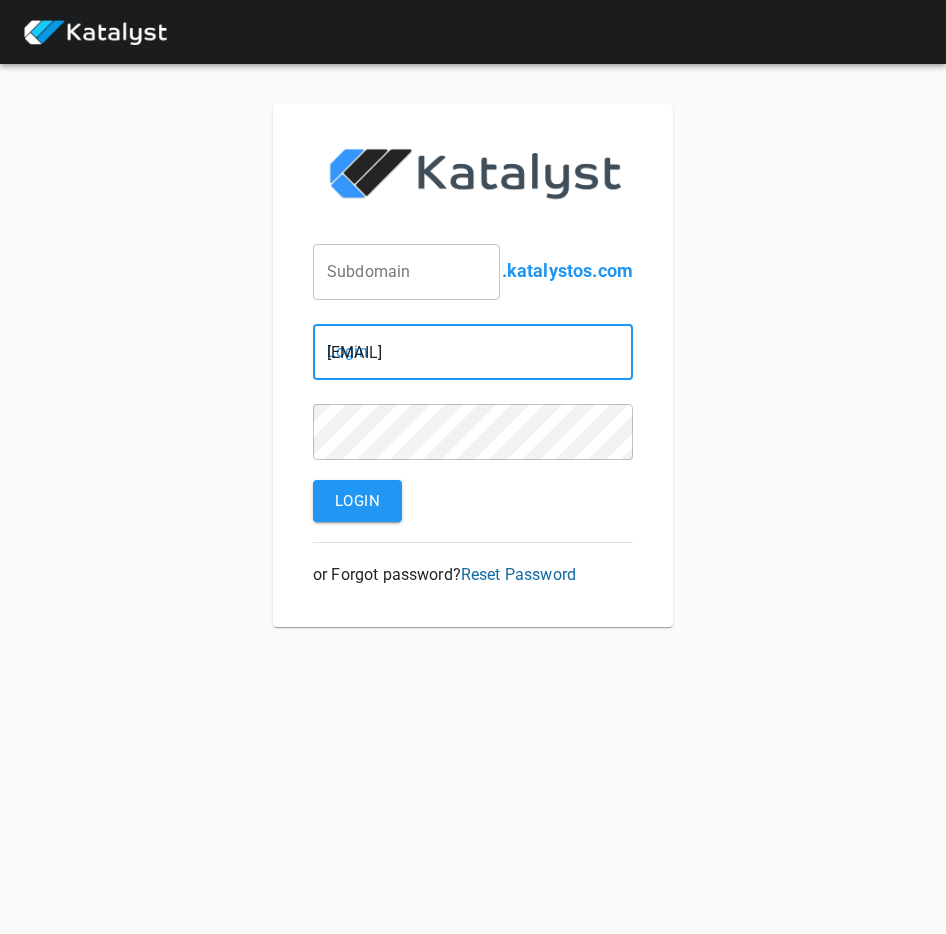 click at bounding box center [406, 272] 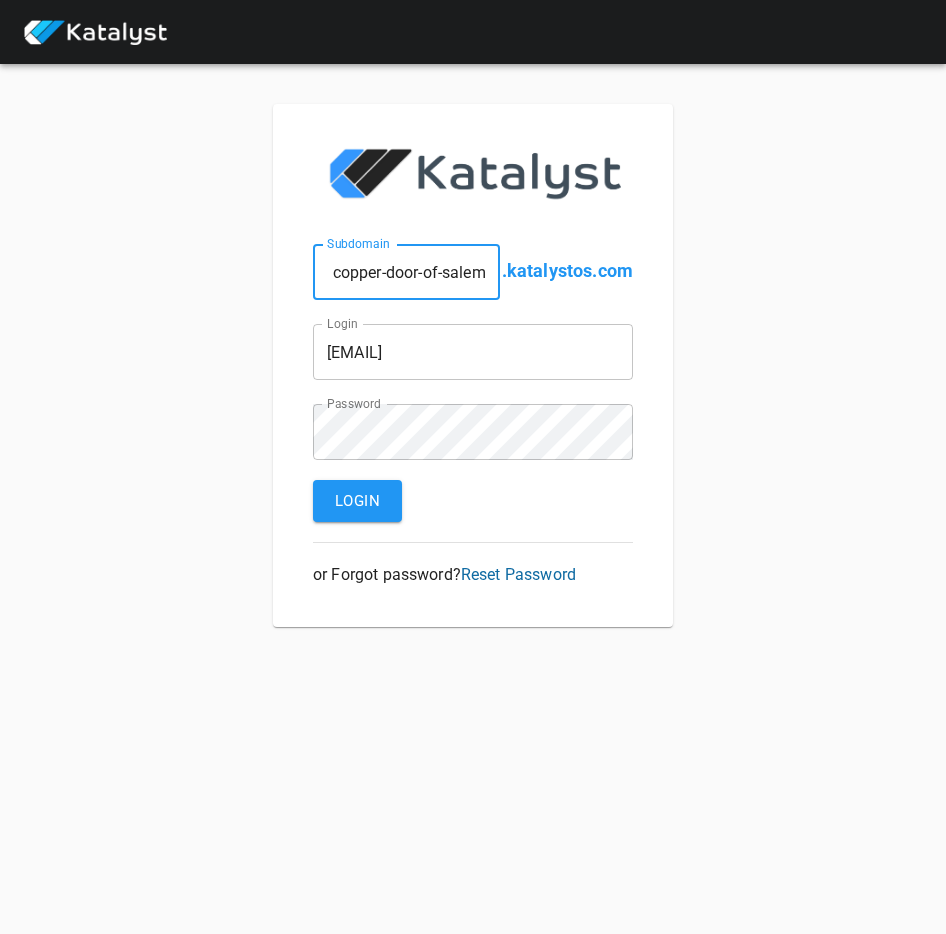 type on "copper-door-of-salem" 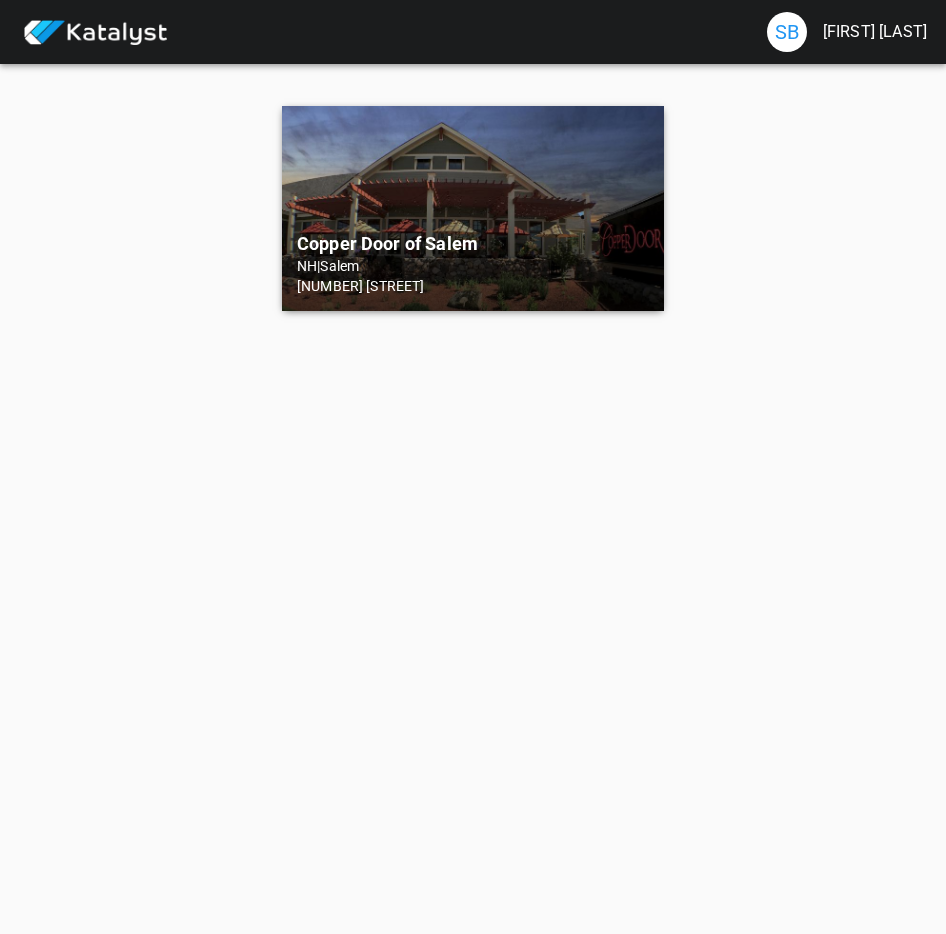 click on "[STATE]  |  Salem" at bounding box center (473, 266) 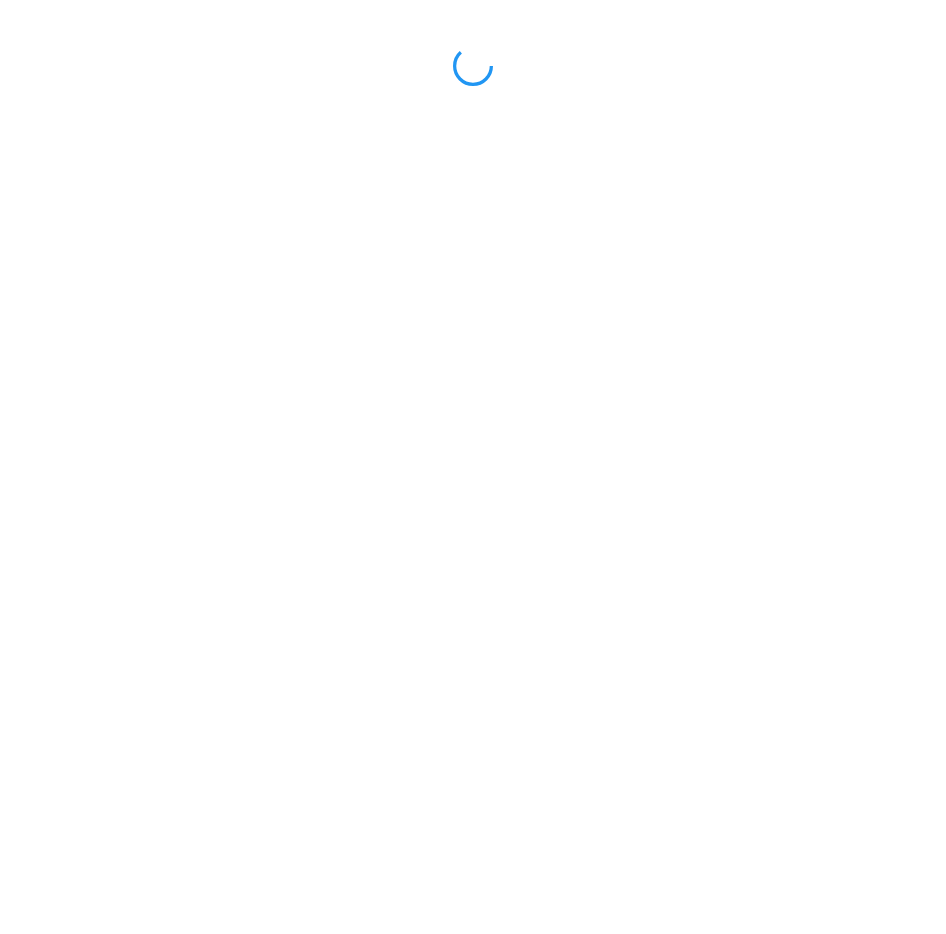 scroll, scrollTop: 0, scrollLeft: 0, axis: both 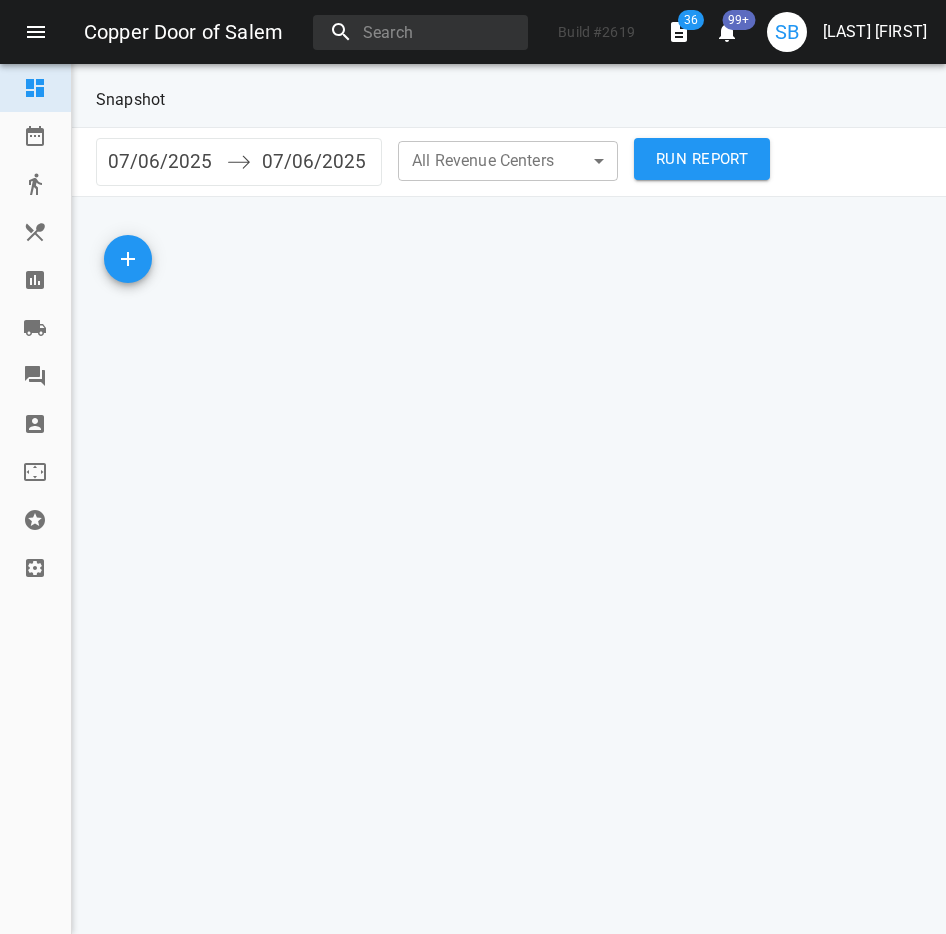click at bounding box center [35, 280] 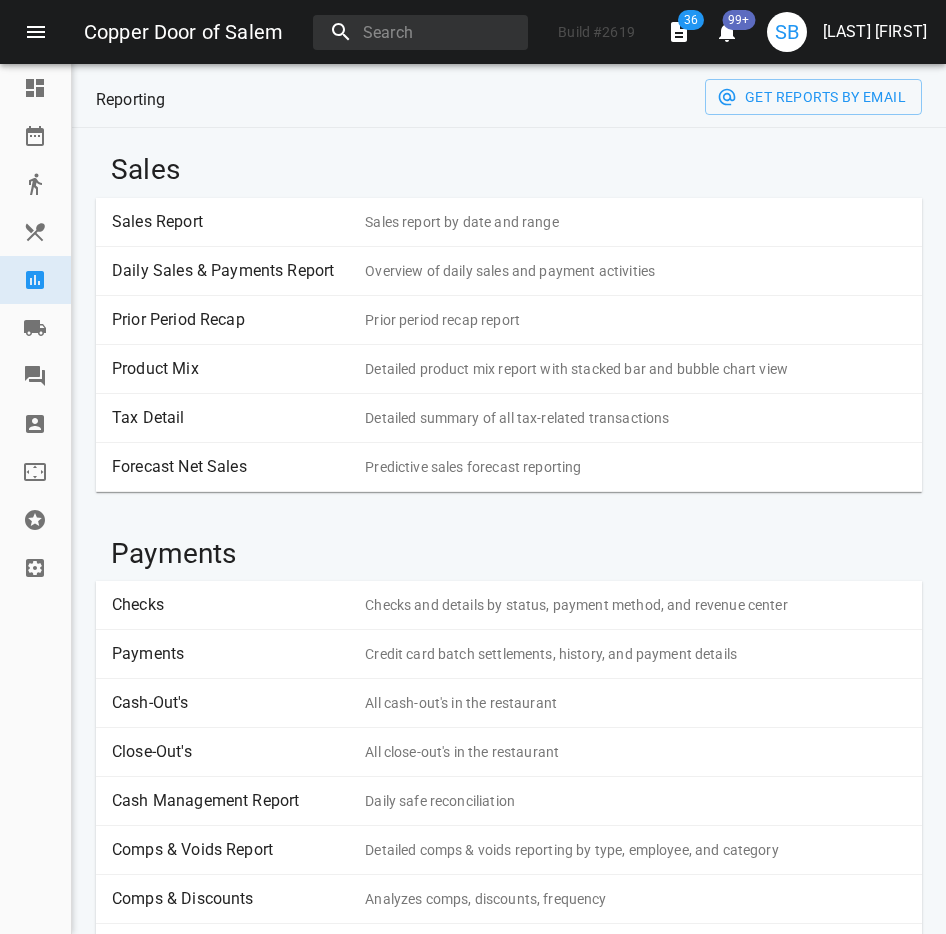 click on "Sales Report" at bounding box center [231, 222] 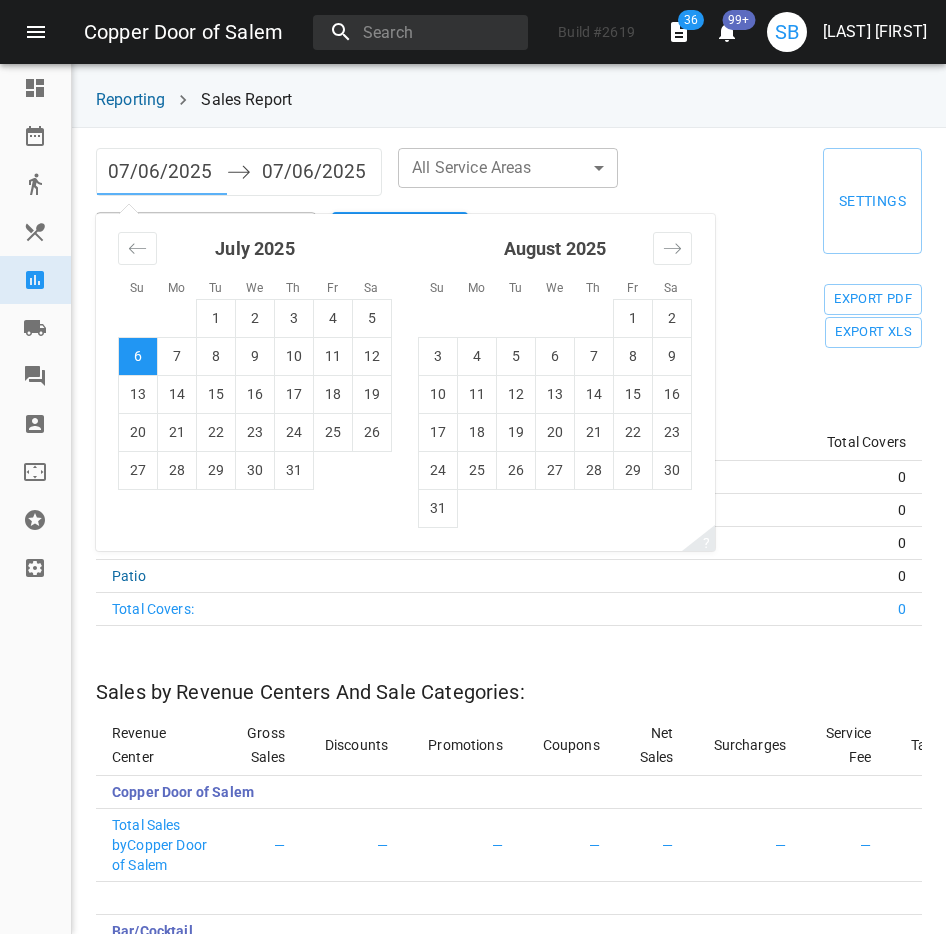 click on "07/06/2025" at bounding box center [162, 172] 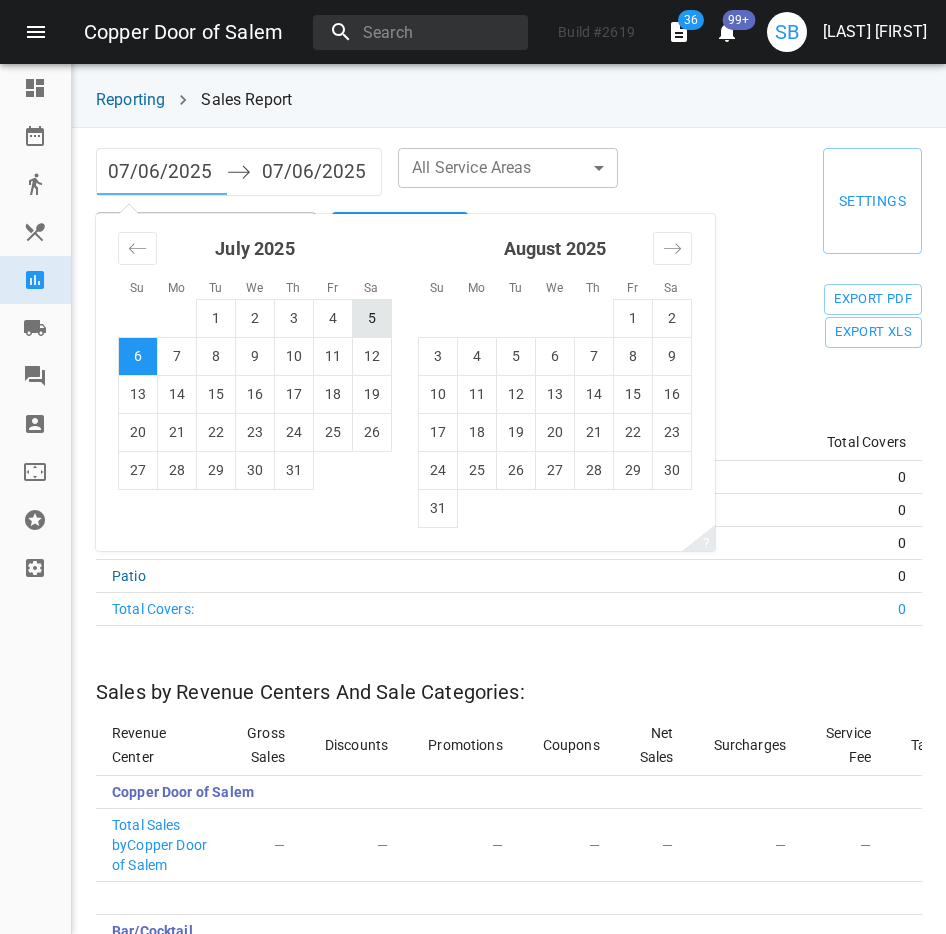 click on "5" at bounding box center (372, 318) 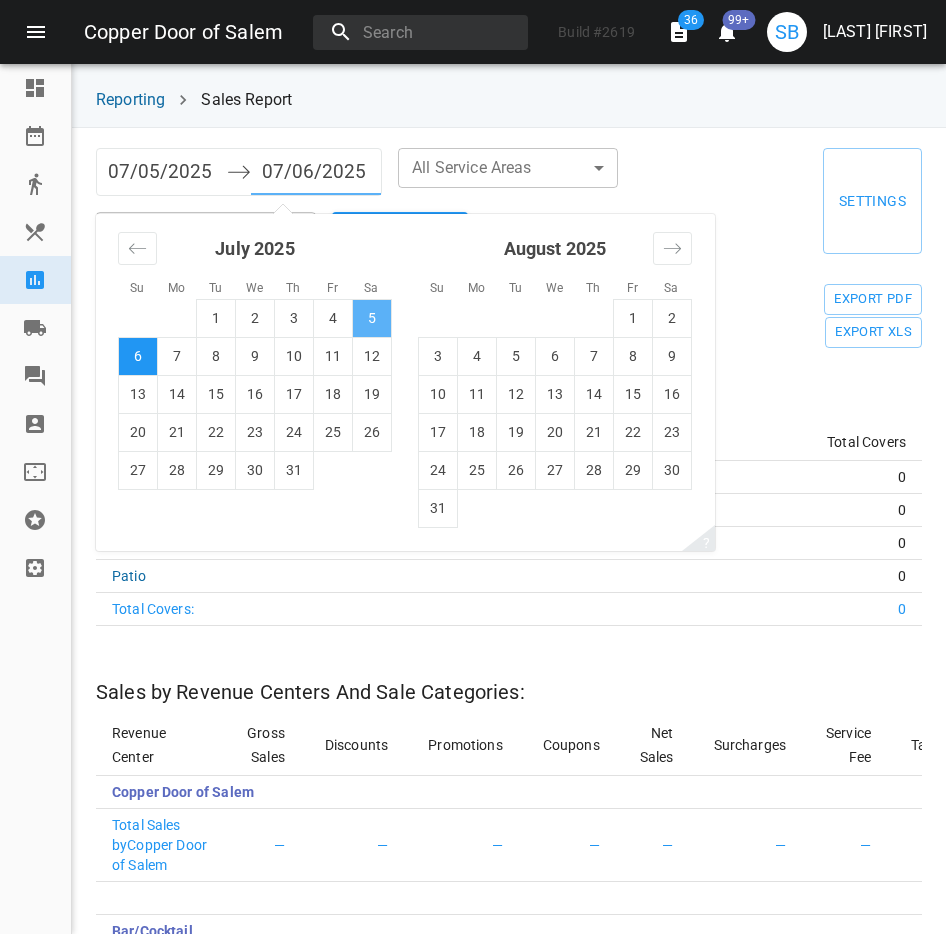 click on "5" at bounding box center [372, 318] 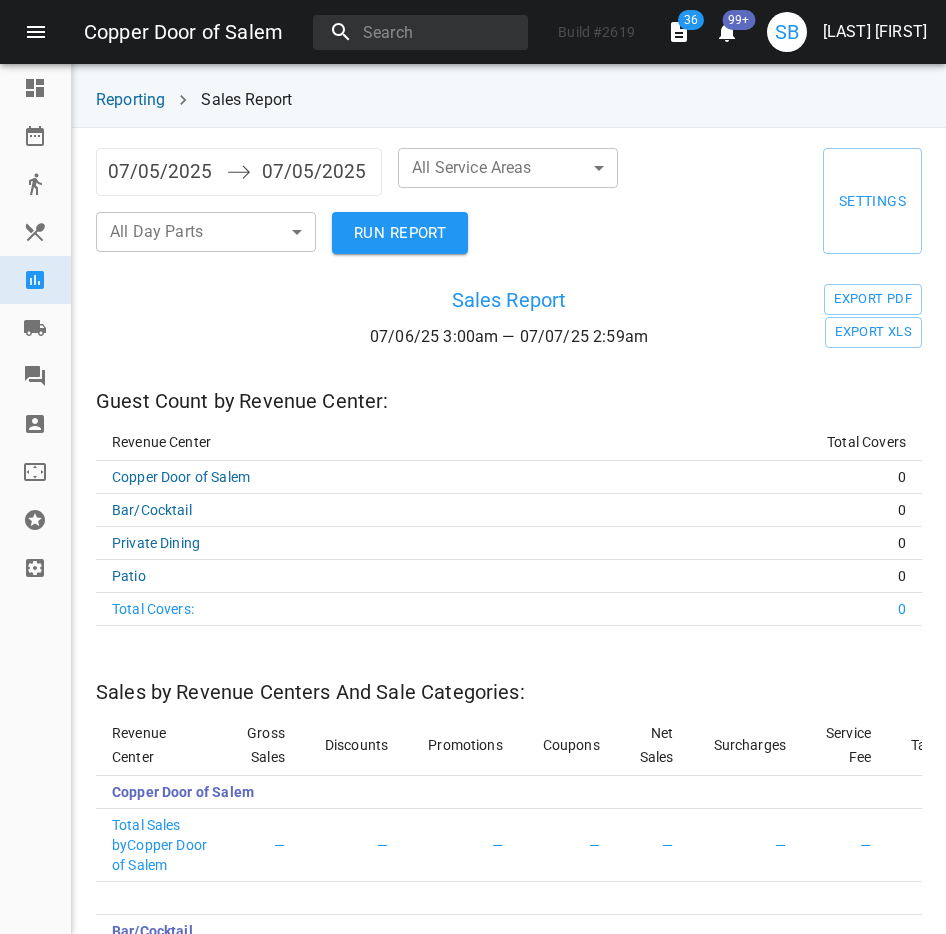 click on "RUN REPORT" at bounding box center (400, 233) 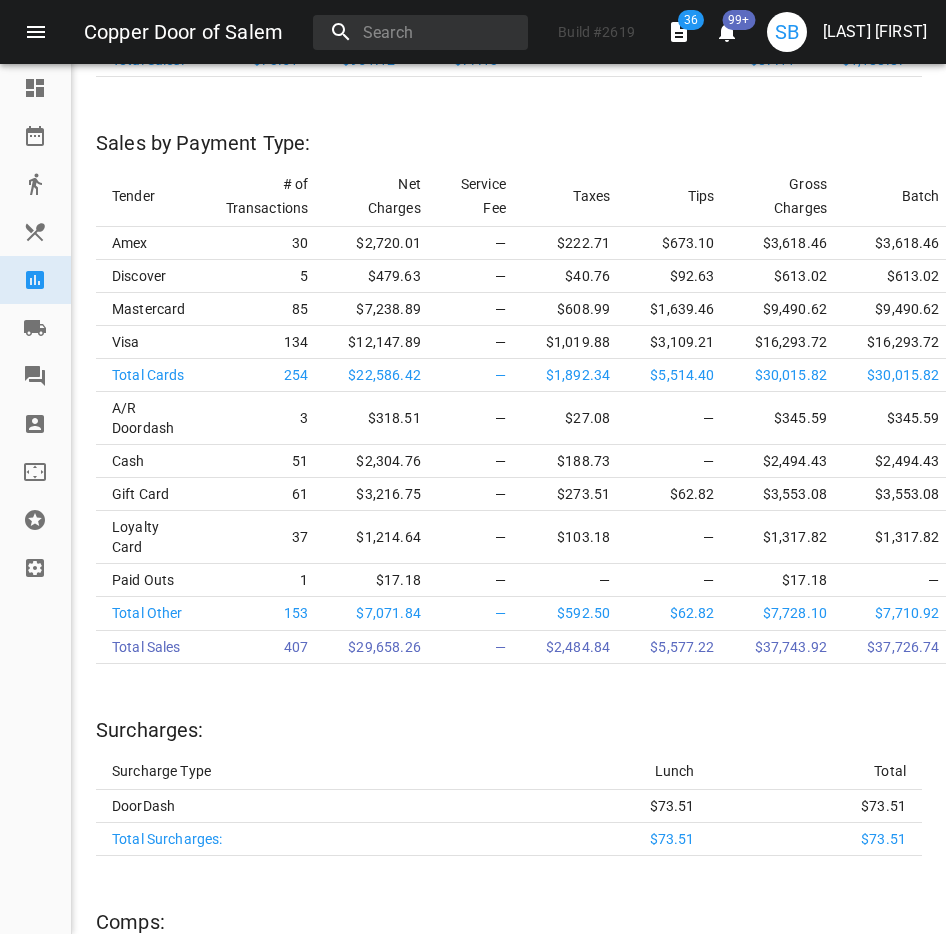 scroll, scrollTop: 4608, scrollLeft: 0, axis: vertical 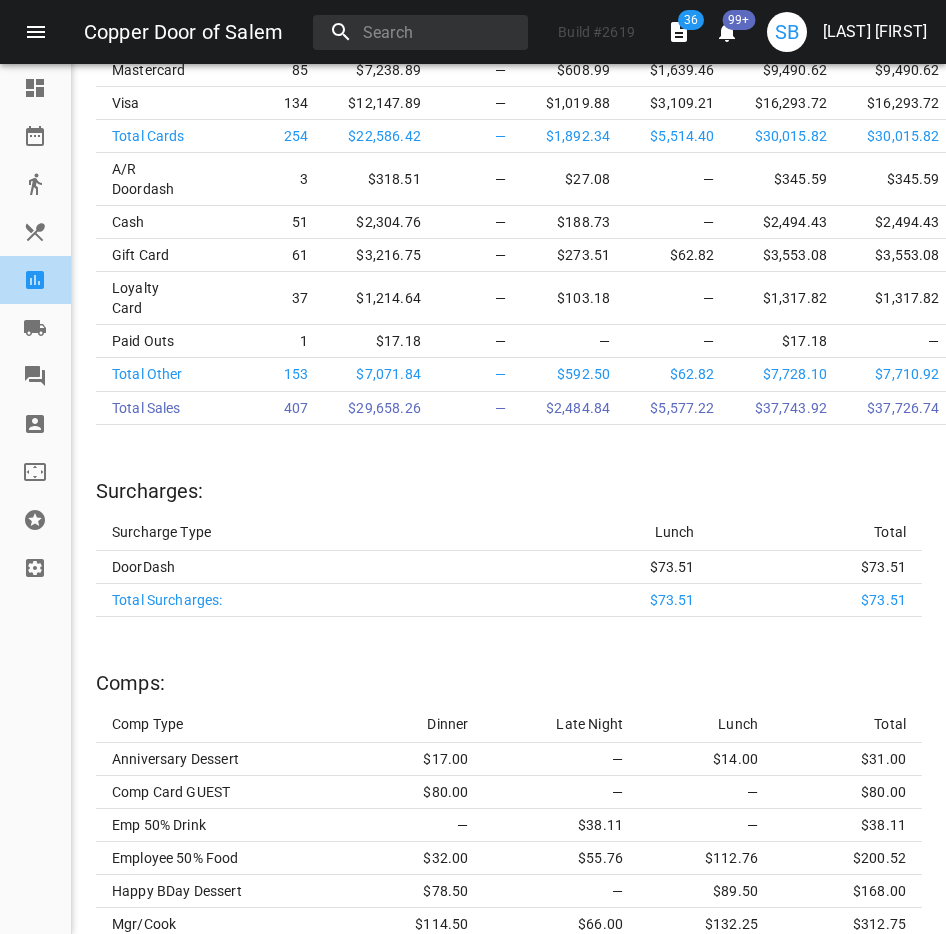 click at bounding box center [35, 280] 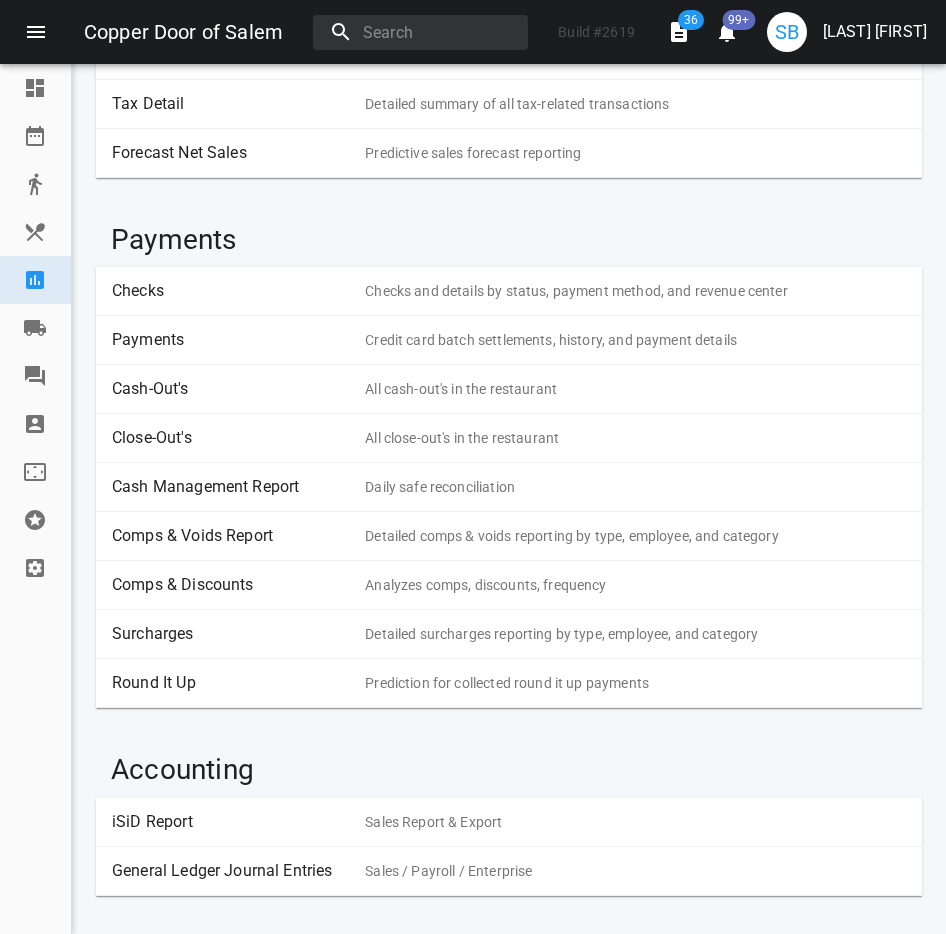 scroll, scrollTop: 151, scrollLeft: 0, axis: vertical 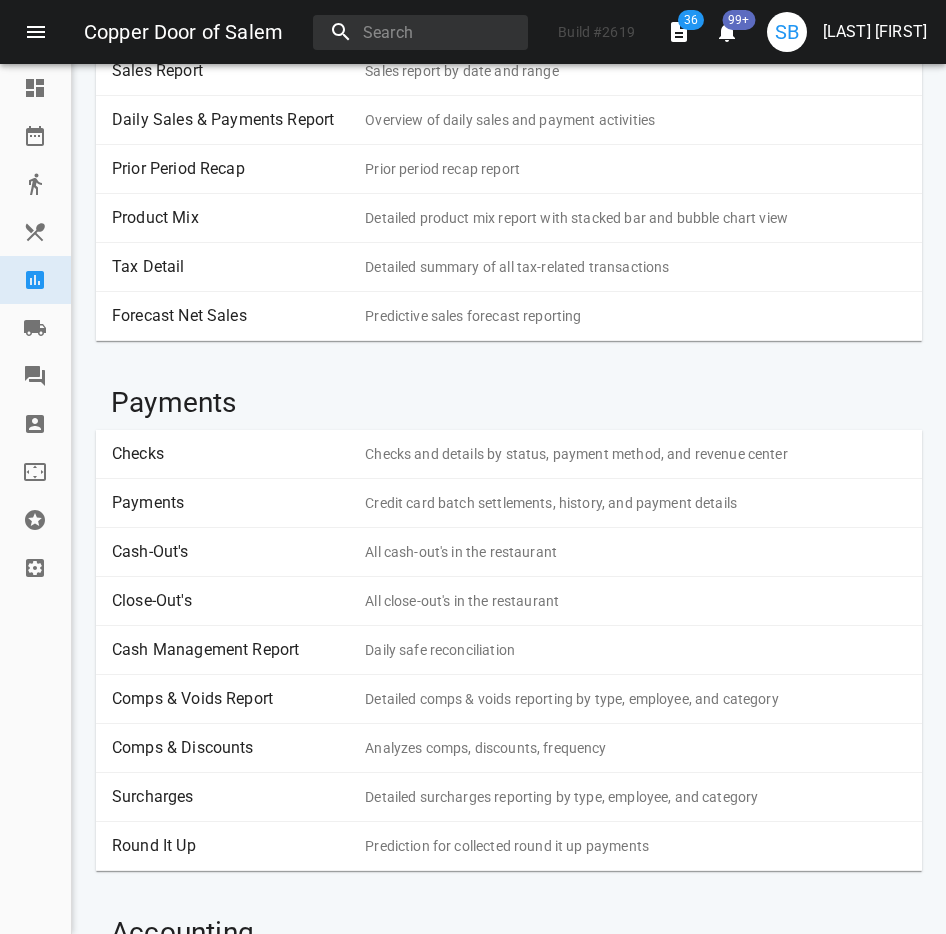 click on "Payments" at bounding box center [231, 503] 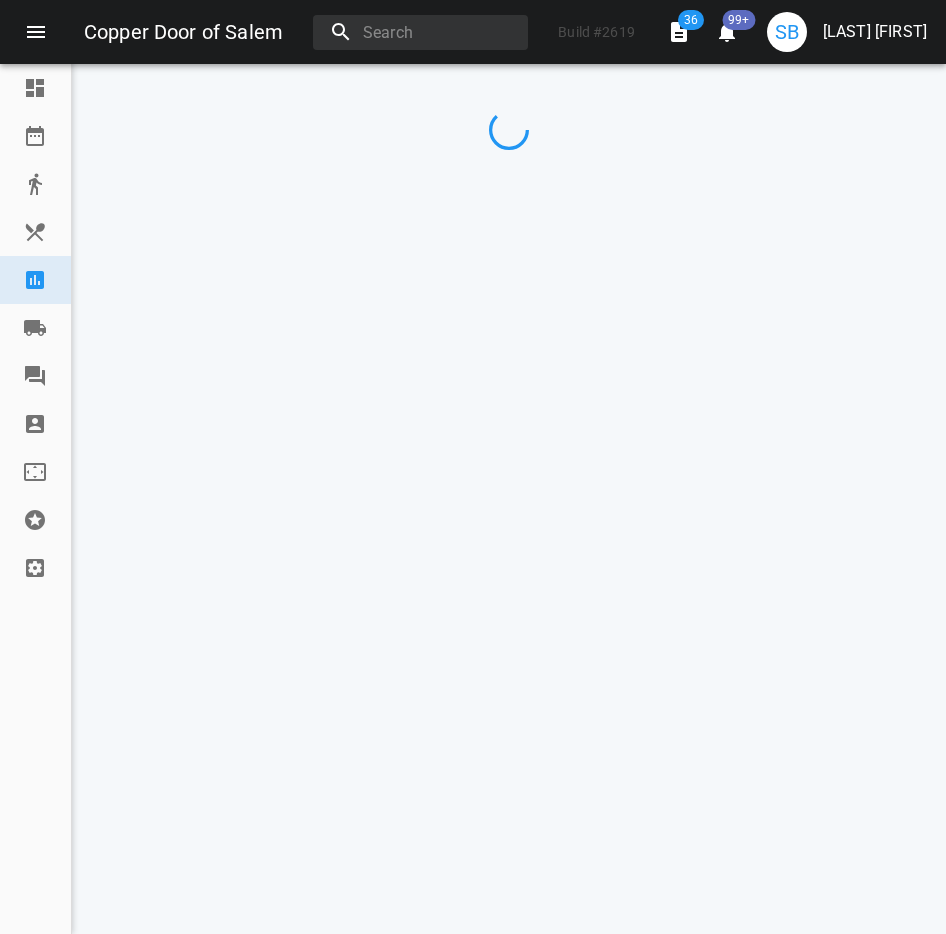 scroll, scrollTop: 0, scrollLeft: 0, axis: both 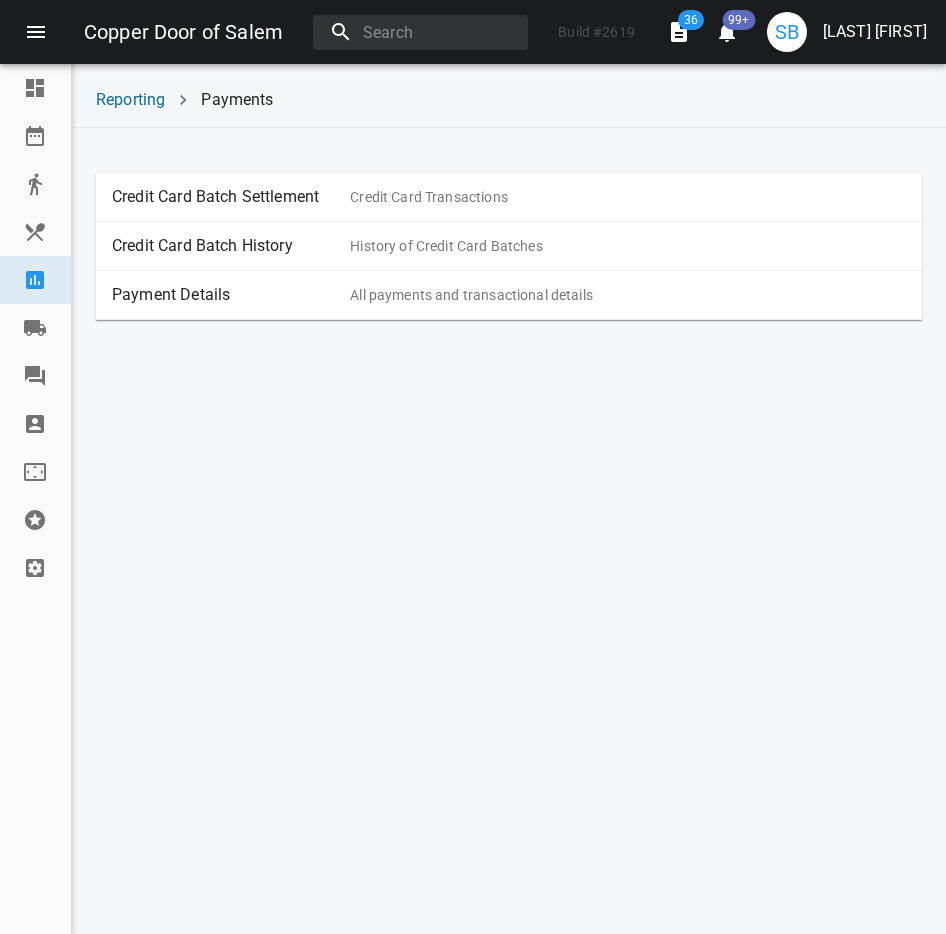 click on "Payment Details" at bounding box center [231, 295] 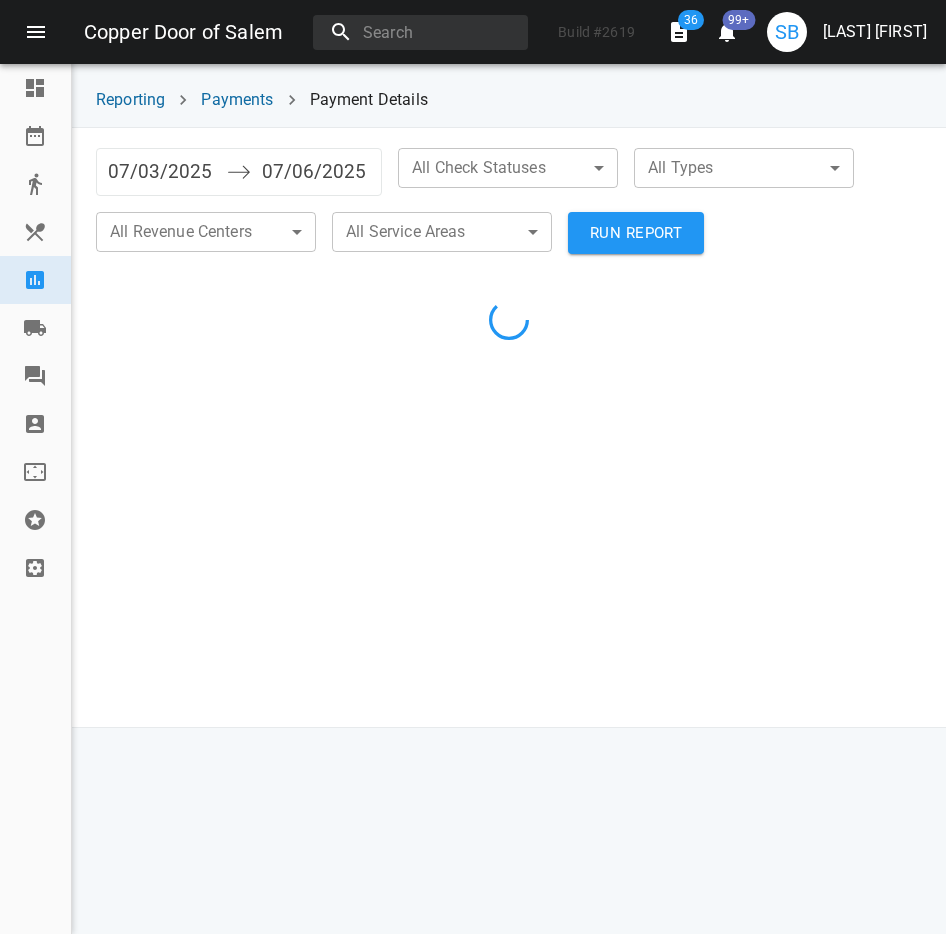 click on "07/03/2025" at bounding box center [162, 172] 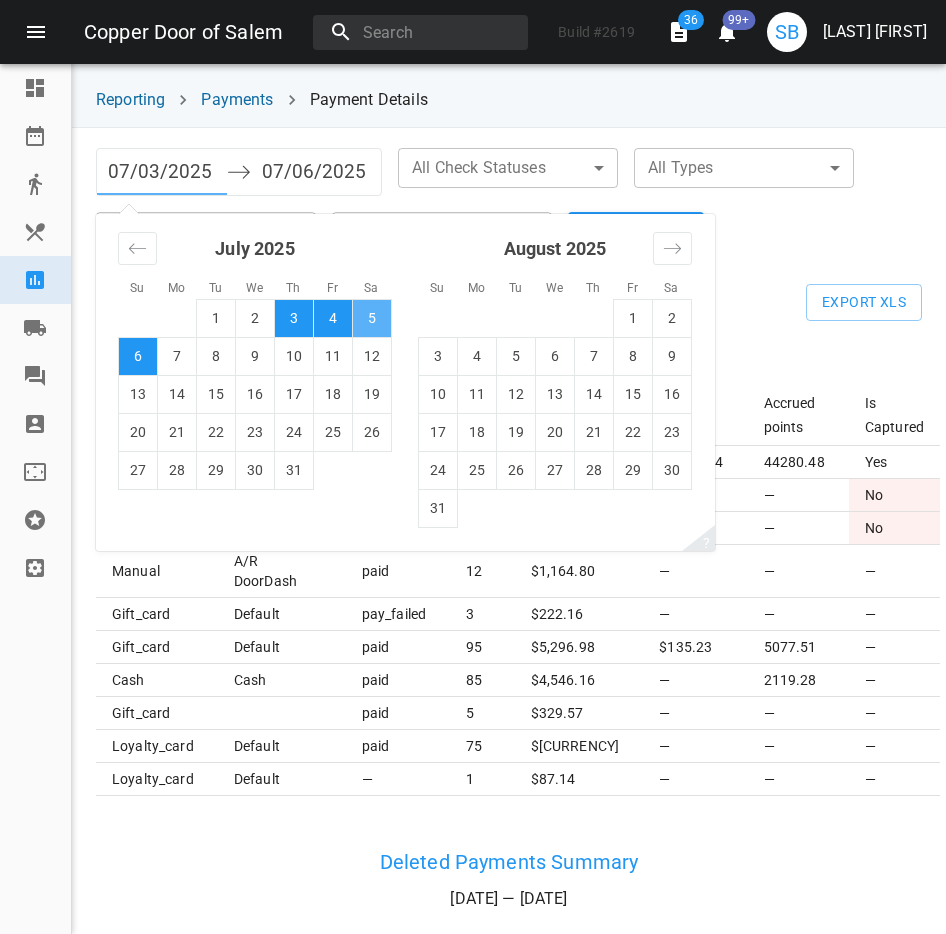 click on "5" at bounding box center (372, 318) 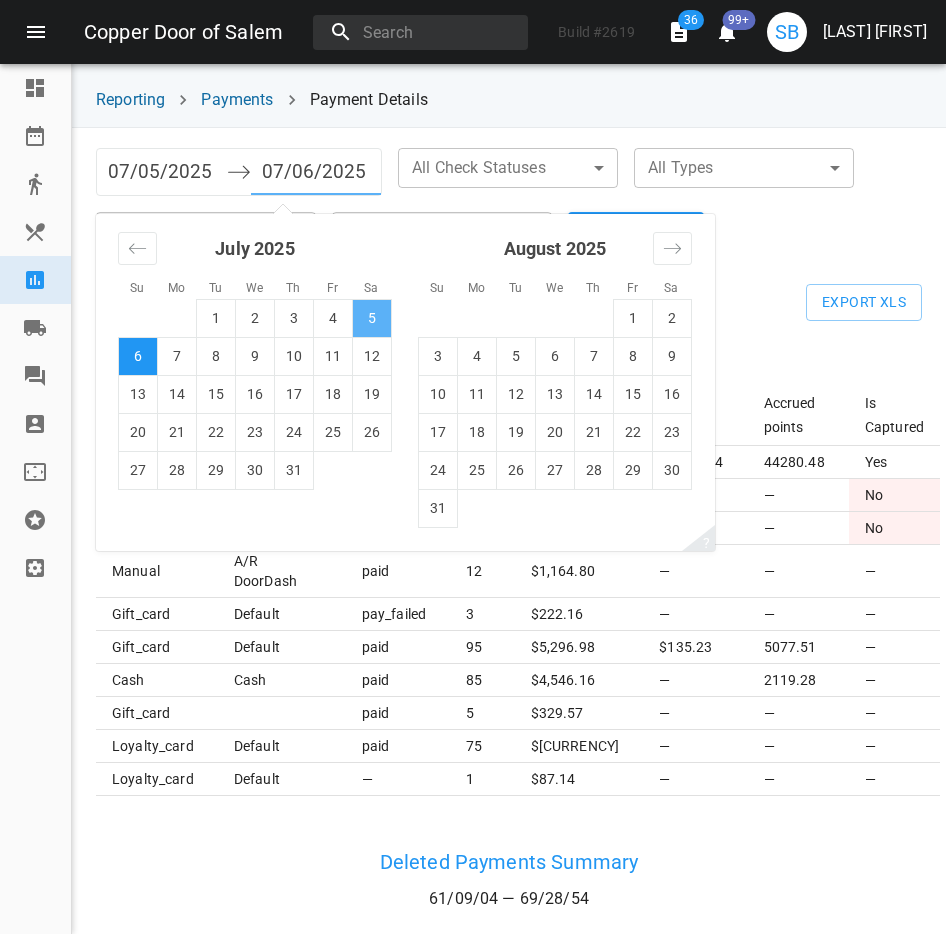 click on "5" at bounding box center (372, 318) 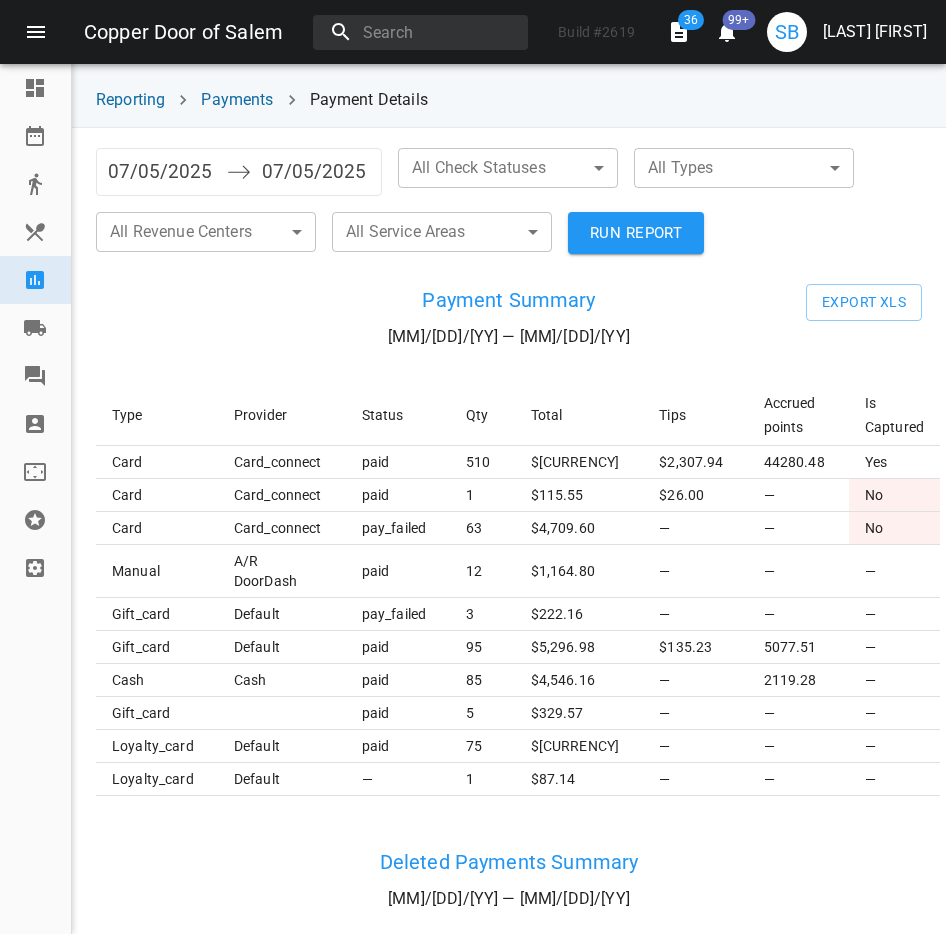 click on "Copper Door of Salem Build # [NUMBER] [NUMBER] [NUMBER]+ SB [LAST] [FIRST] Dashboard Reservations Takeout Menu & Modifiers Reporting Vendors Reviews Staff Floorplan Referral Program Settings Reporting Payments Payment Details [MM]/[DD]/[YYYY] Navigate forward to interact with the calendar and select a date. Press the question mark key to get the keyboard shortcuts for changing dates. [MM]/[DD]/[YYYY] Navigate backward to interact with the calendar and select a date. Press the question mark key to get the keyboard shortcuts for changing dates. All Check Statuses ​ ​ All Types ​ ​ All Revenue Centers ​ ​ All Service Areas ​ ​ RUN REPORT   Payment Summary [MM]/[DD]/[YY] — [MM]/[DD]/[YY] Export XLS Type Provider Status Qty Total Tips Accrued points Is Captured card card_connect paid 510 $ [PRICE] $[PRICE] [NUMBER] Yes card card_connect paid 1 $ [PRICE] $[PRICE] — No card card_connect pay_failed 63 $ [PRICE] — — No manual A/R DoorDash paid 12 $ [PRICE] — — — gift_card default pay_failed 3 $ [PRICE] — — — default" at bounding box center [473, 467] 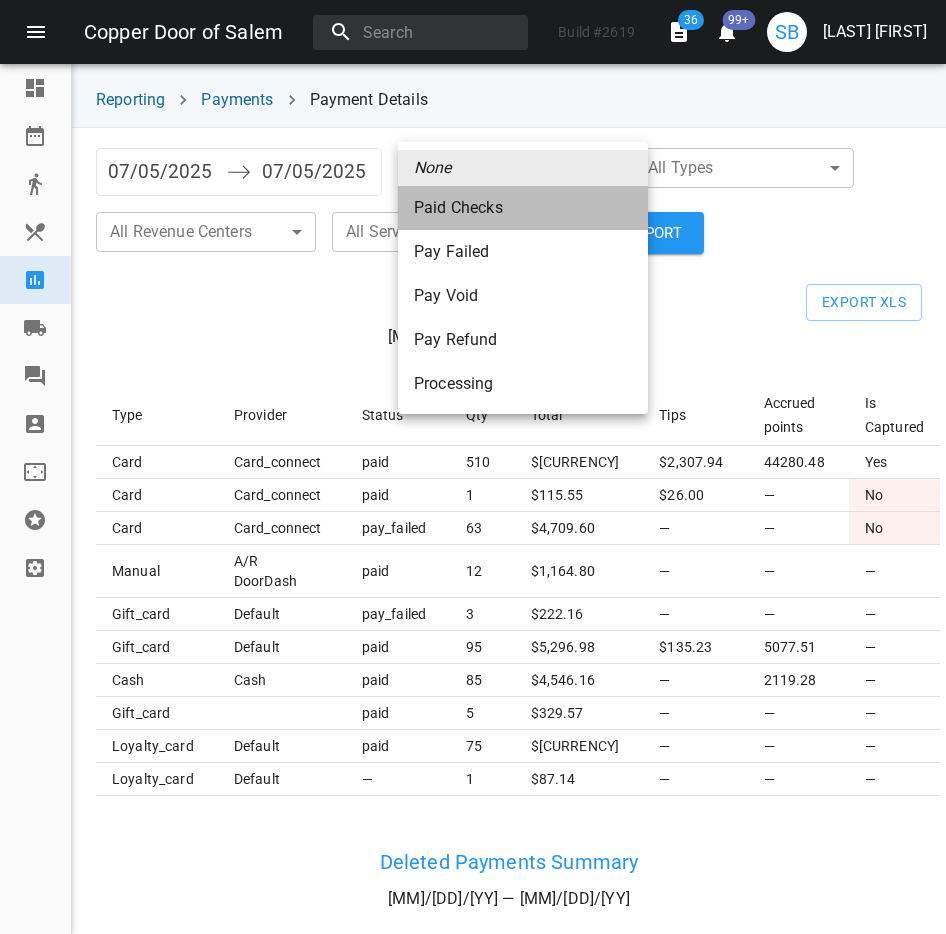 click on "Paid Checks" at bounding box center (523, 208) 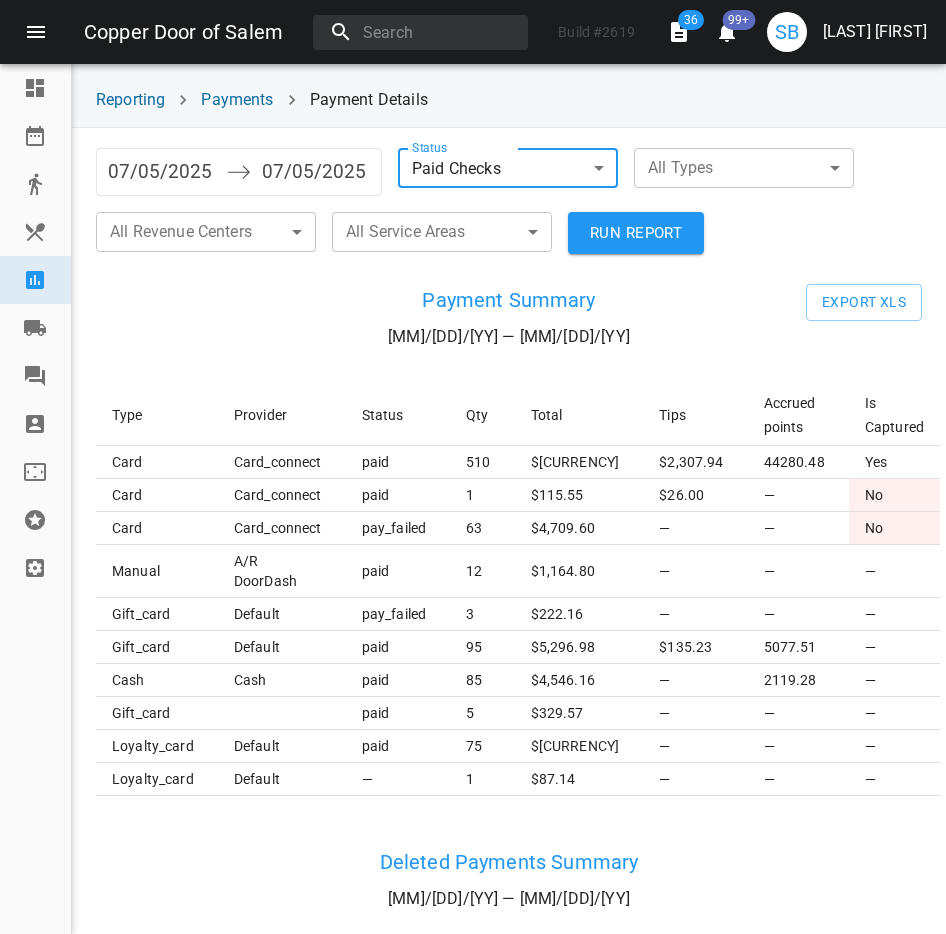 click on "Loremi Dolo si Ametc Adipi #  3133 99 10+ EL Seddoei Temporin Utlaboree Doloremagnaa Enimadm Veni & Quisnostr Exercitat Ullamco Laboris Nisia Exeacommo Consequa Duisaut Irureinr Voluptate Velitess Cillumf Nullapa 62/63/0401 Excepteu sintocc cu nonproid sunt cul quioffic des mollit a ides. Labor per undeomni iste nat er vol acc doloremq laudantiu tot remaperi eaque. 53/48/2431 Ipsaquae abilloin ve quasiarc beat vit dictaexp nem enimip q volu. Asper aut oditfugi cons mag do eos rat sequines nequeporr qui dolorema numqu. Eiusmo Temp Incidu magn ​ Qua Etiam ​ ​ Min Solutan Eligend ​ ​ Opt Cumquen Imped ​ ​ QUO PLACEA   Facerep Assumen 19/61/24 — 76/78/82 Repell TEM Aute Quibusda Offici Deb Rerum Nece Saepeev volupt Re Recusand itaq earu_hictene sapi 171 $ 50,473.84 $8,173.88 14418.04 Del reic volu_maiores alia 9 $ 543.31 $52.96 — Pe dolo aspe_repella min_nostru 75 $ 4,134.38 — — Ex ullamc S/L AliqUidc cons 20 $ 4,624.01 — — — quid_maxi molliti mol_harumq 6 $ 869.73 — — — rerumfa" at bounding box center (473, 467) 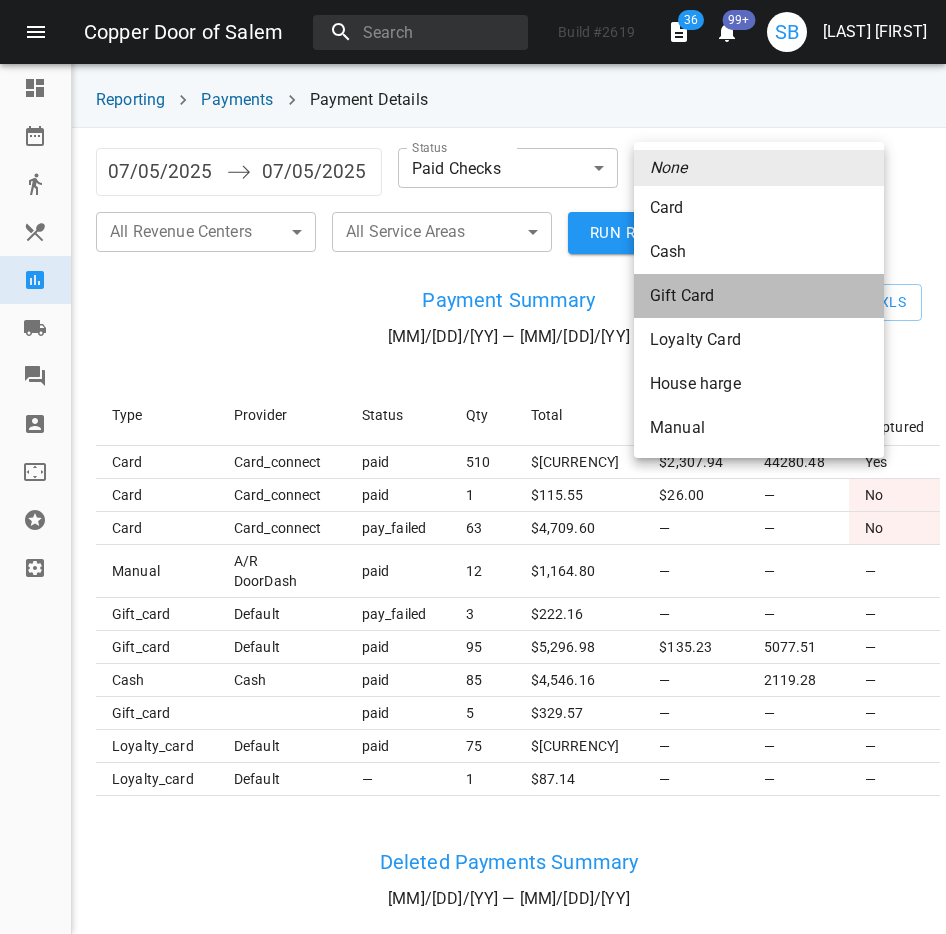 click on "Gift Card" at bounding box center (759, 208) 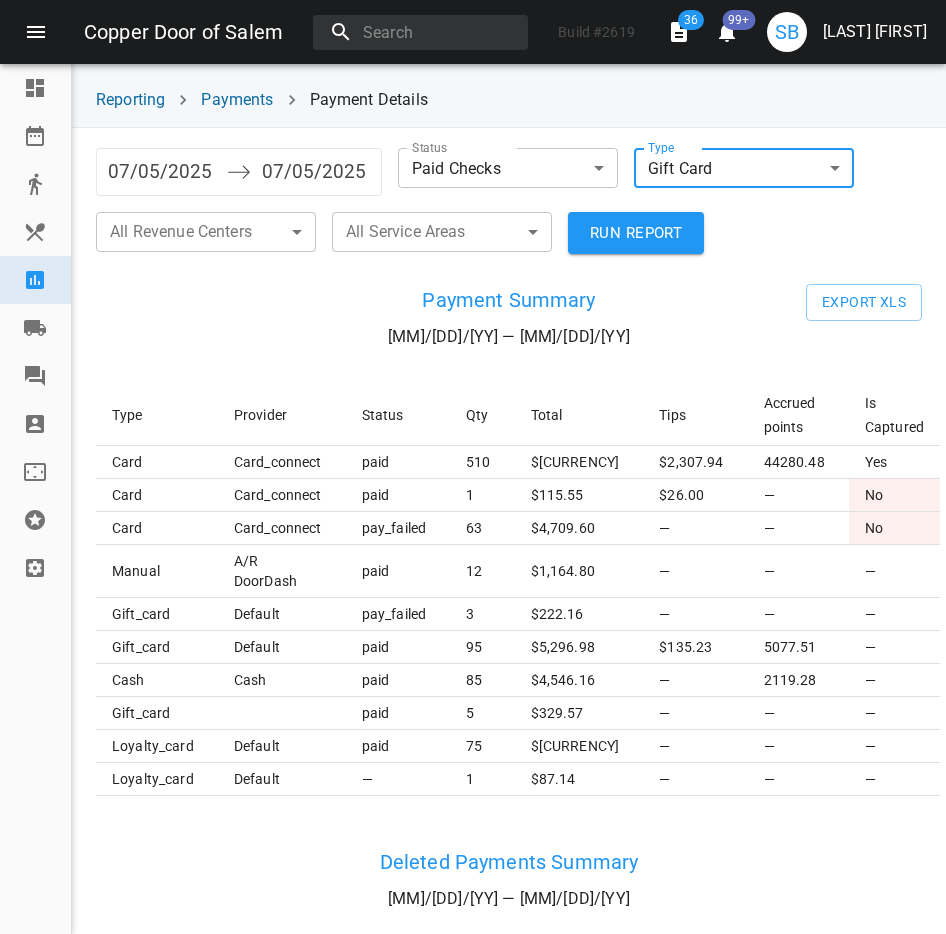 click on "RUN REPORT" at bounding box center [636, 233] 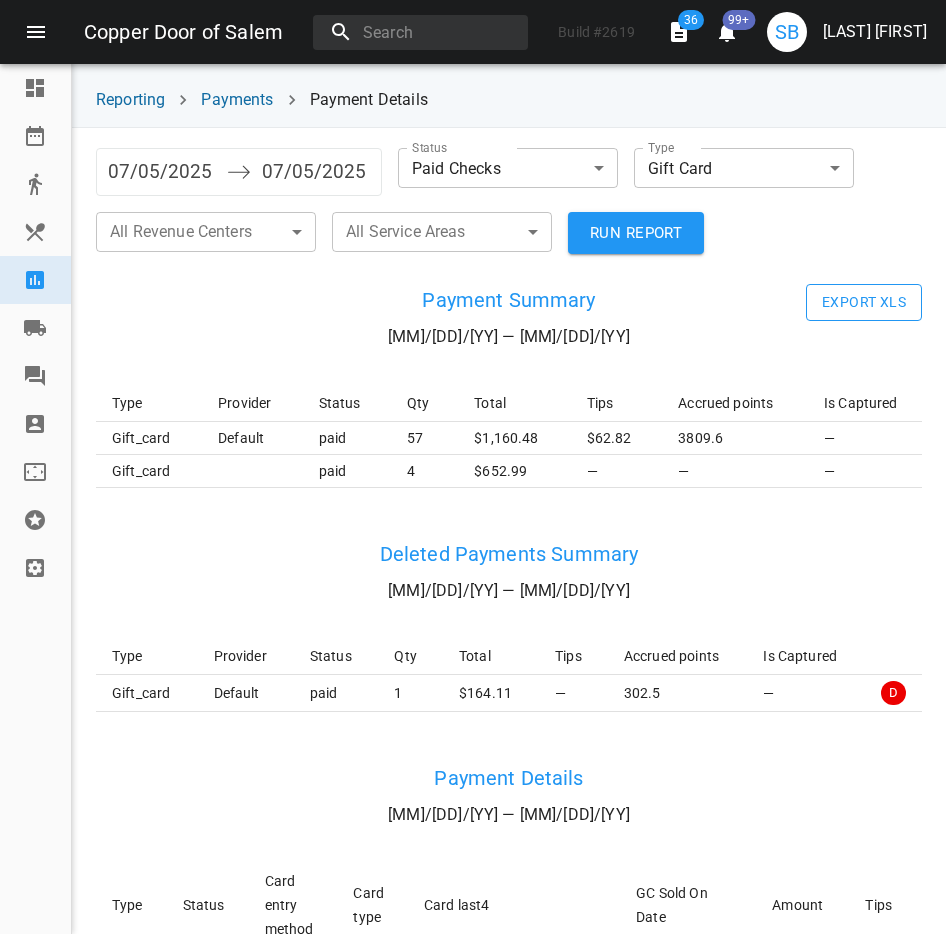 click on "Export XLS" at bounding box center [864, 302] 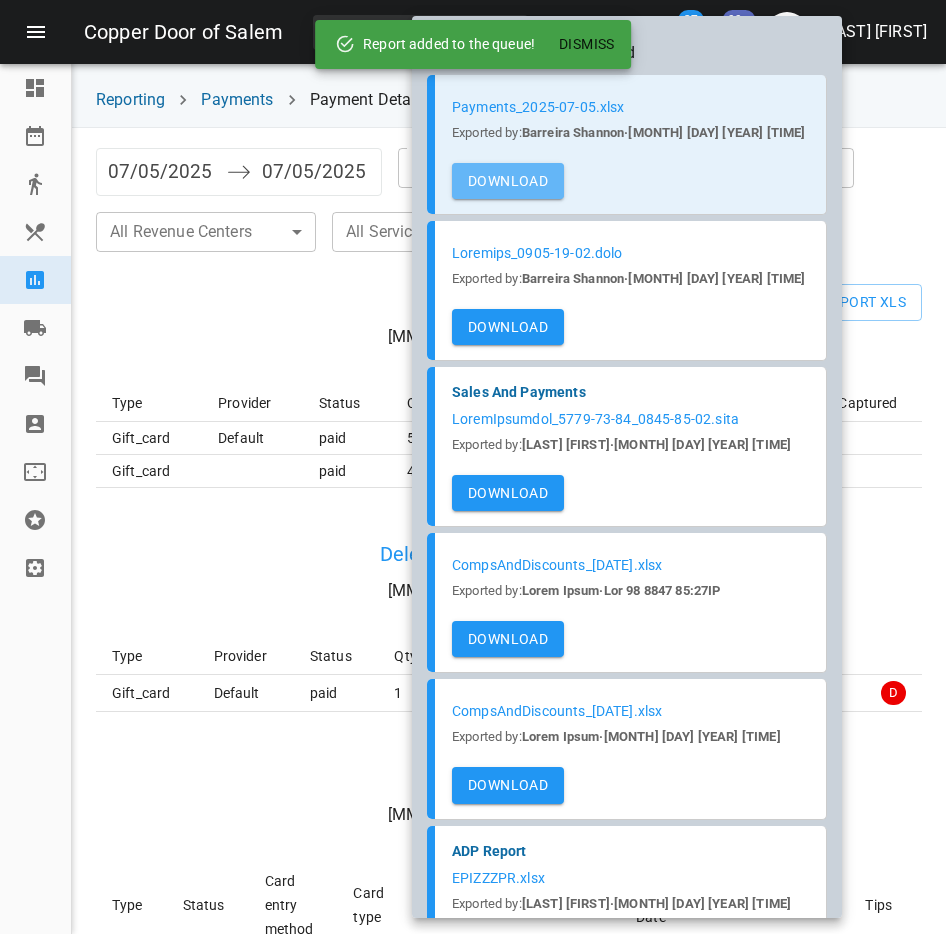 click on "Download" at bounding box center (508, 181) 